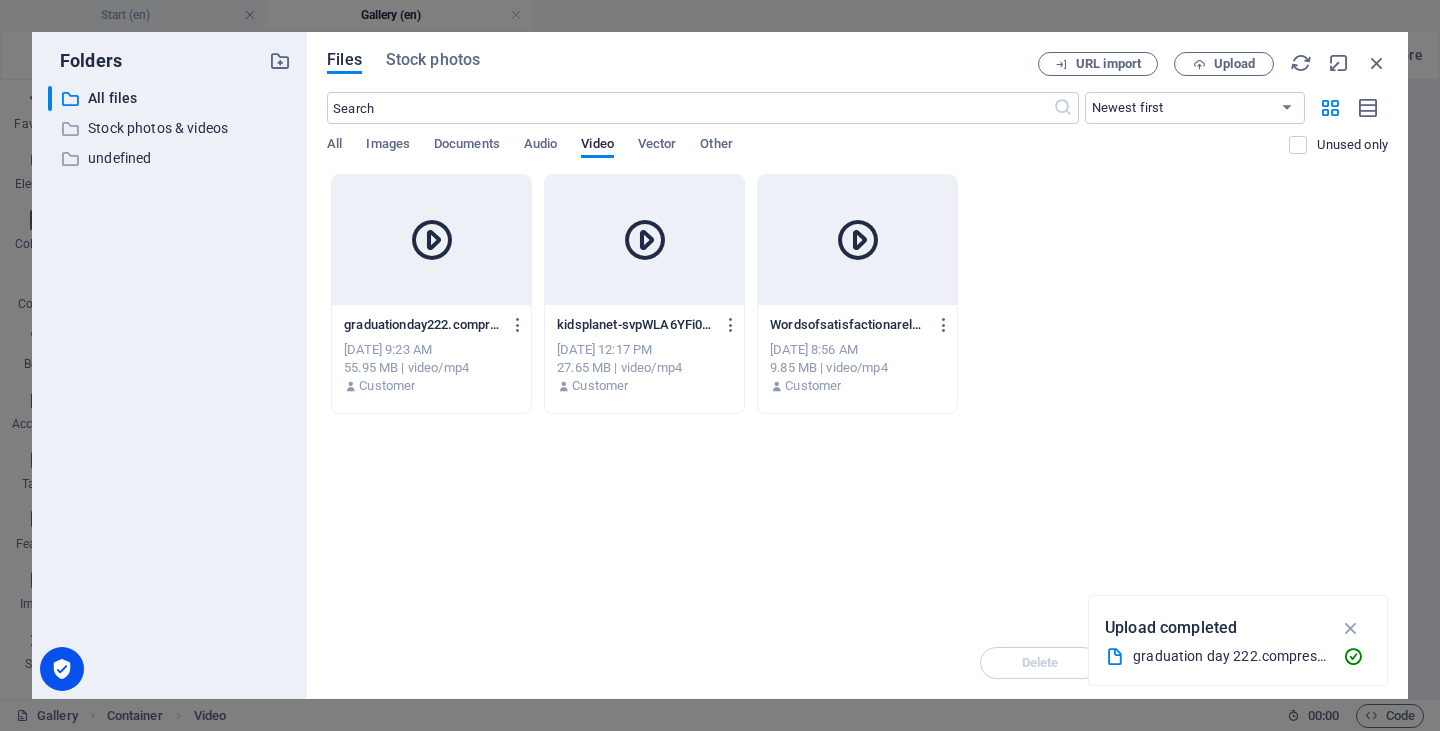 select on "%" 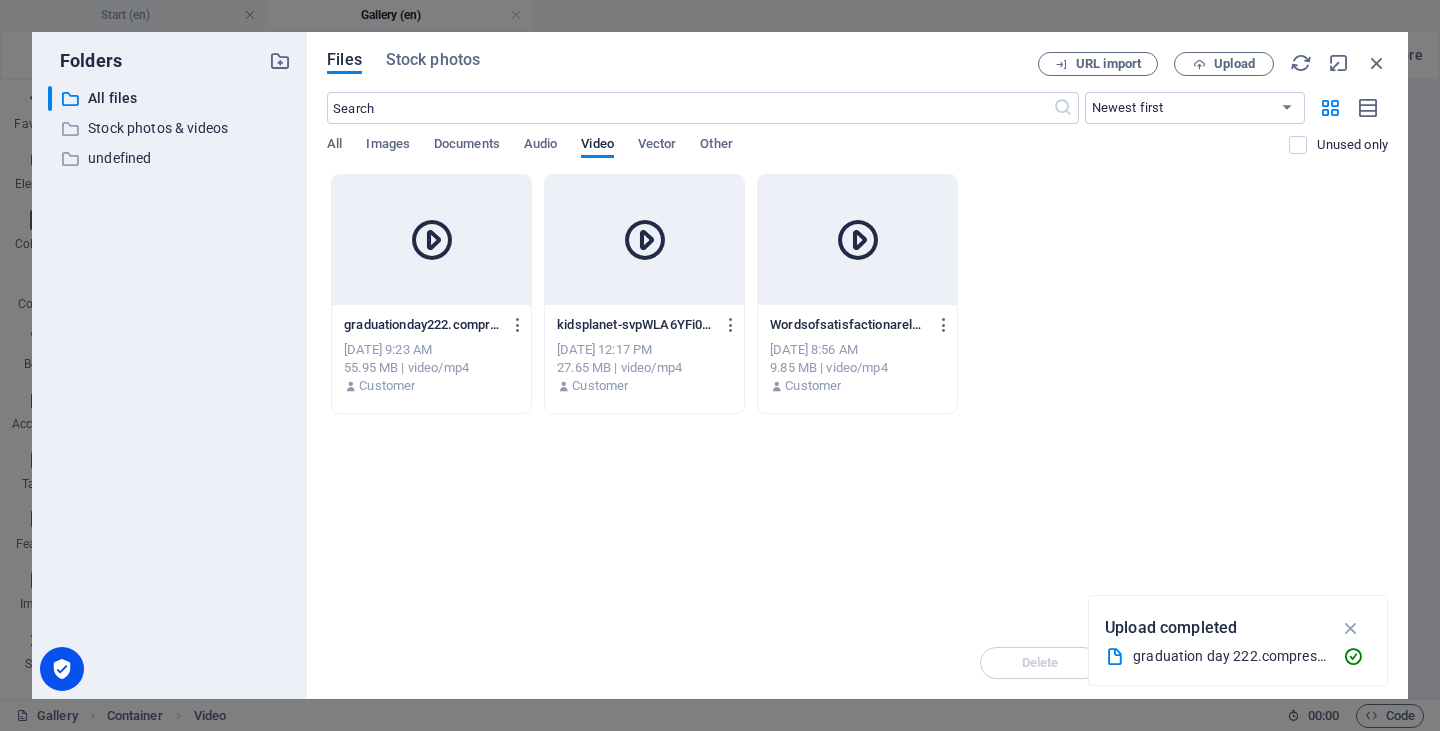 scroll, scrollTop: 0, scrollLeft: 0, axis: both 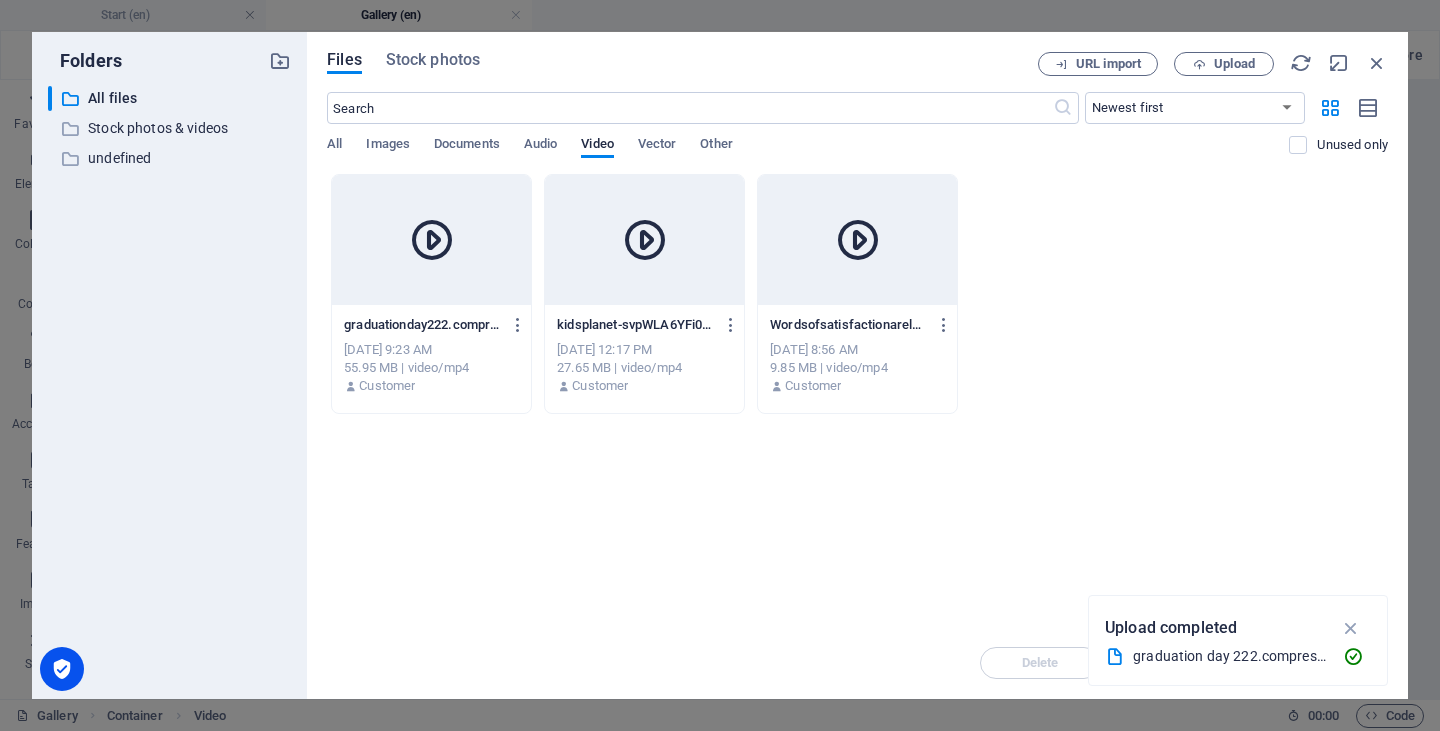 click on "graduationday222.compressed-5CgBYDCADt3X3a9oUQU6Lg.mp4" at bounding box center (422, 325) 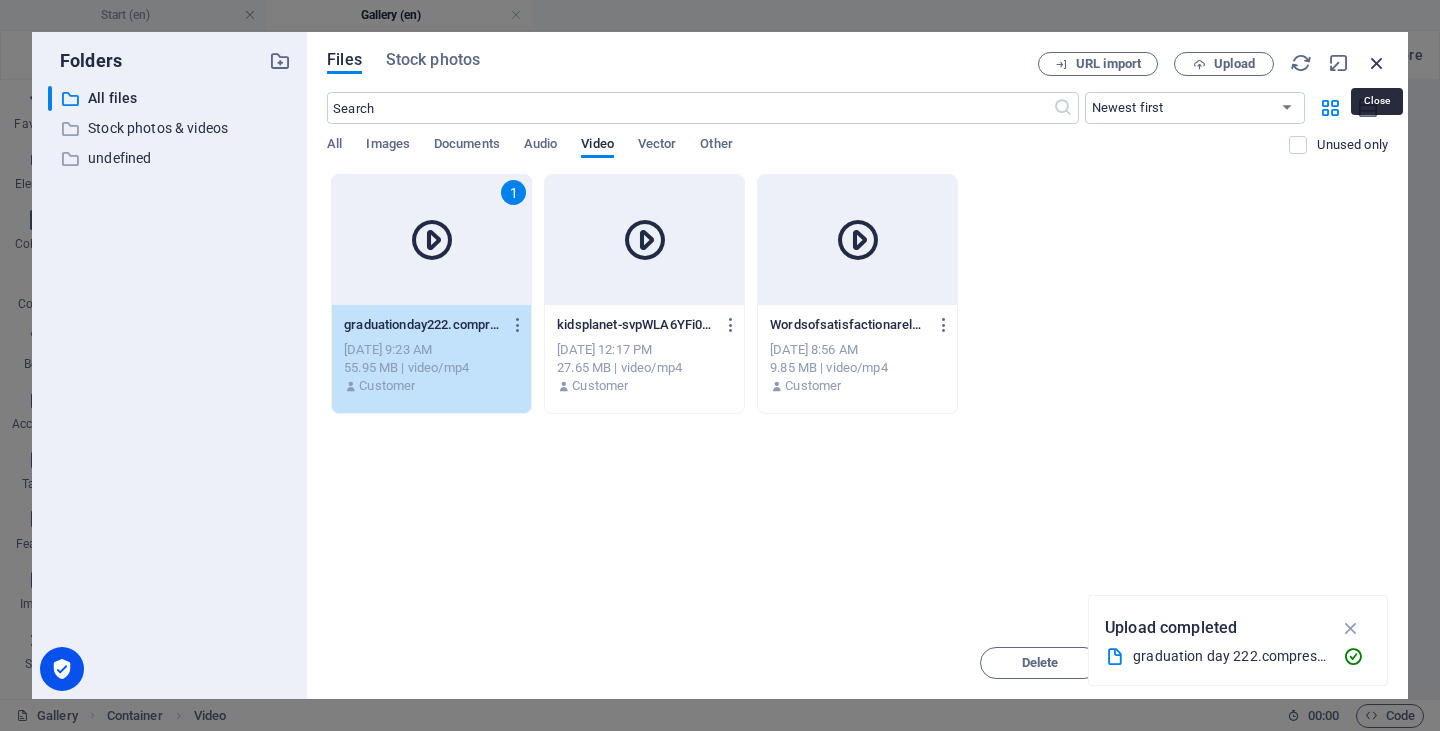 click at bounding box center (1377, 63) 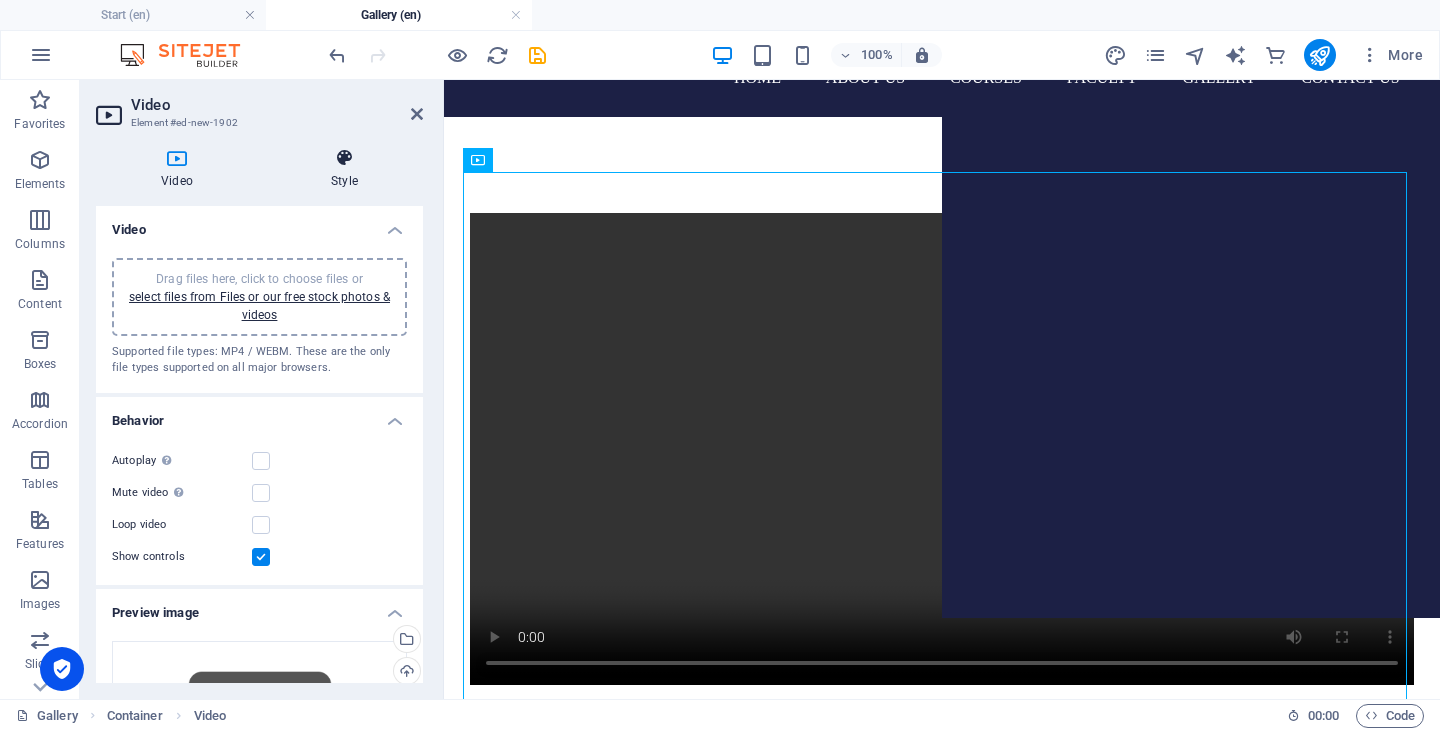 click on "Style" at bounding box center (344, 169) 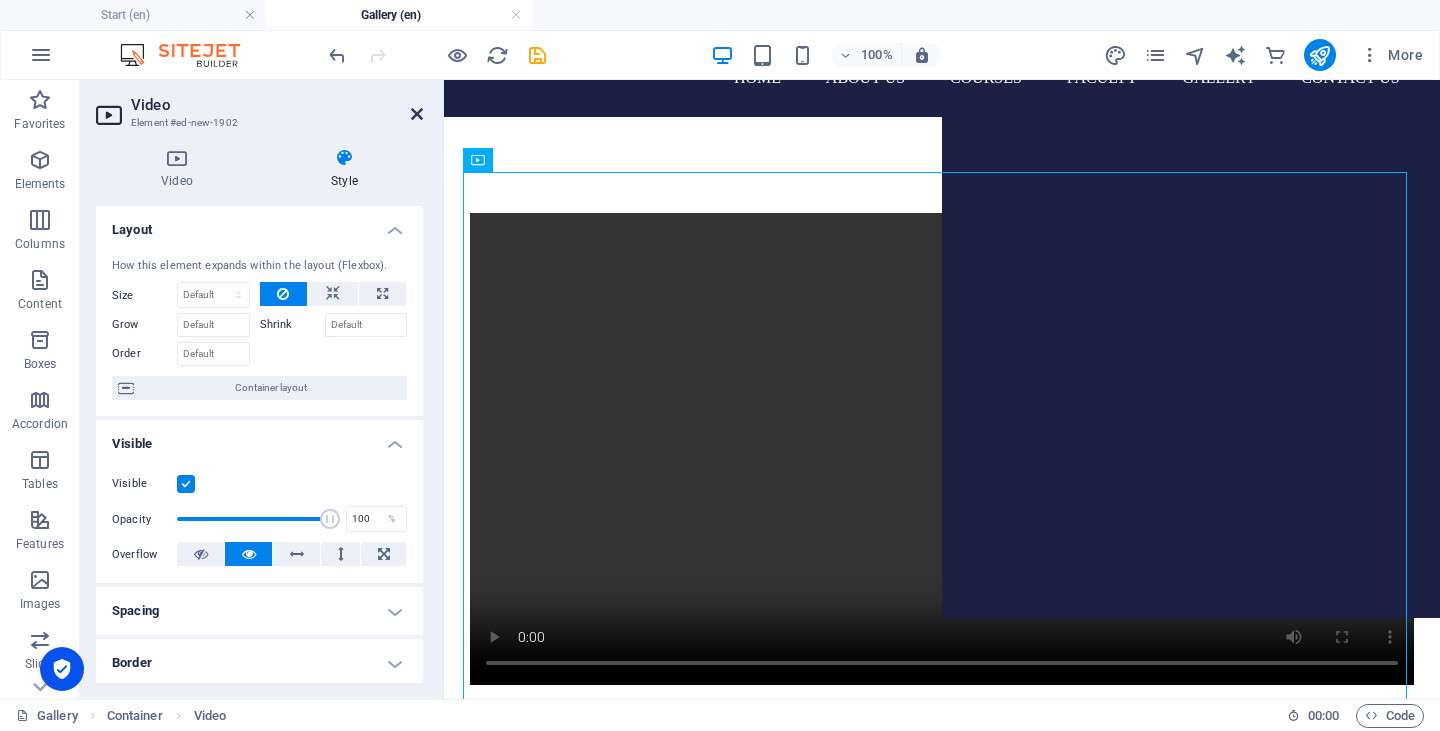 click at bounding box center [417, 114] 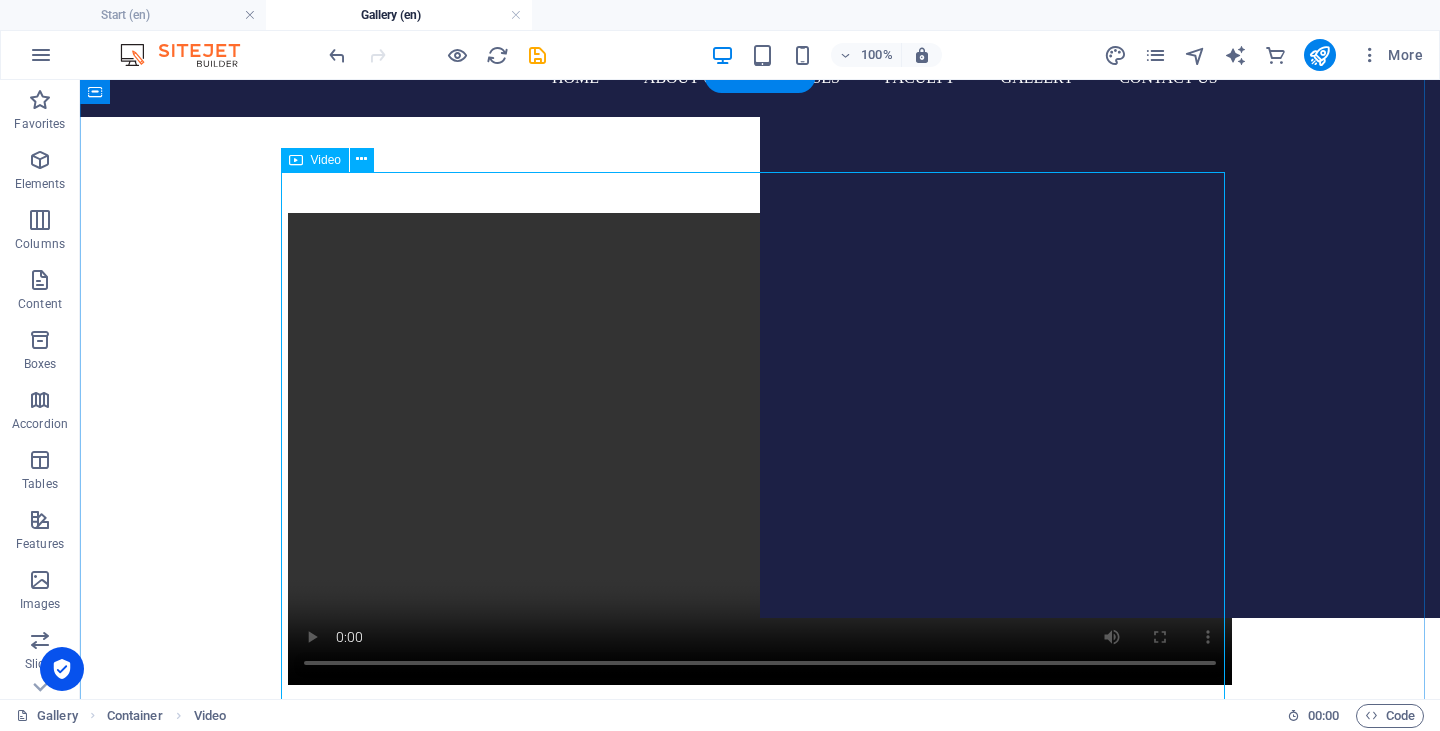 click at bounding box center (760, 449) 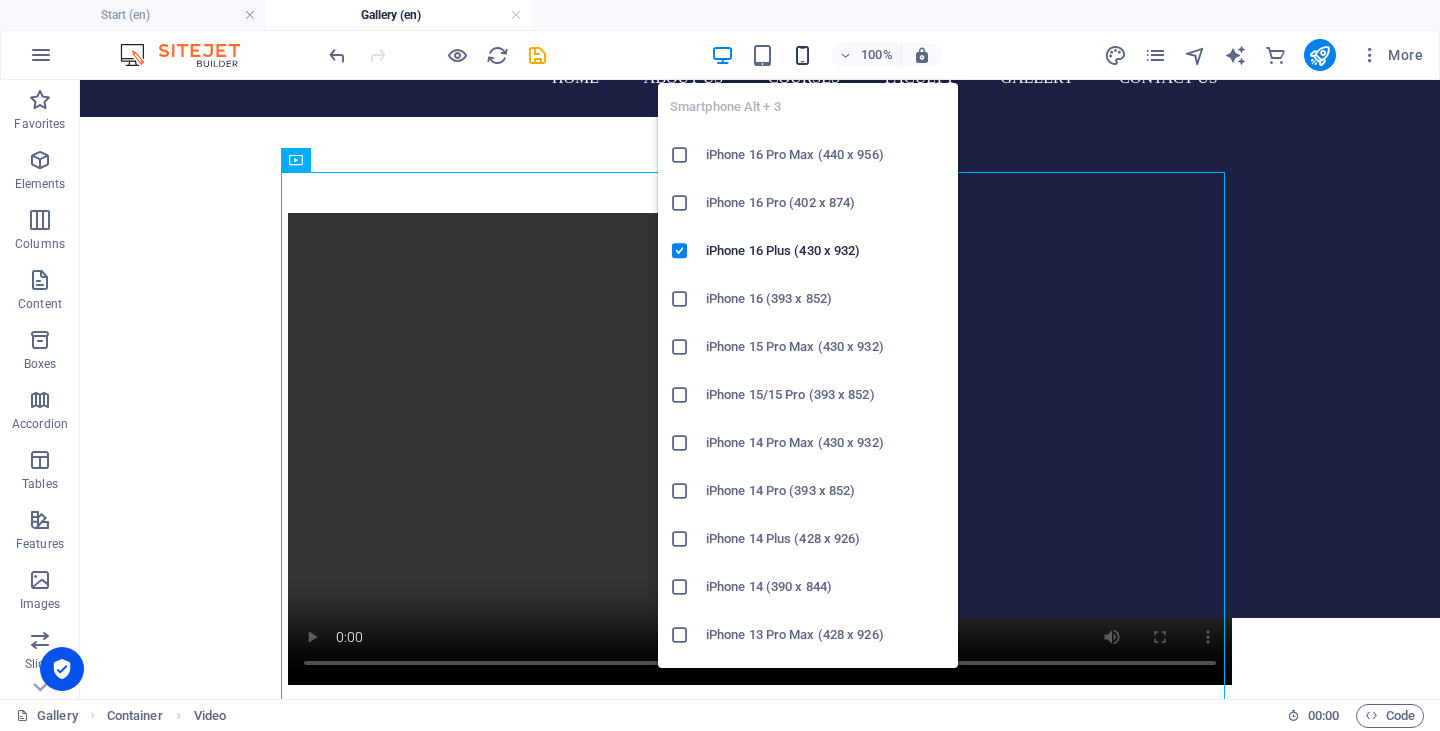 click at bounding box center [802, 55] 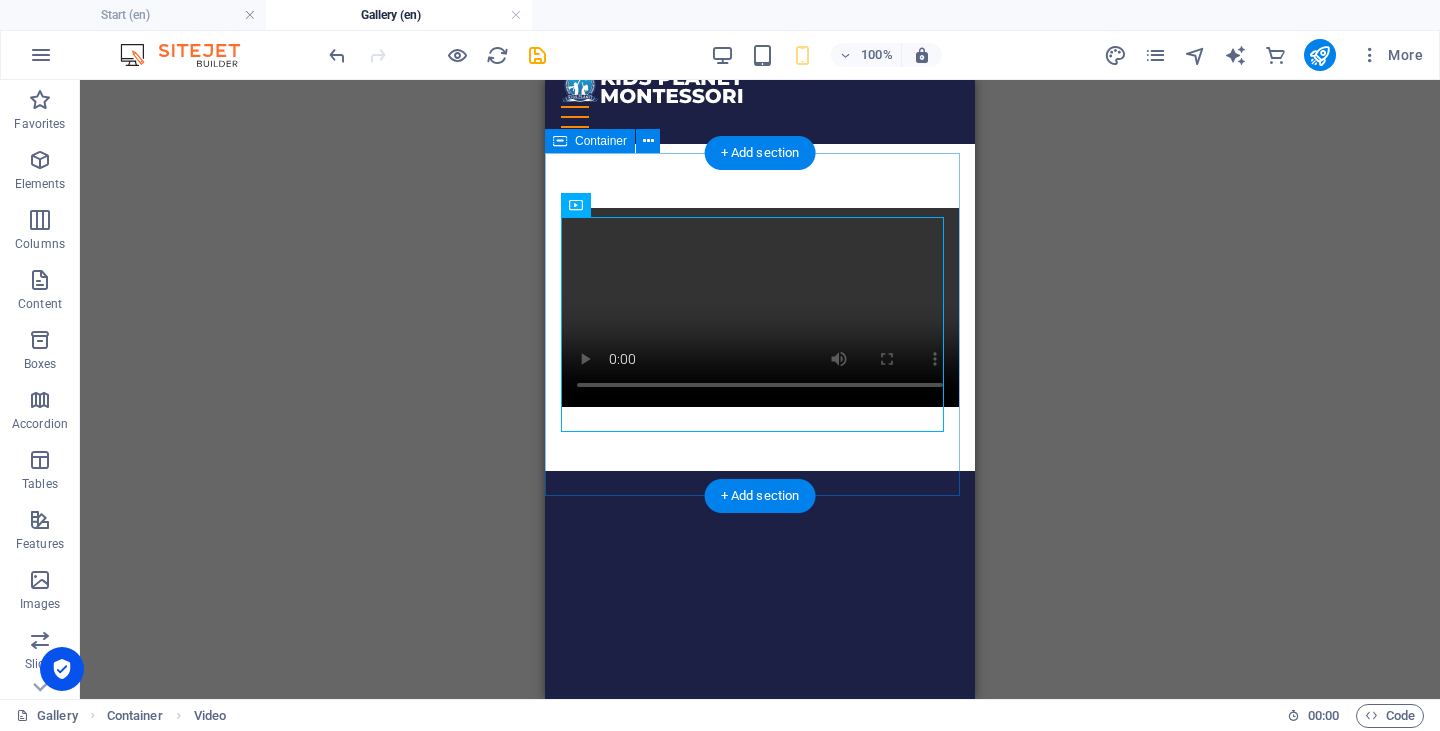 scroll, scrollTop: 0, scrollLeft: 0, axis: both 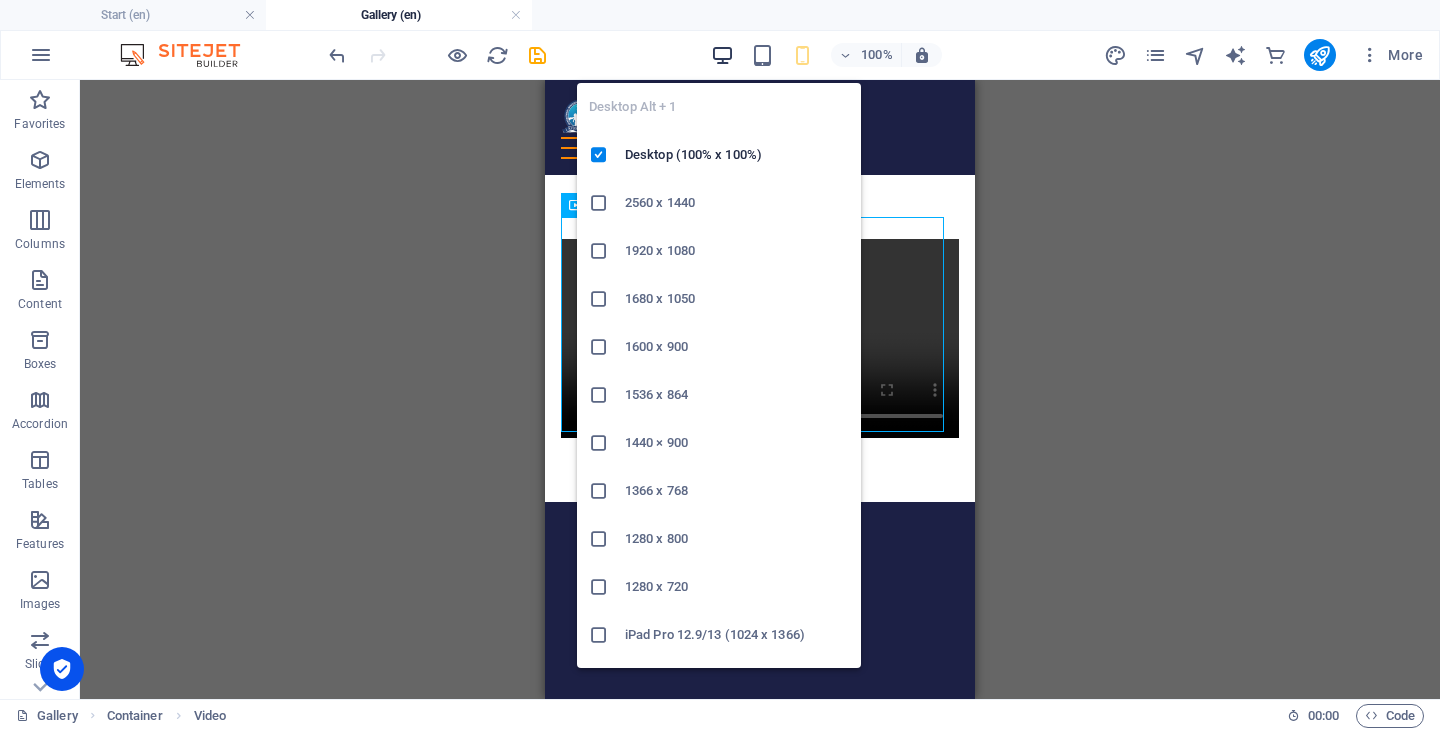 click at bounding box center [722, 55] 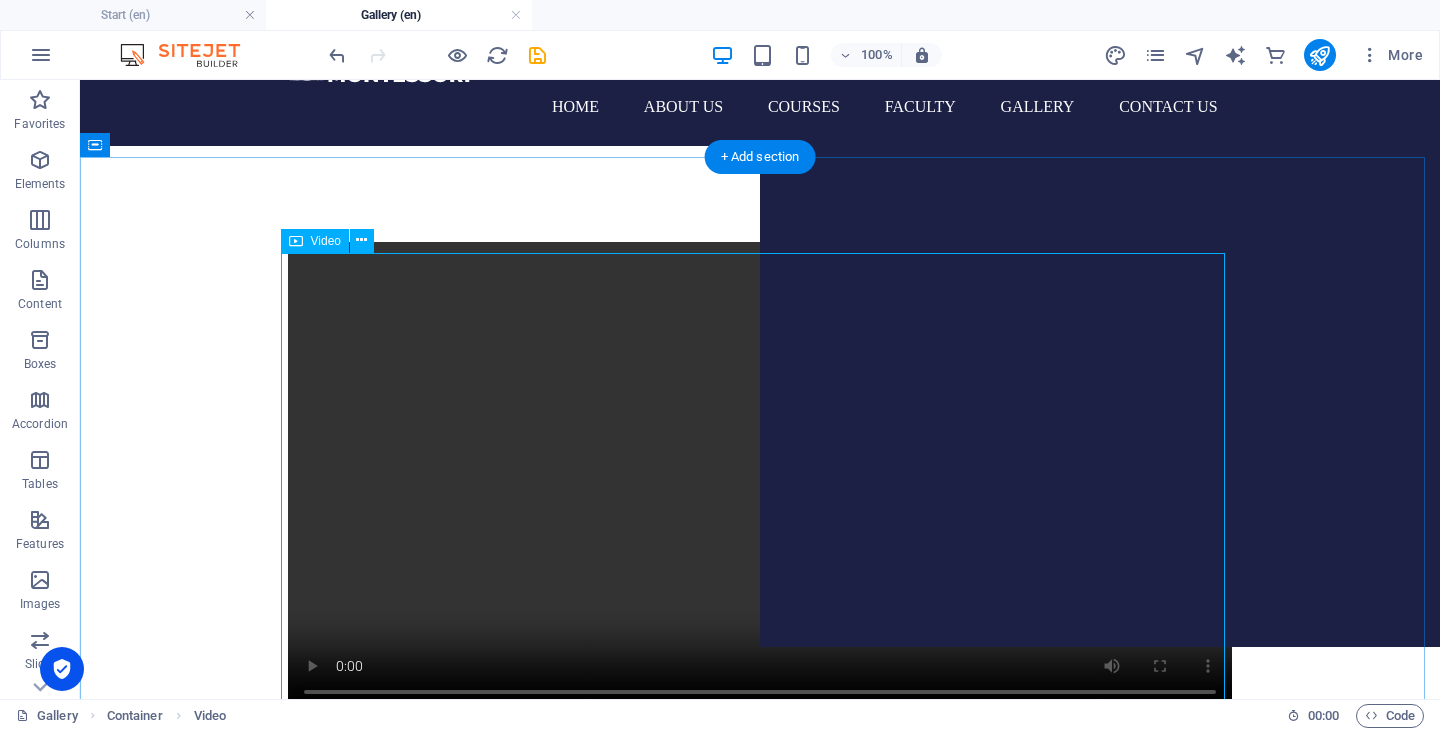 scroll, scrollTop: 100, scrollLeft: 0, axis: vertical 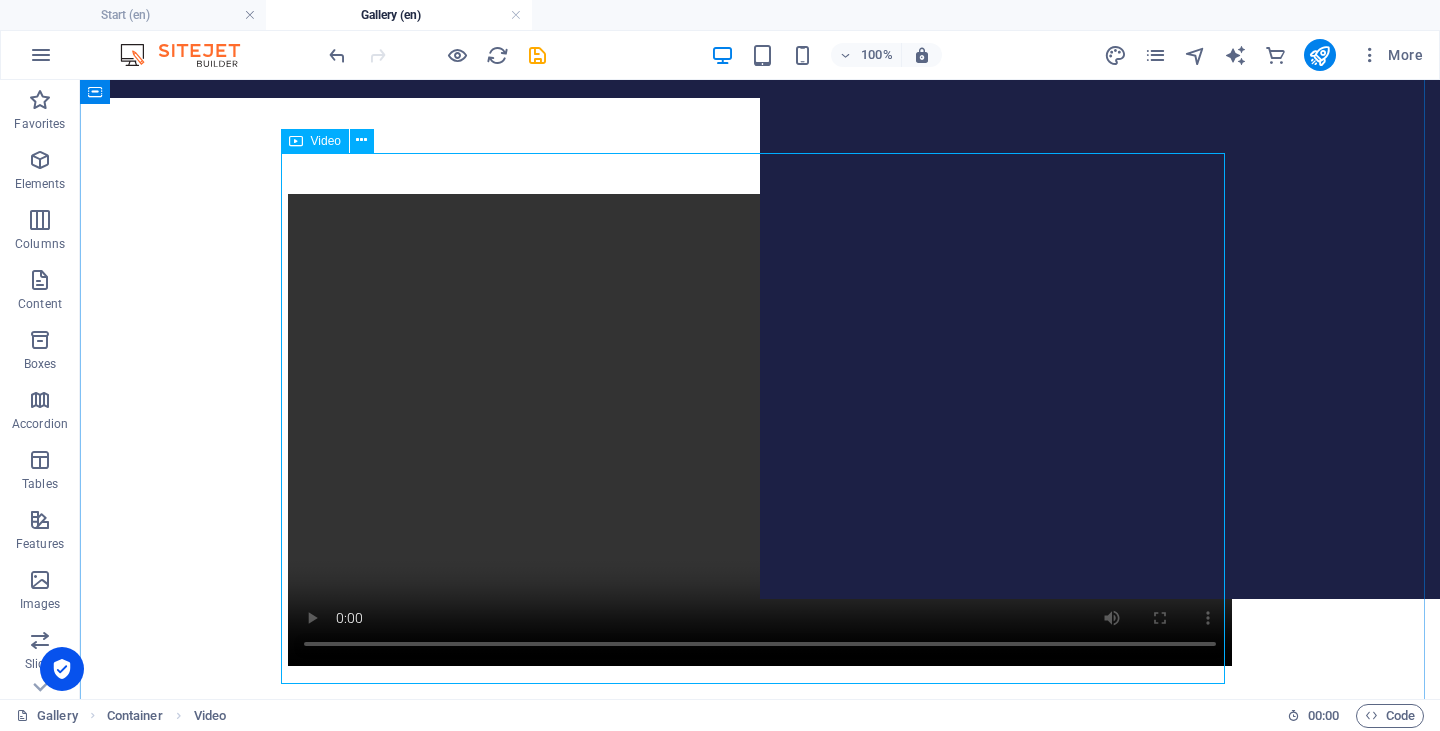 click at bounding box center [760, 430] 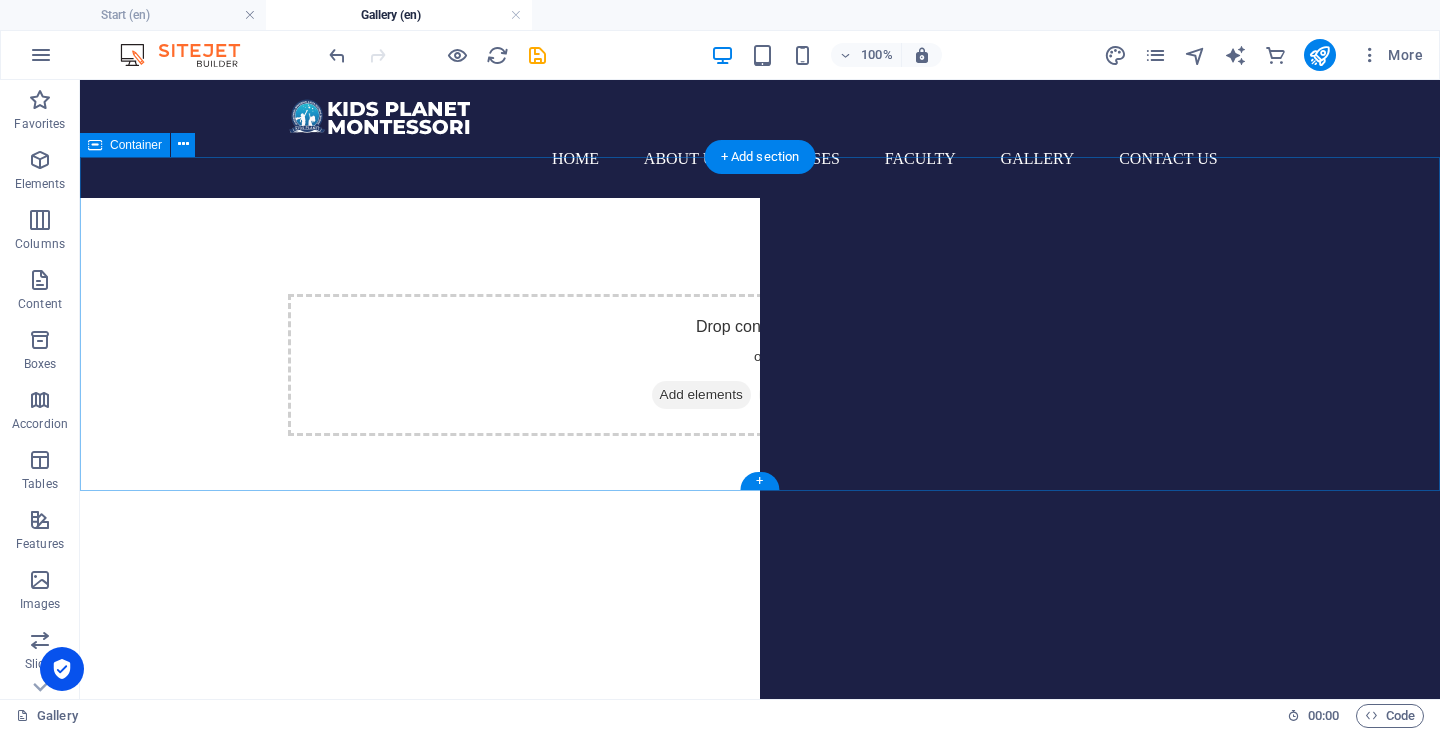 scroll, scrollTop: 0, scrollLeft: 0, axis: both 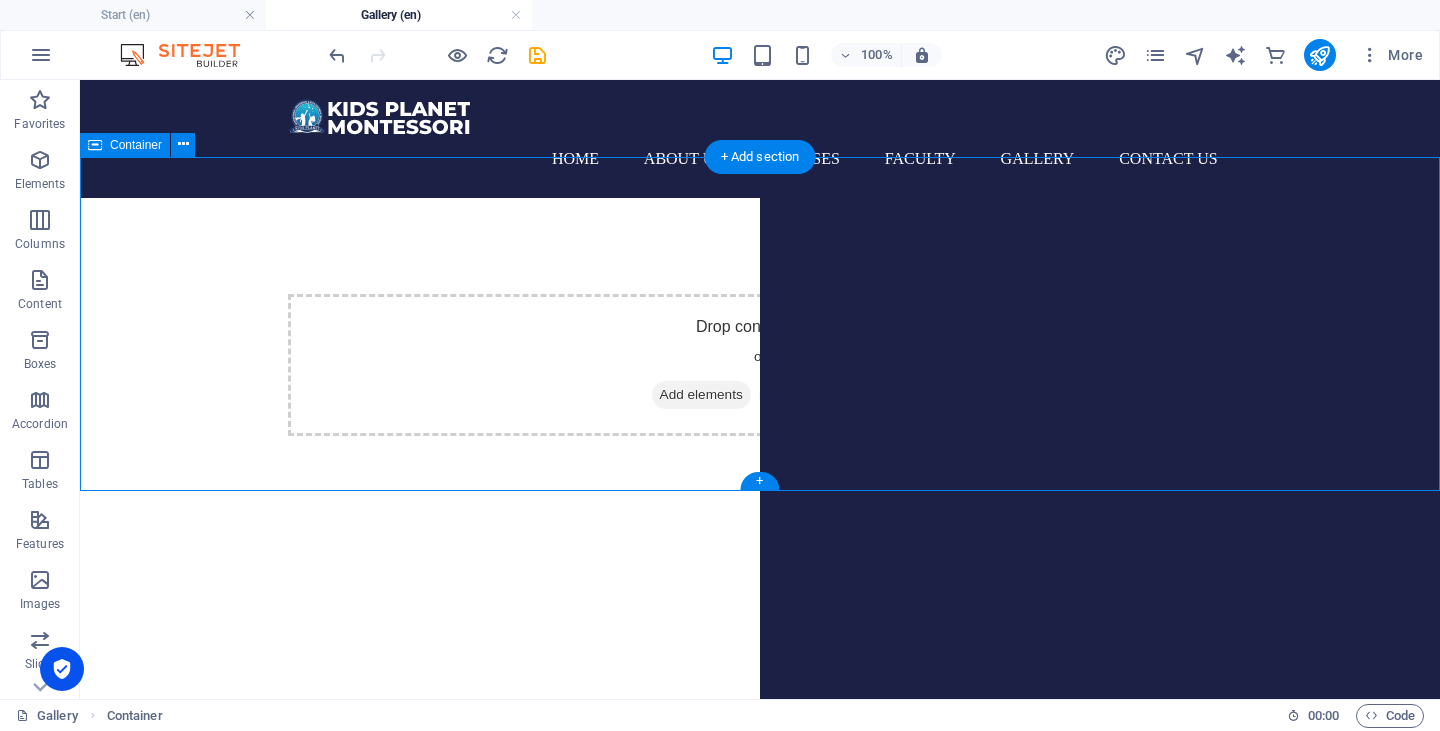 click on "Drop content here or  Add elements  Paste clipboard" at bounding box center [760, 365] 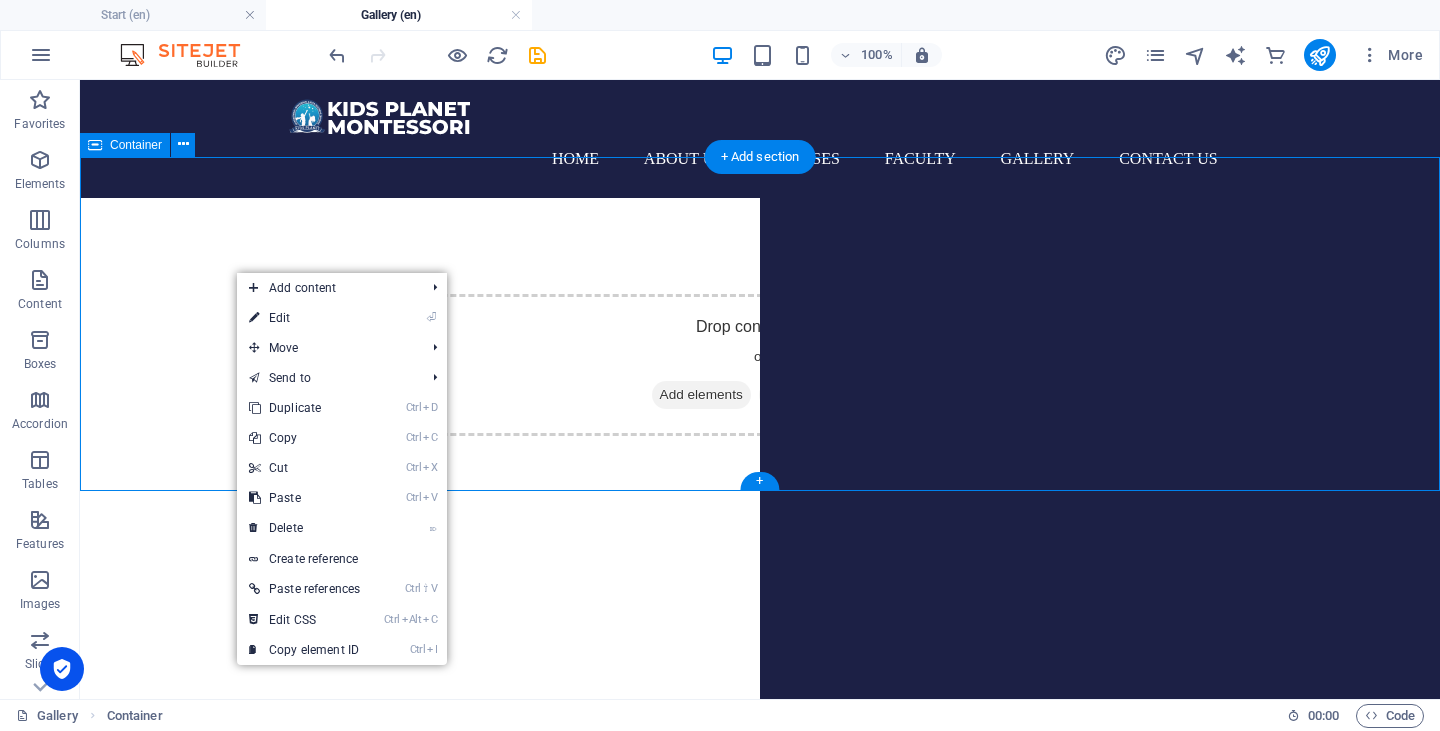 click on "Drop content here or  Add elements  Paste clipboard" at bounding box center [760, 365] 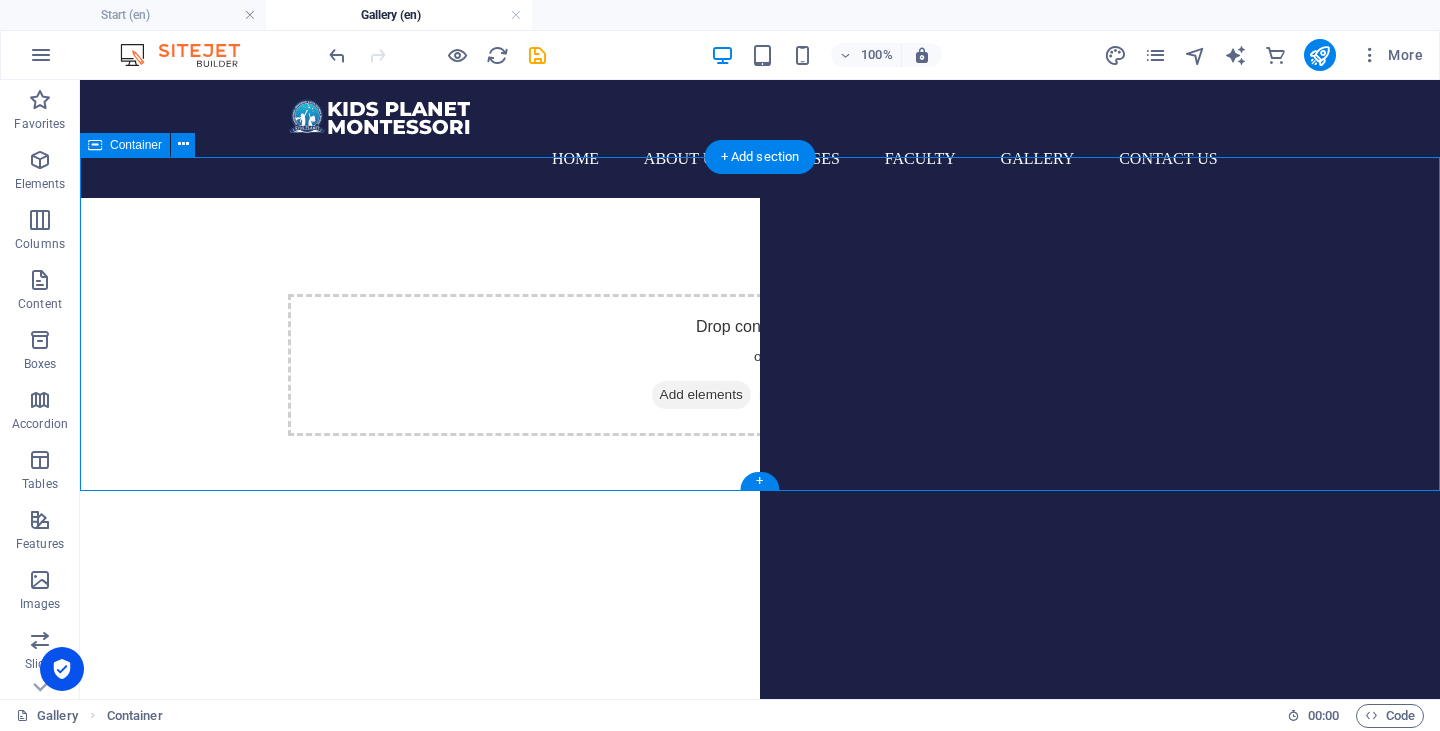 click on "Drop content here or  Add elements  Paste clipboard" at bounding box center (760, 365) 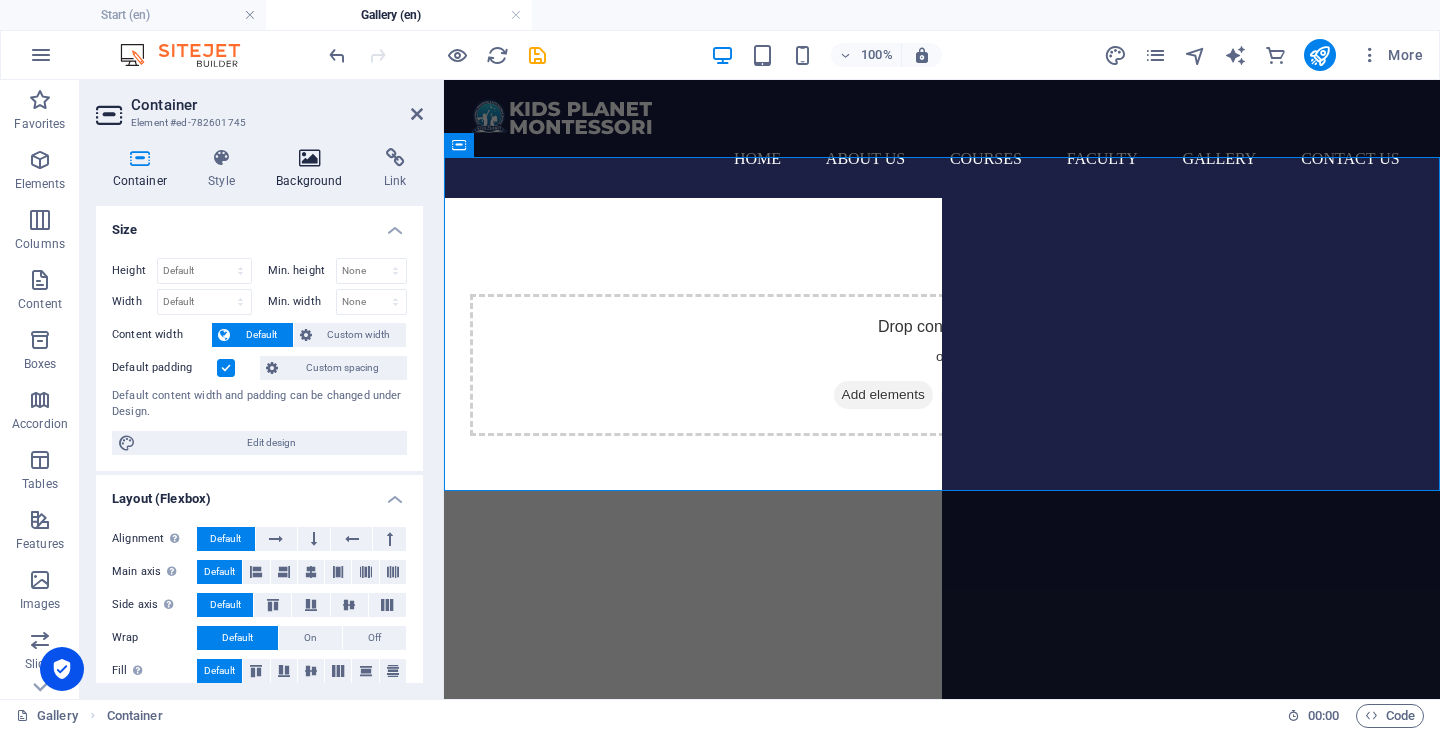 click at bounding box center [310, 158] 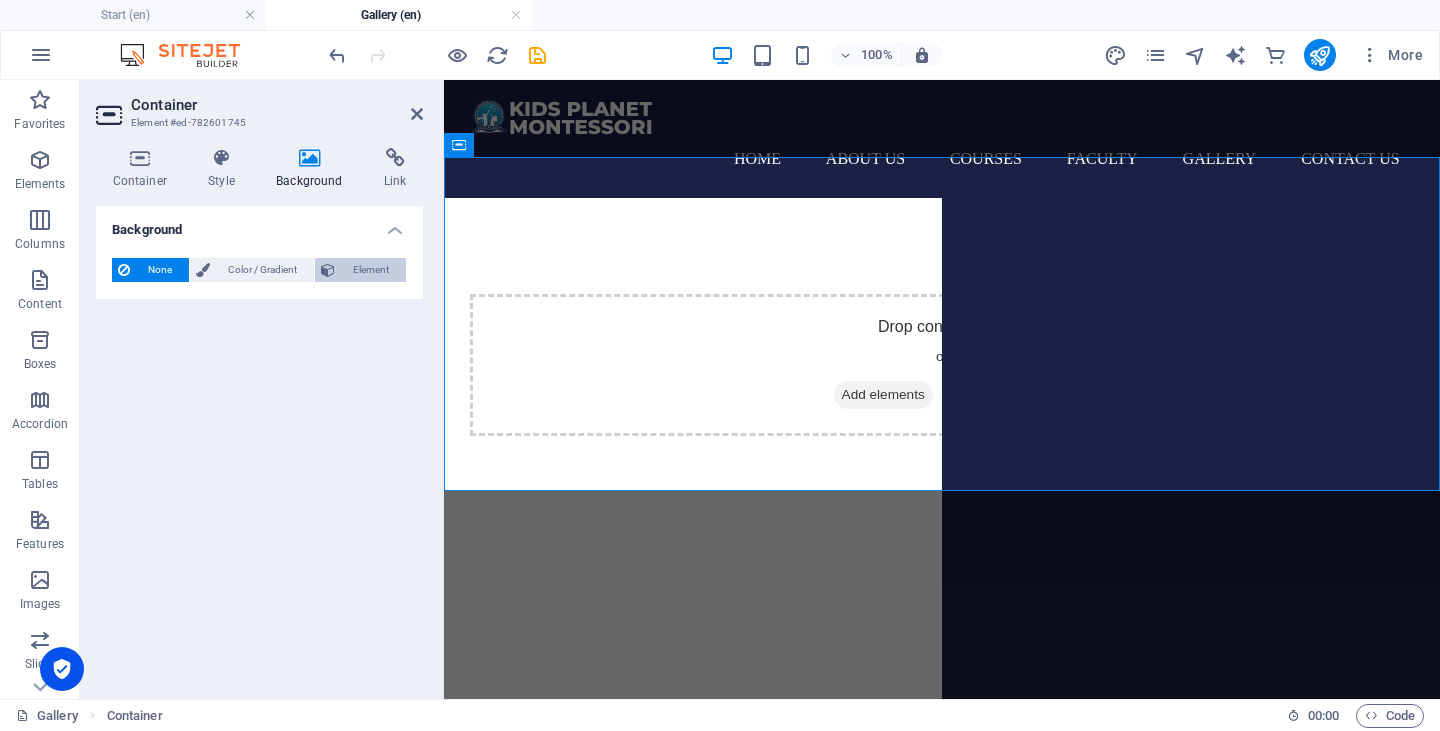 click on "Element" at bounding box center (370, 270) 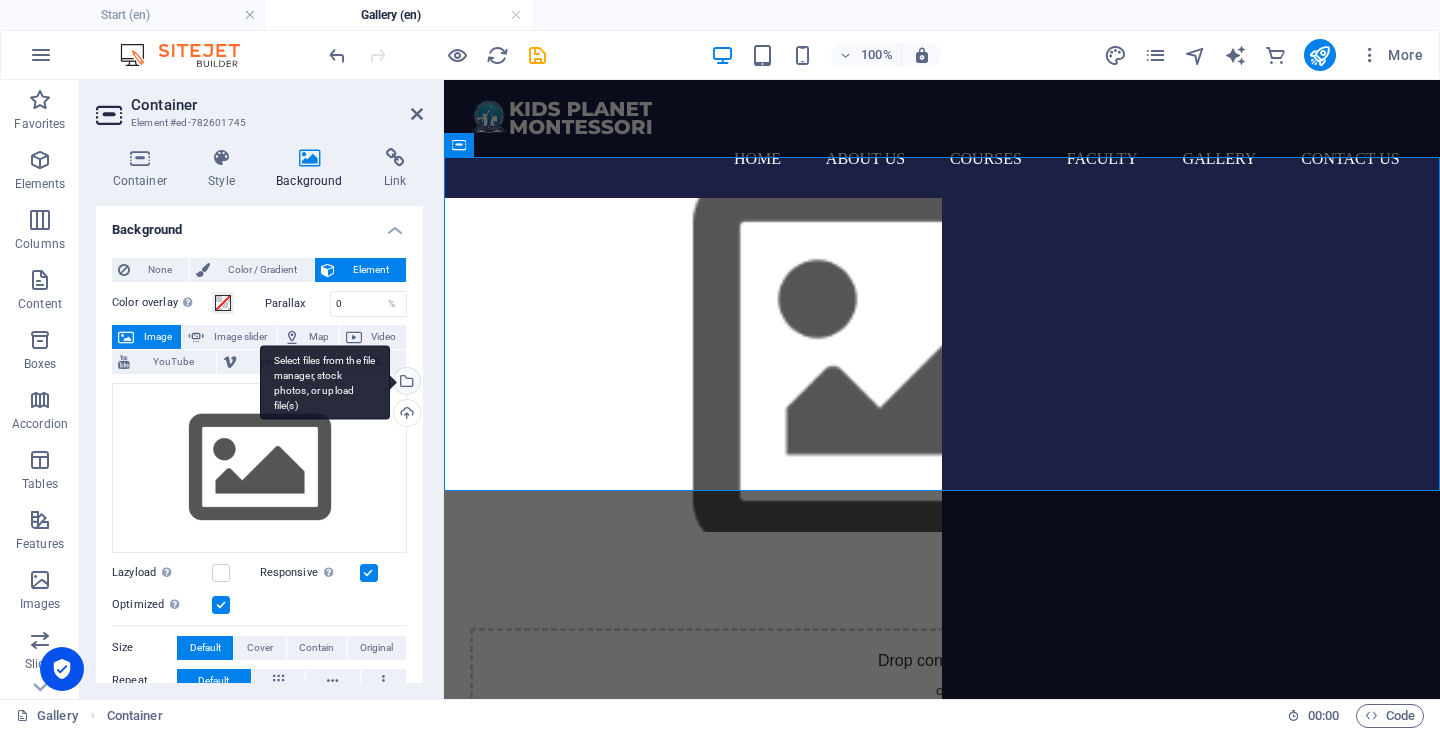 click on "Select files from the file manager, stock photos, or upload file(s)" at bounding box center (405, 383) 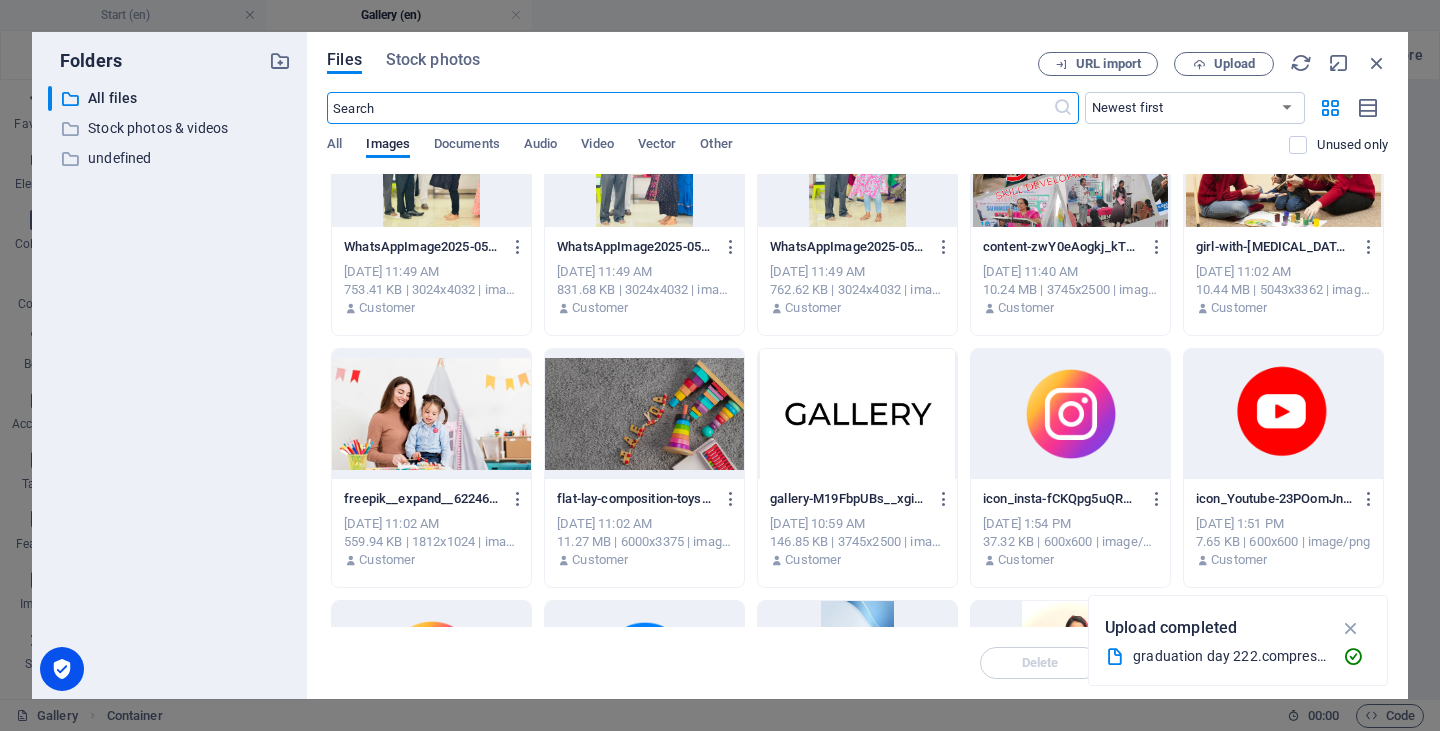 scroll, scrollTop: 2575, scrollLeft: 0, axis: vertical 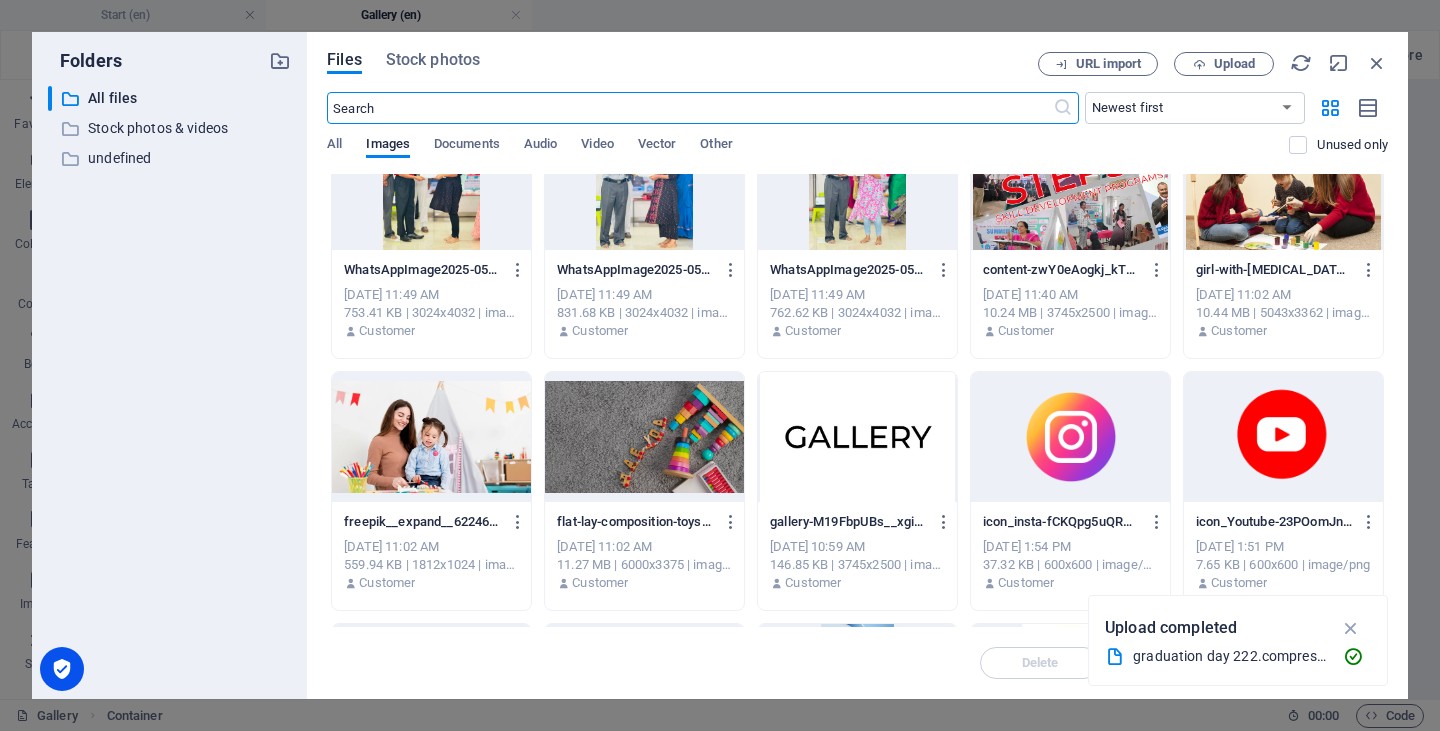 click at bounding box center (857, 437) 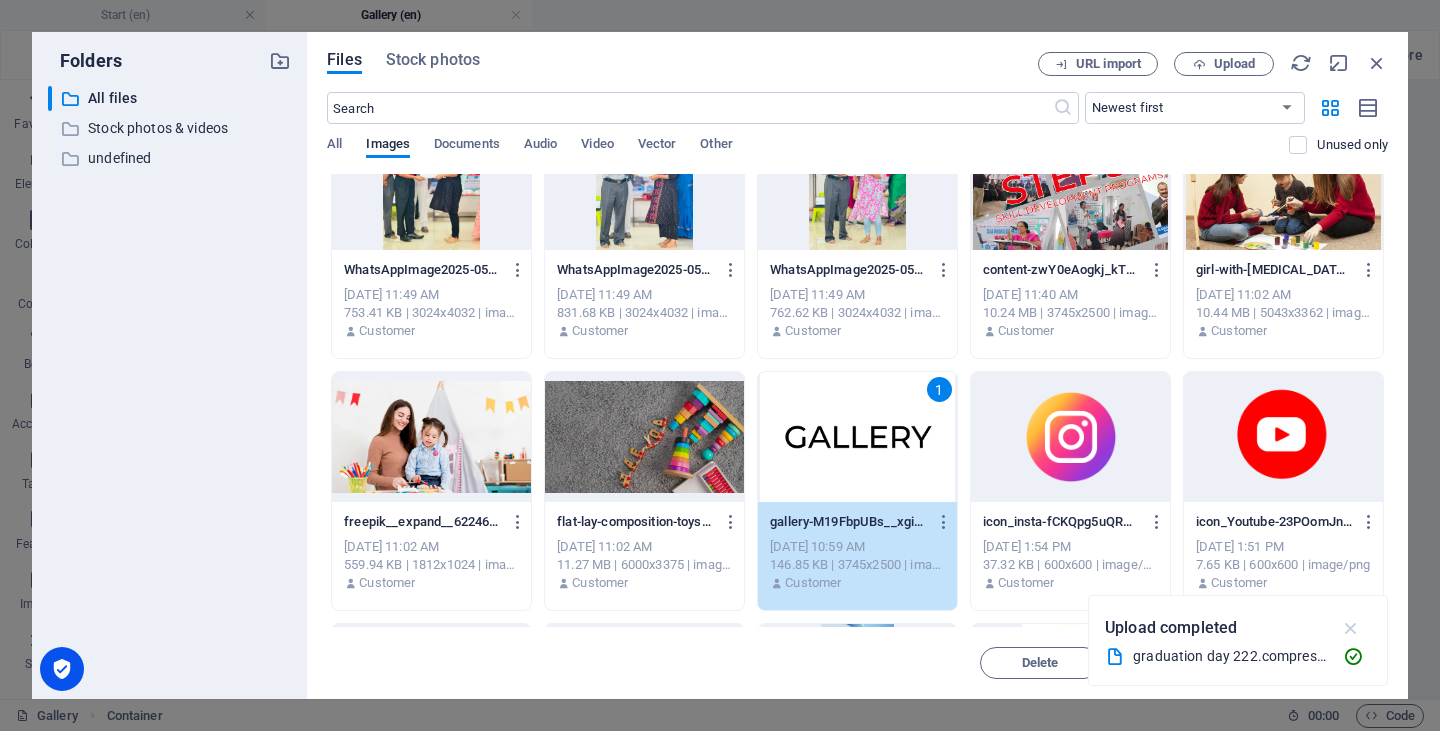 click at bounding box center (1351, 628) 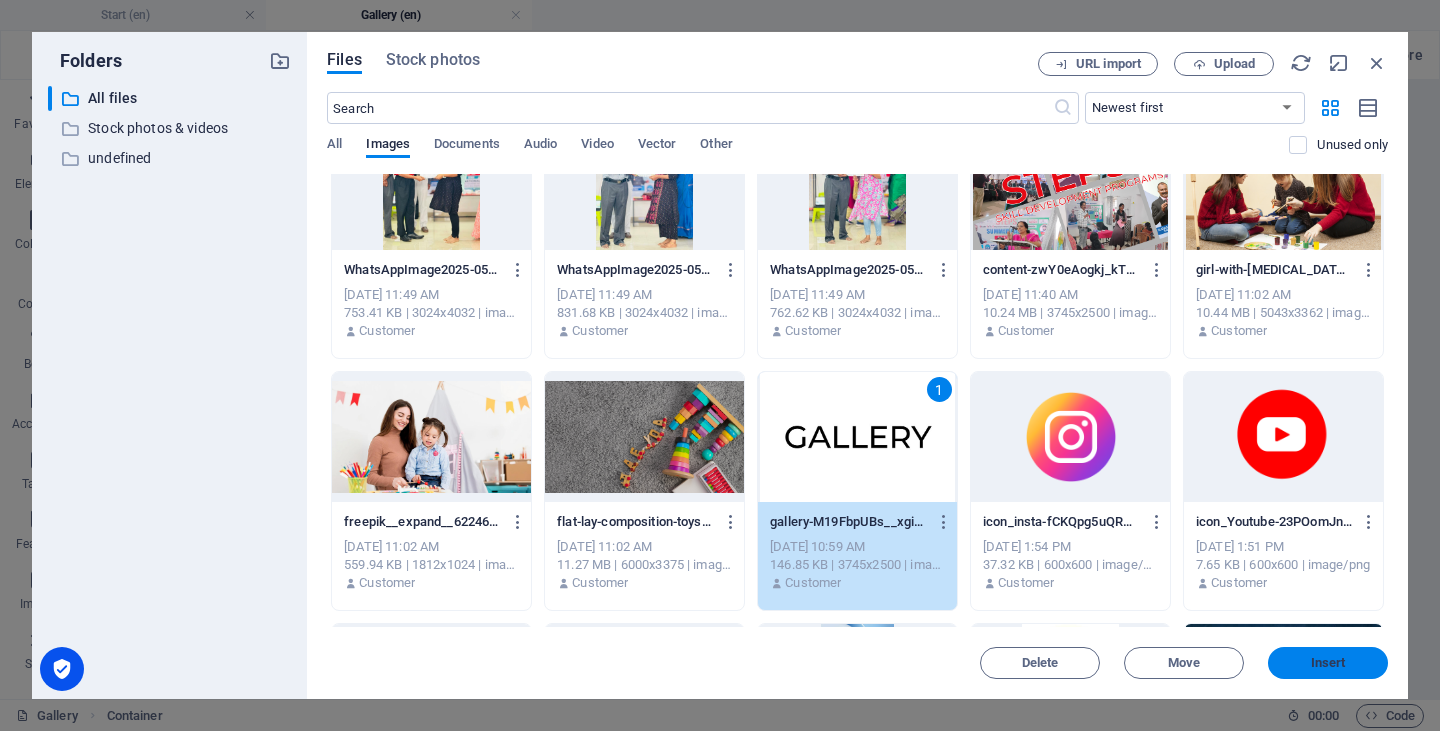 click on "Insert" at bounding box center [1328, 663] 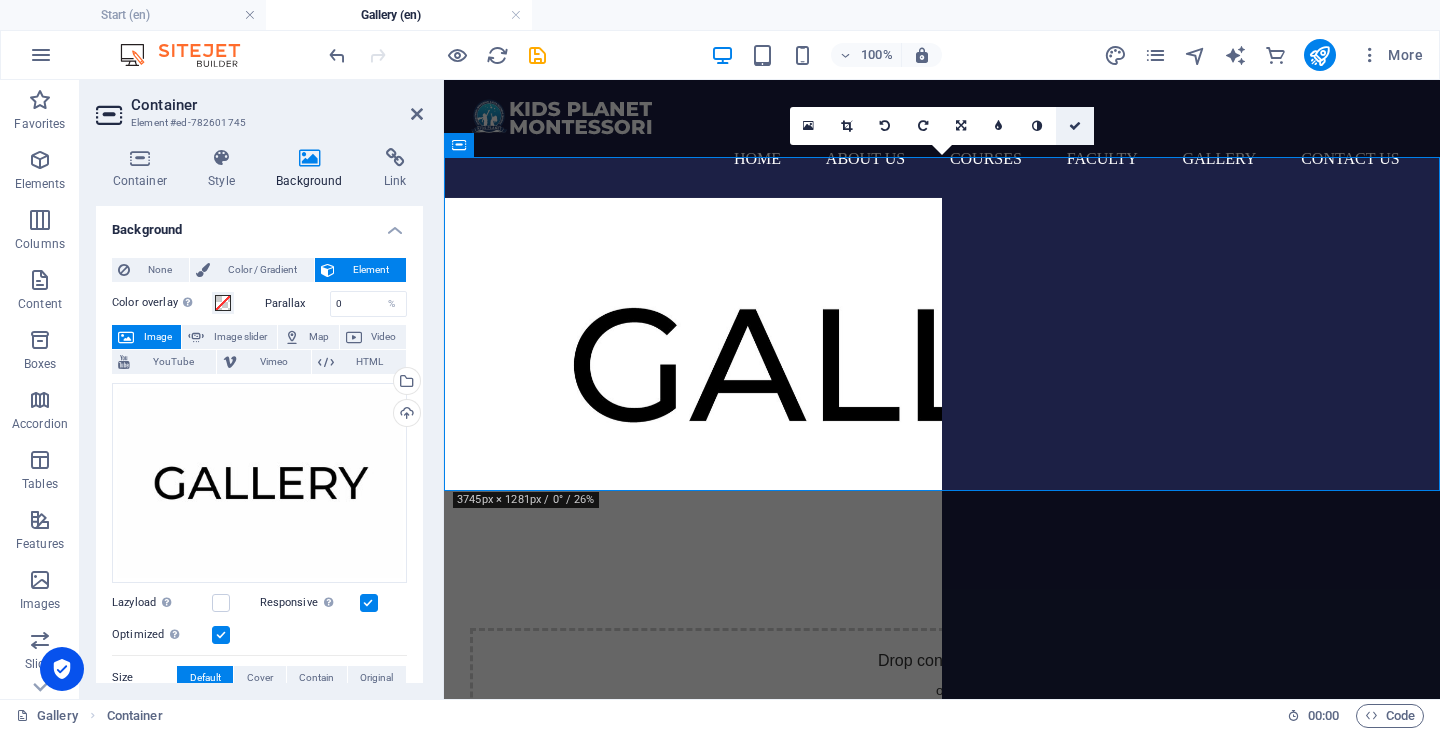 click at bounding box center [1075, 126] 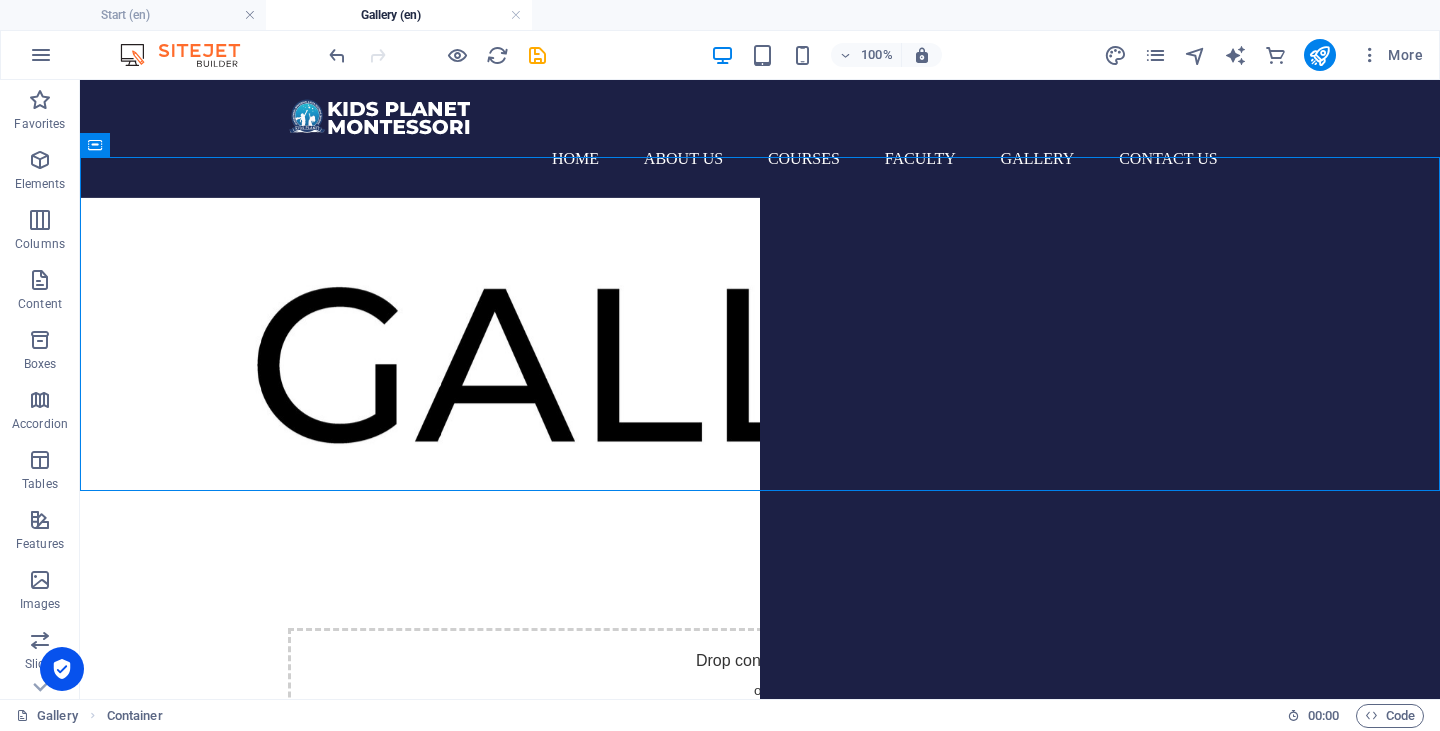 click on "Home About Us Courses Faculty Gallery Contact Us Drop content here or  Add elements  Paste clipboard" at bounding box center (760, 473) 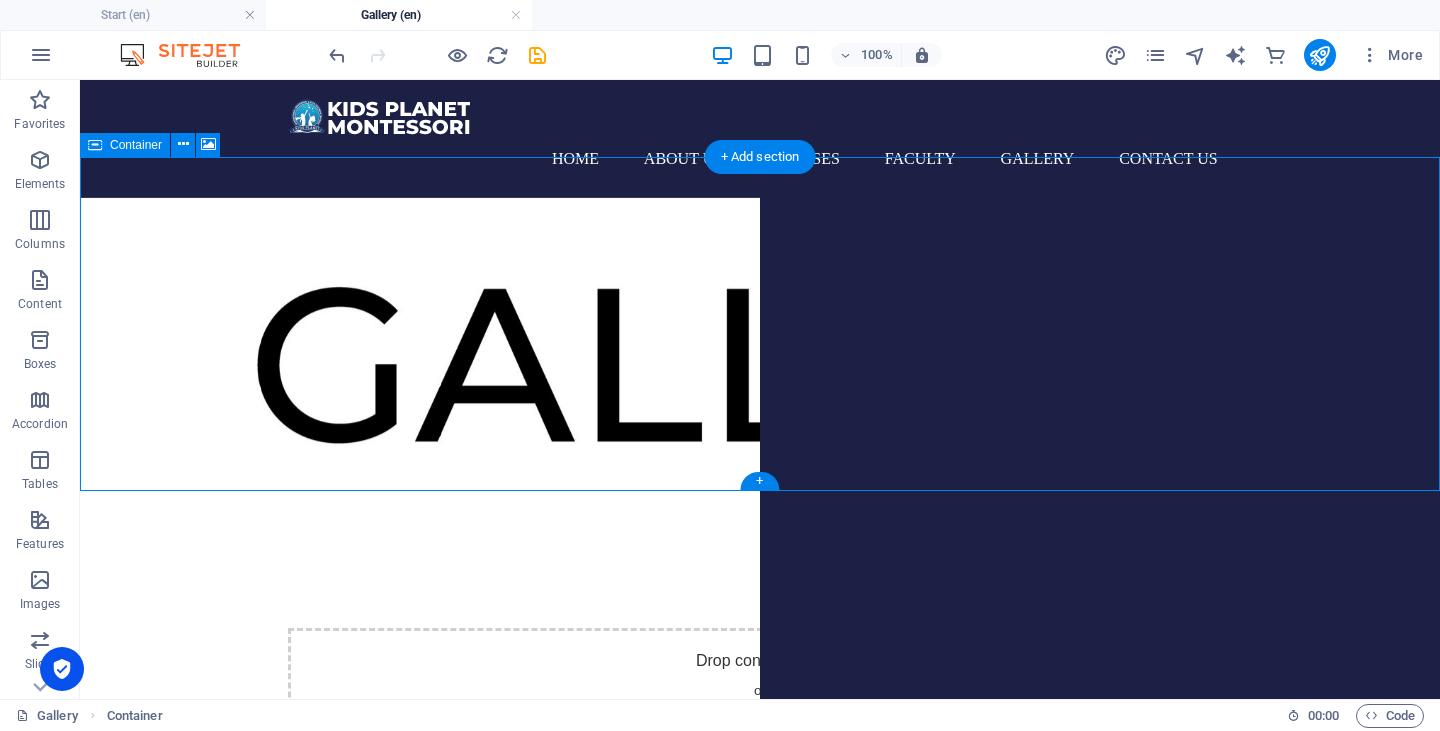 click on "Paste clipboard" at bounding box center [814, 729] 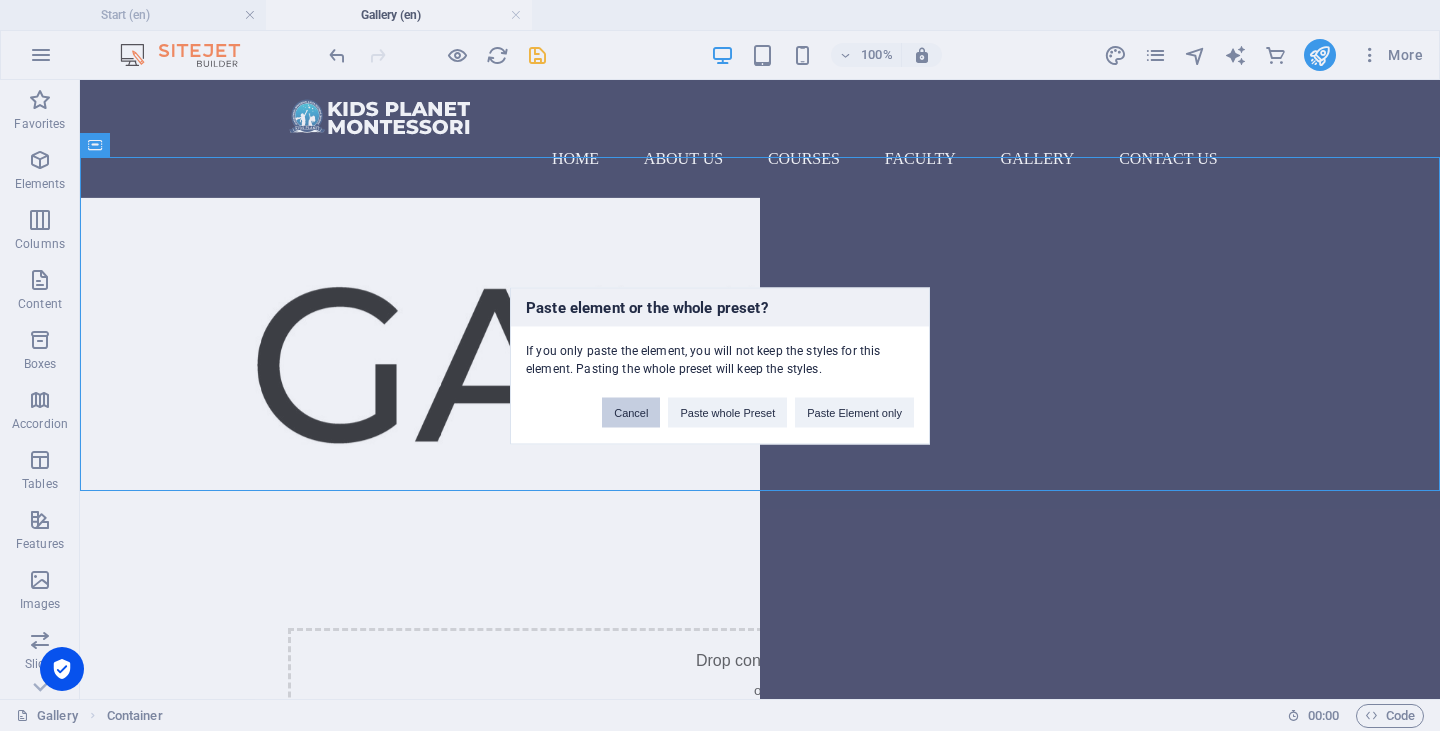 click on "Cancel" at bounding box center [631, 412] 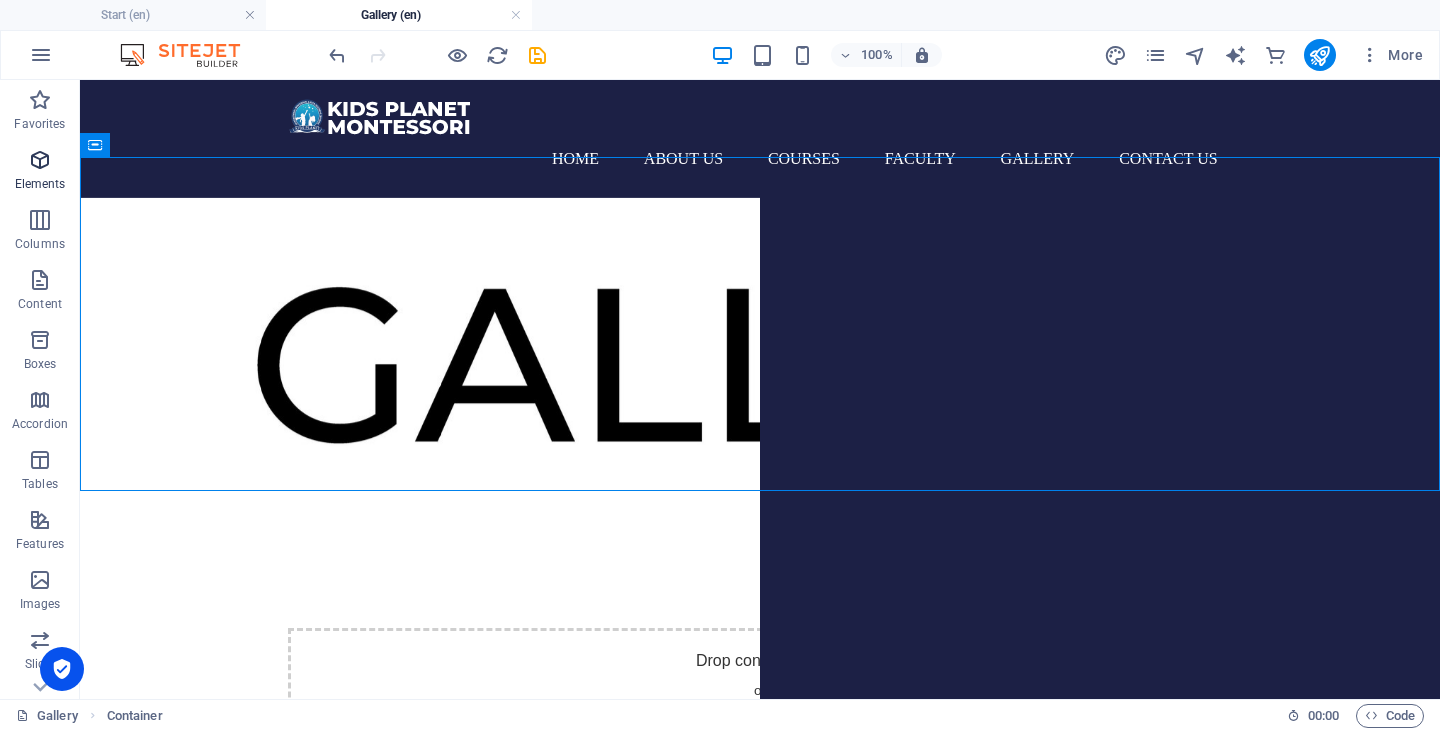 click on "Elements" at bounding box center (40, 172) 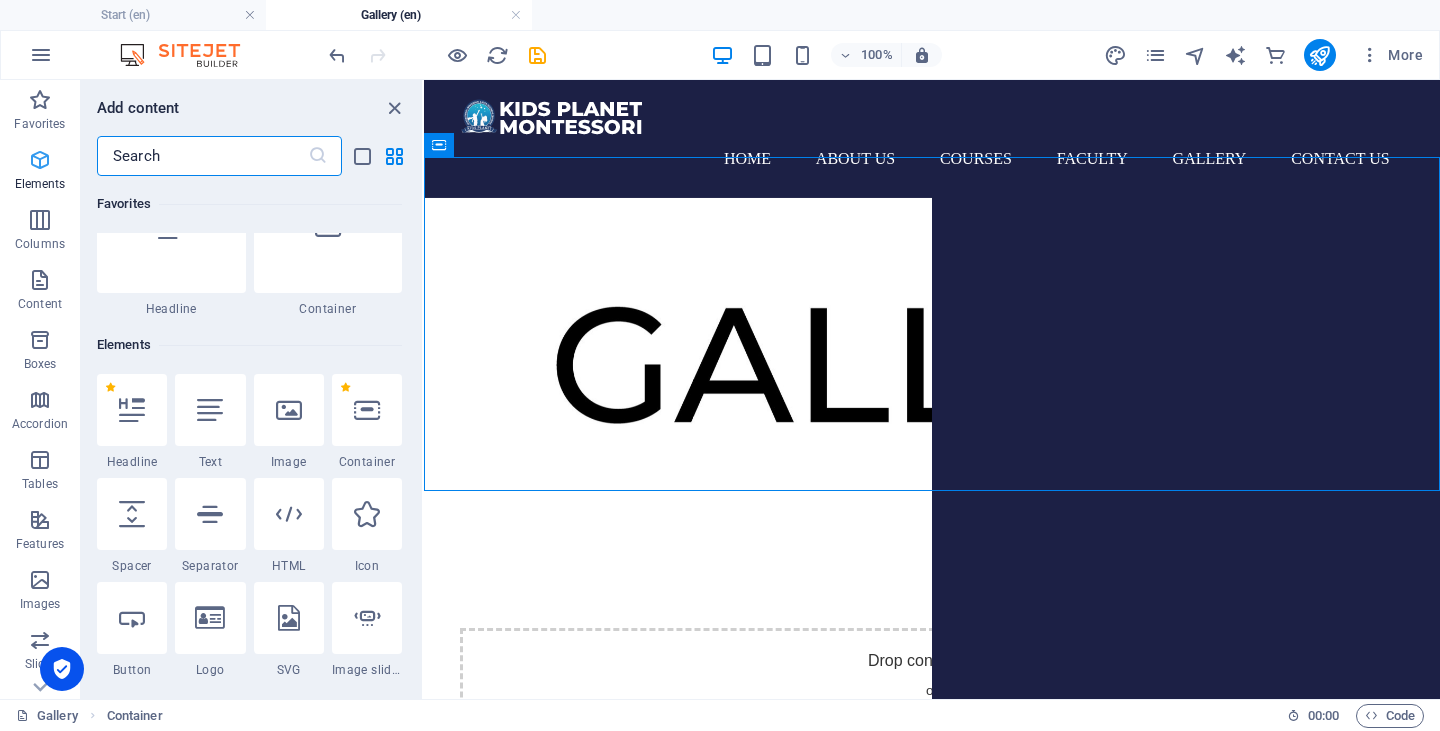 scroll, scrollTop: 213, scrollLeft: 0, axis: vertical 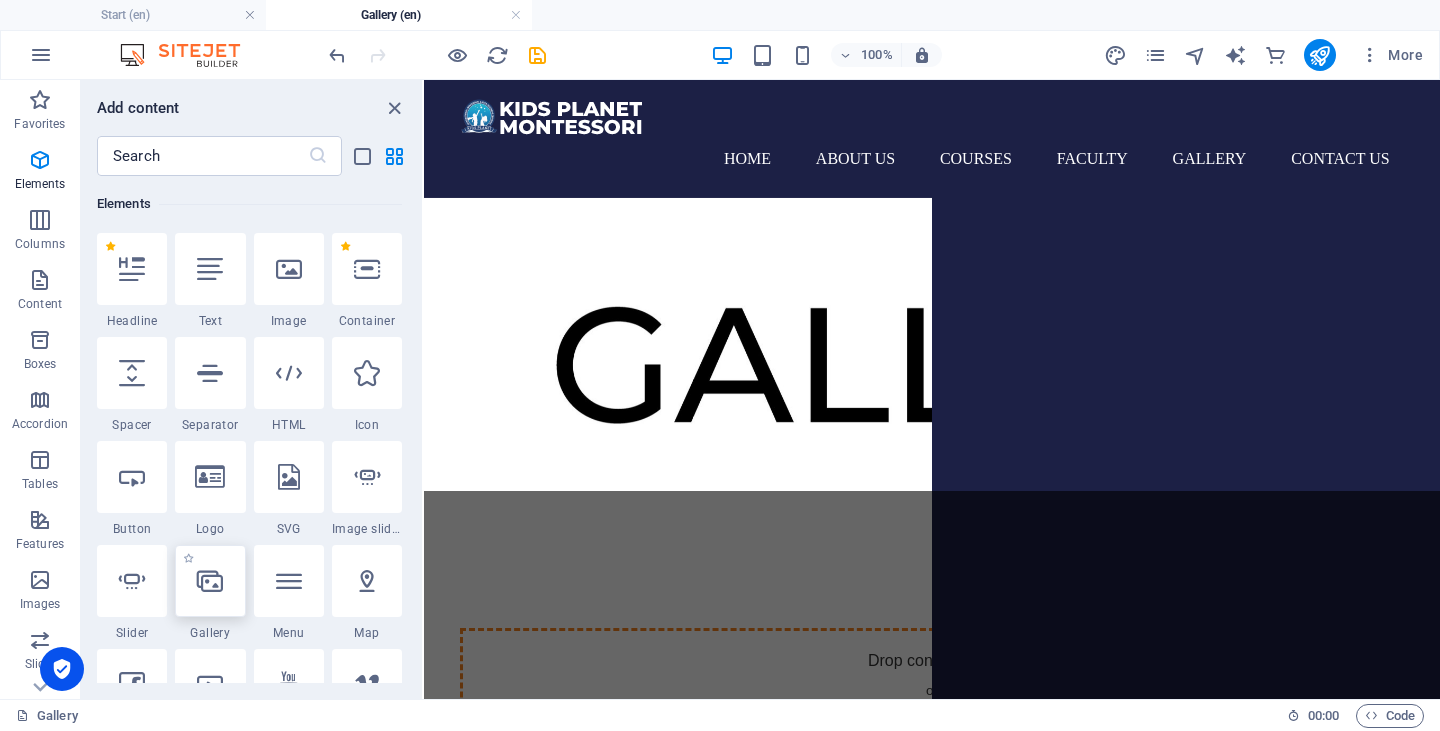 select on "4" 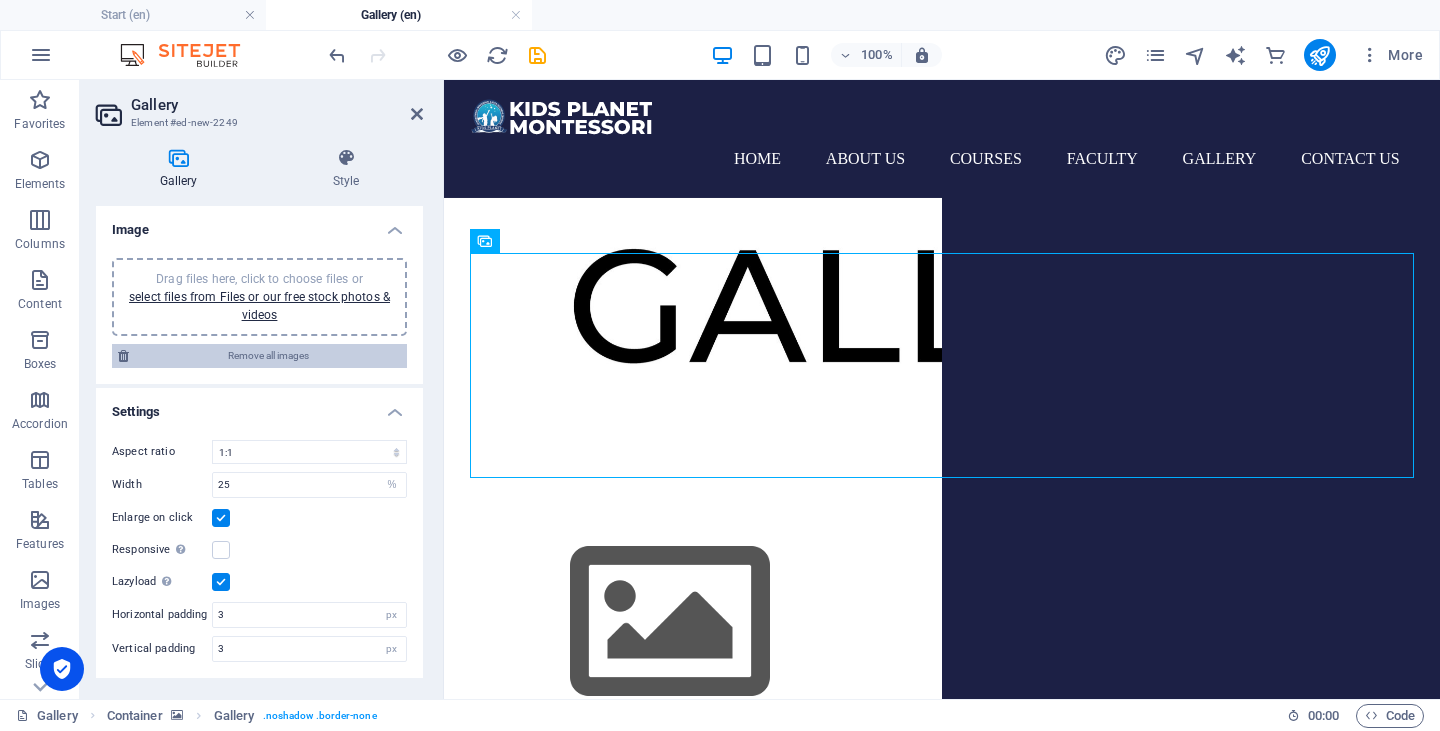 click on "Remove all images" at bounding box center [268, 356] 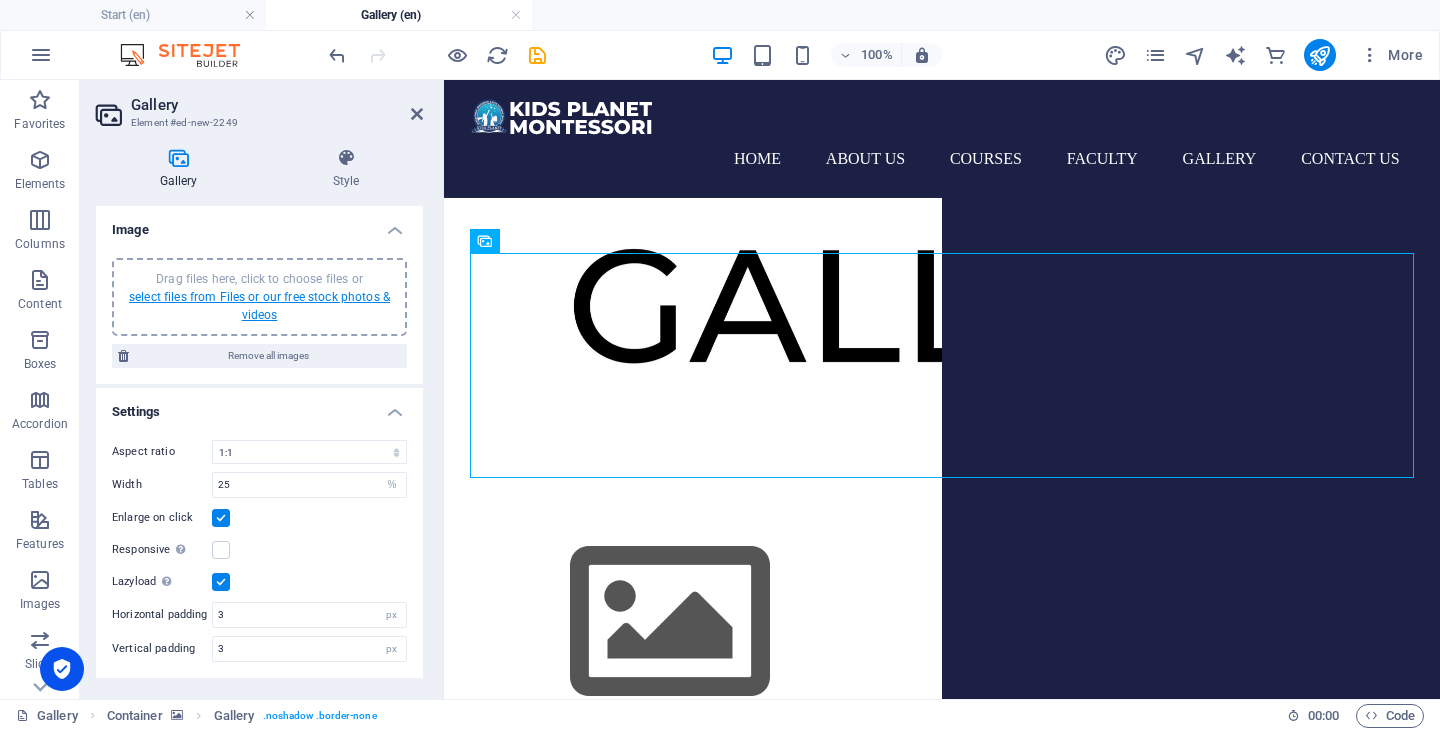 click on "select files from Files or our free stock photos & videos" at bounding box center [259, 306] 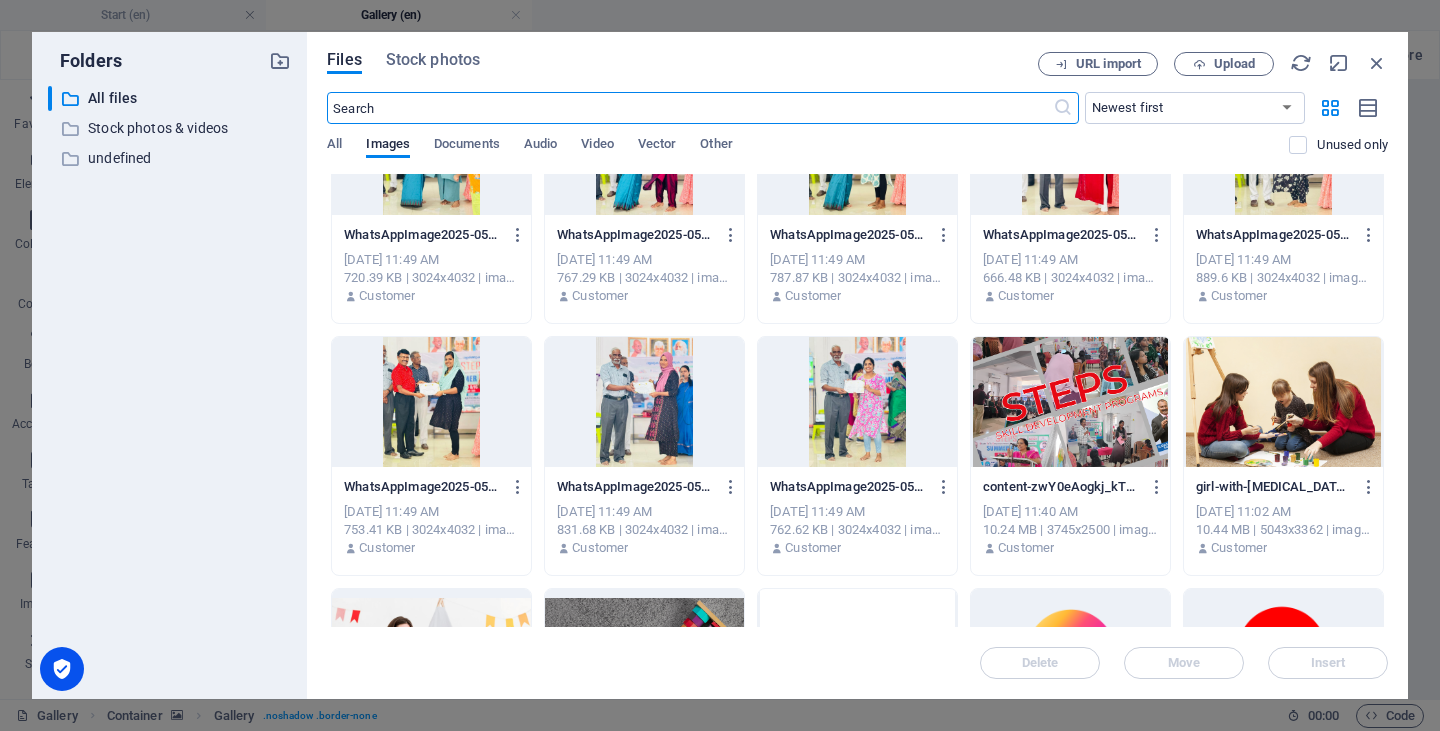 scroll, scrollTop: 2375, scrollLeft: 0, axis: vertical 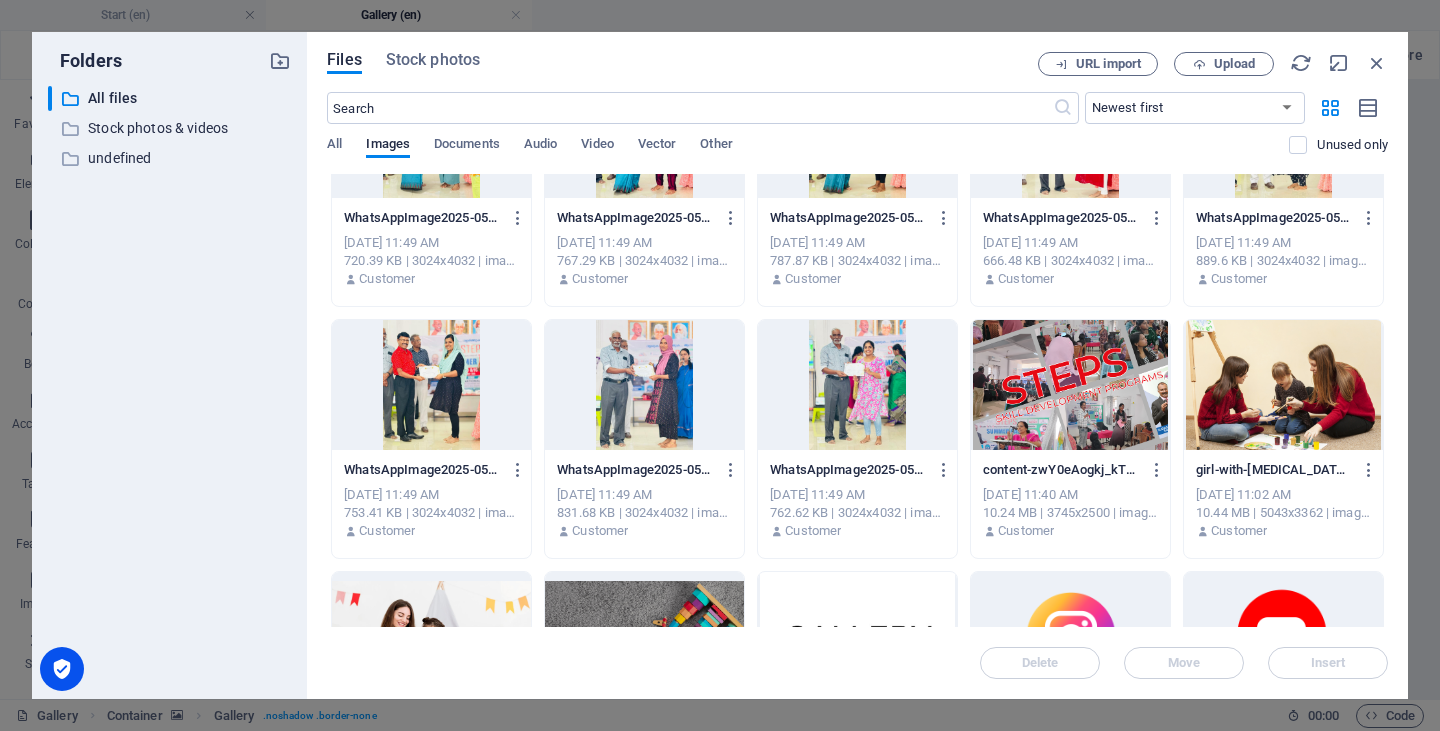 click at bounding box center (1070, 385) 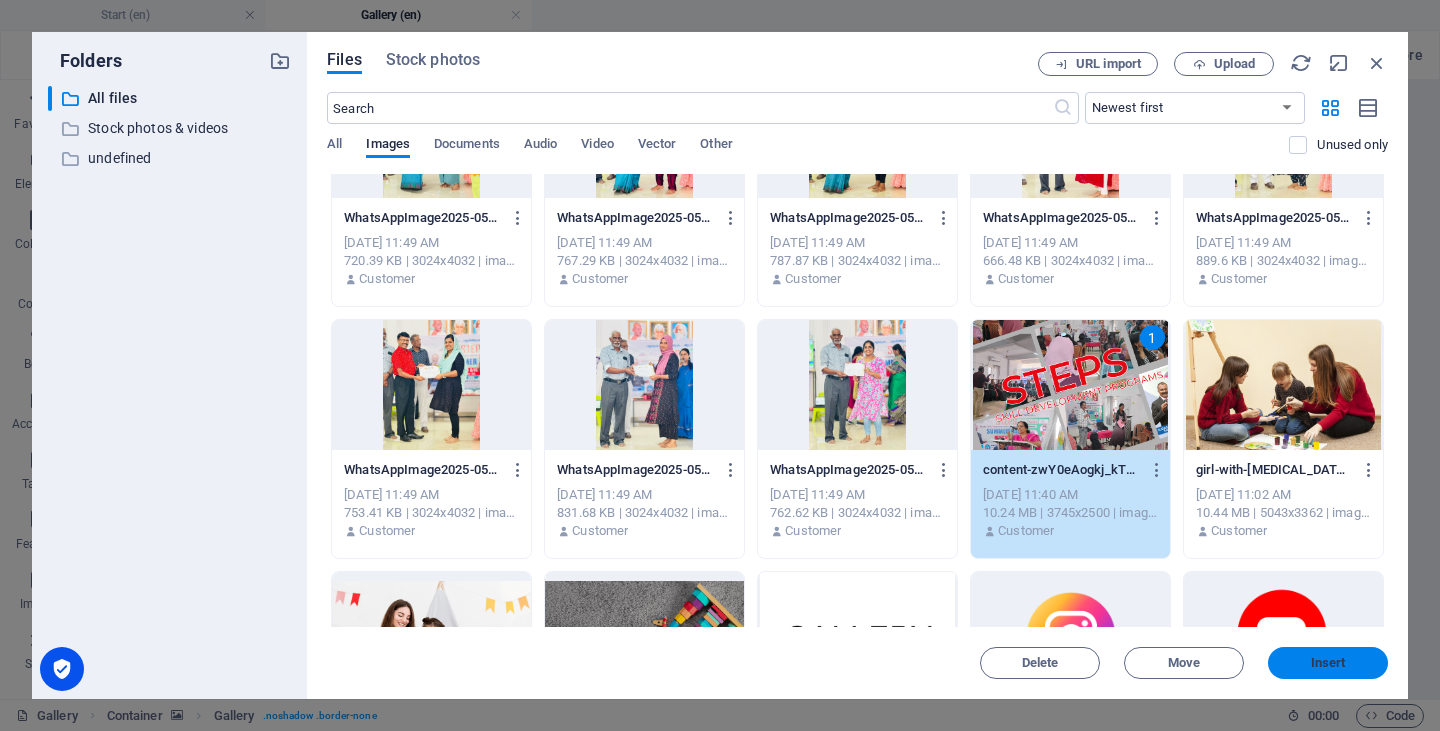click on "Insert" at bounding box center [1328, 663] 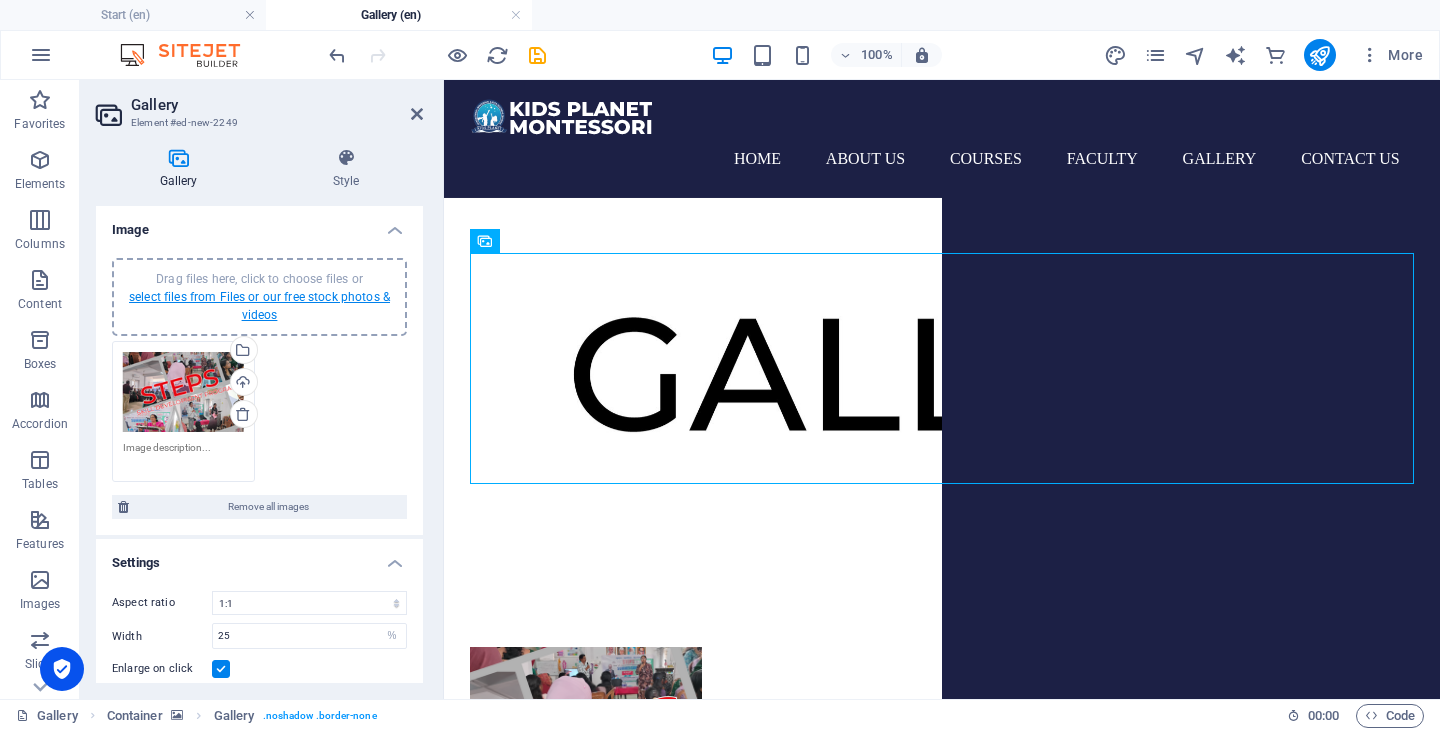 click on "select files from Files or our free stock photos & videos" at bounding box center (259, 306) 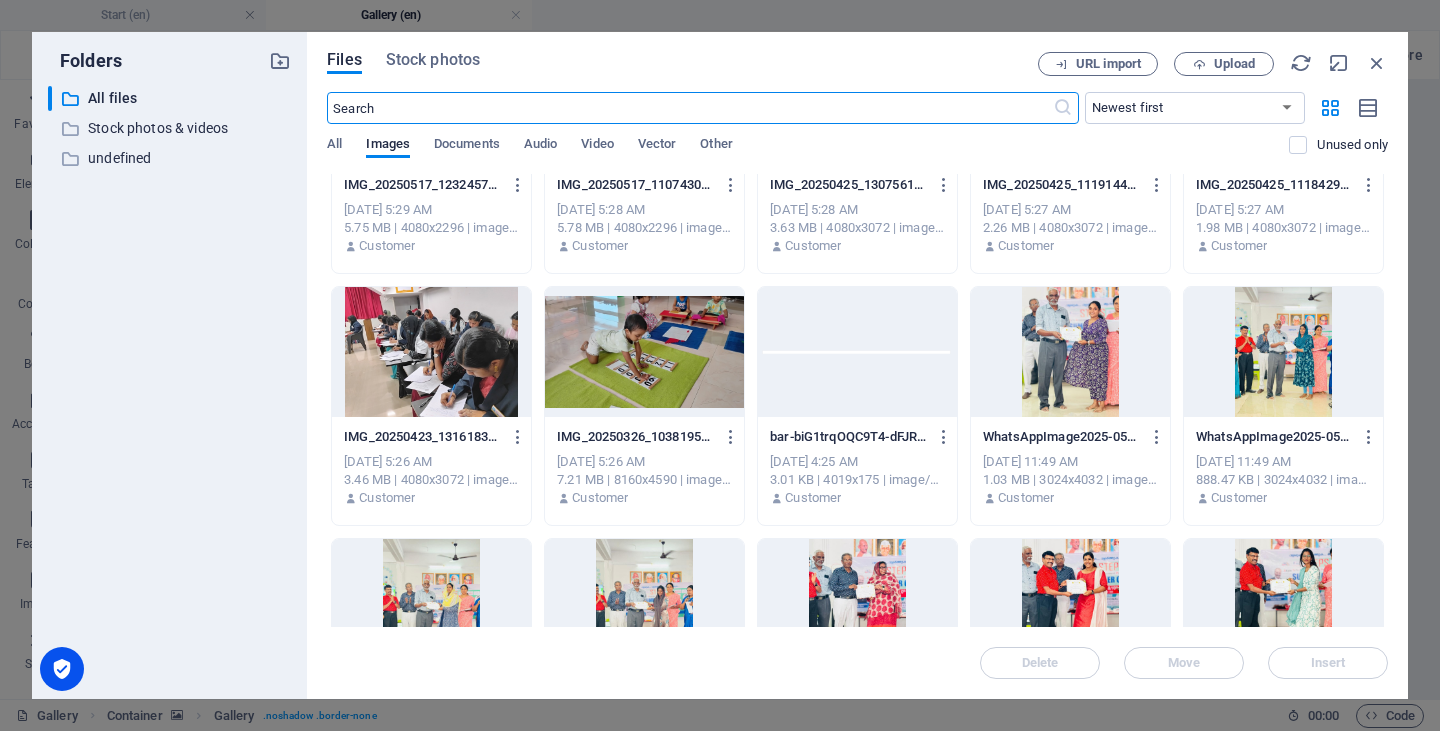 scroll, scrollTop: 1500, scrollLeft: 0, axis: vertical 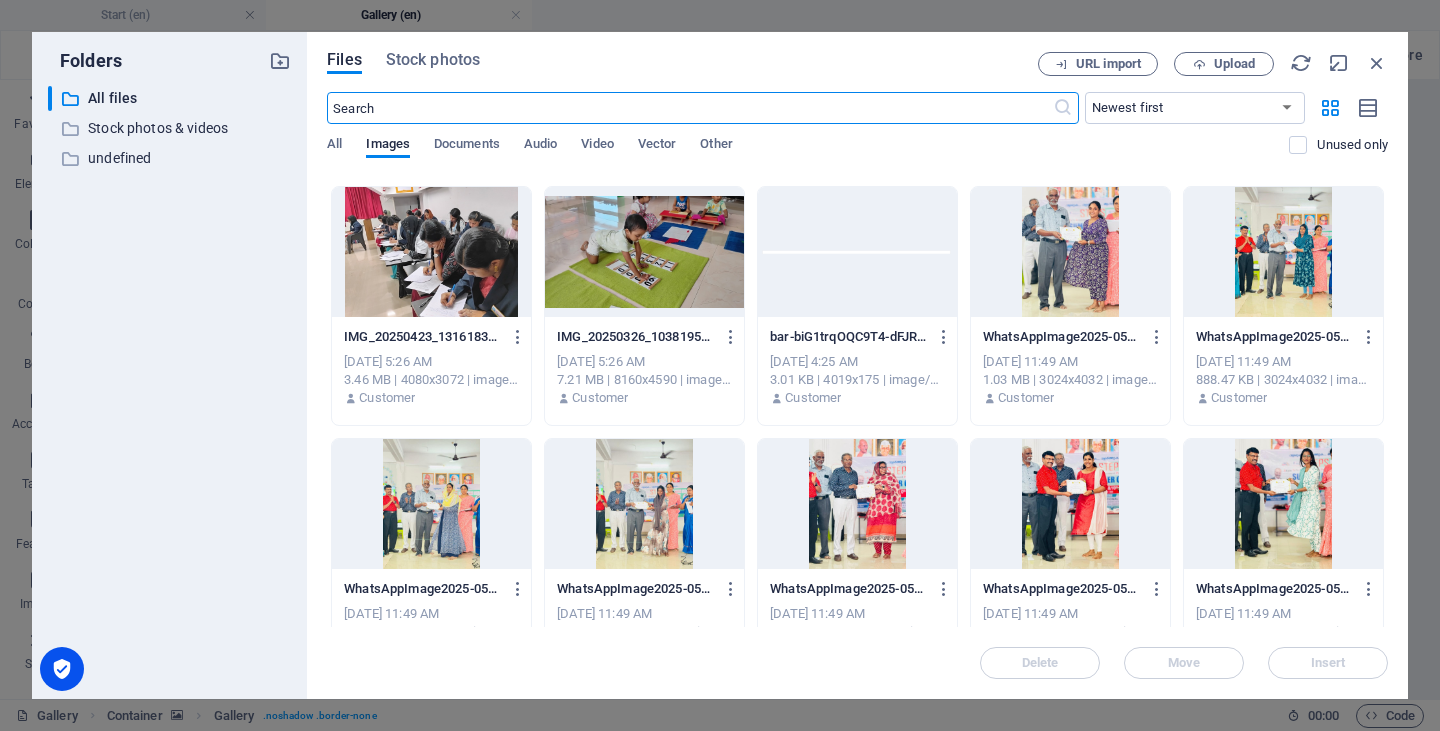 click at bounding box center [1070, 252] 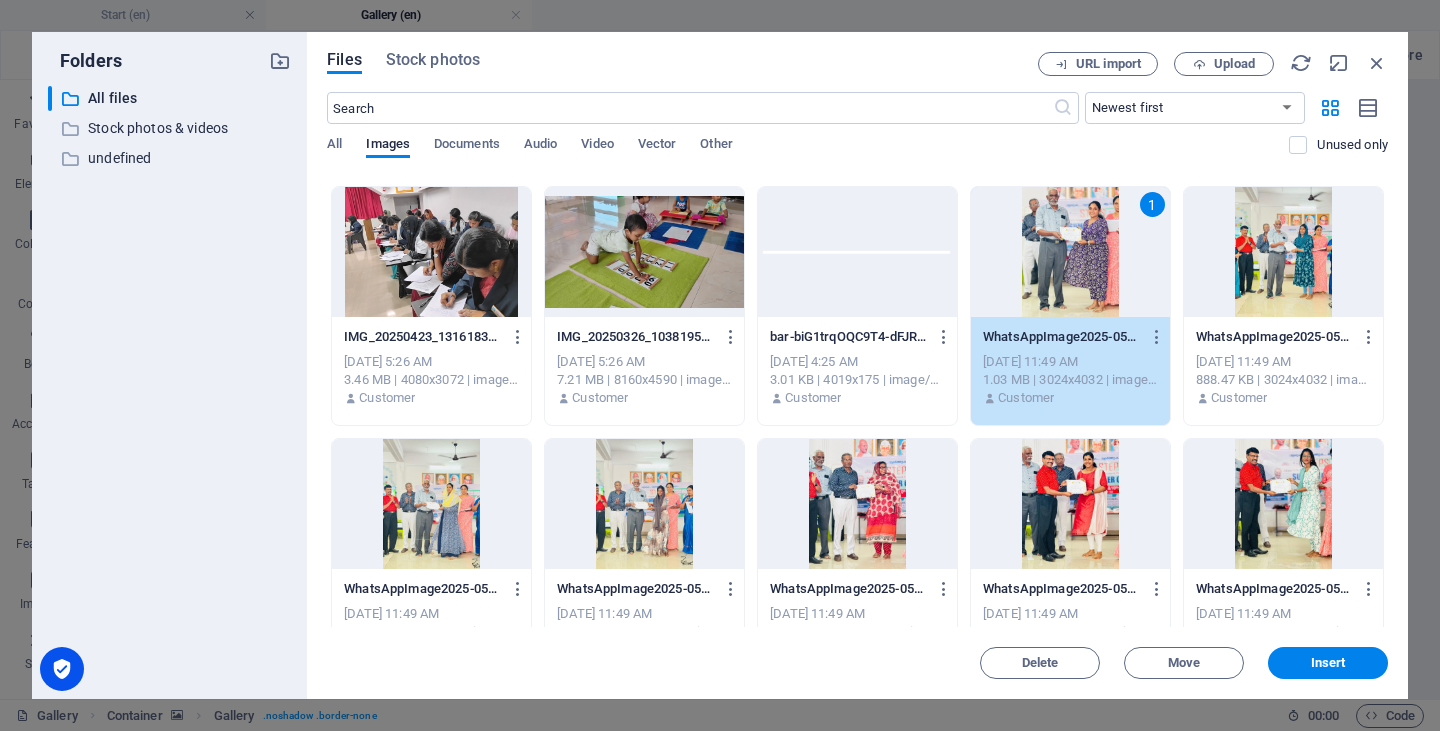 click at bounding box center (1283, 252) 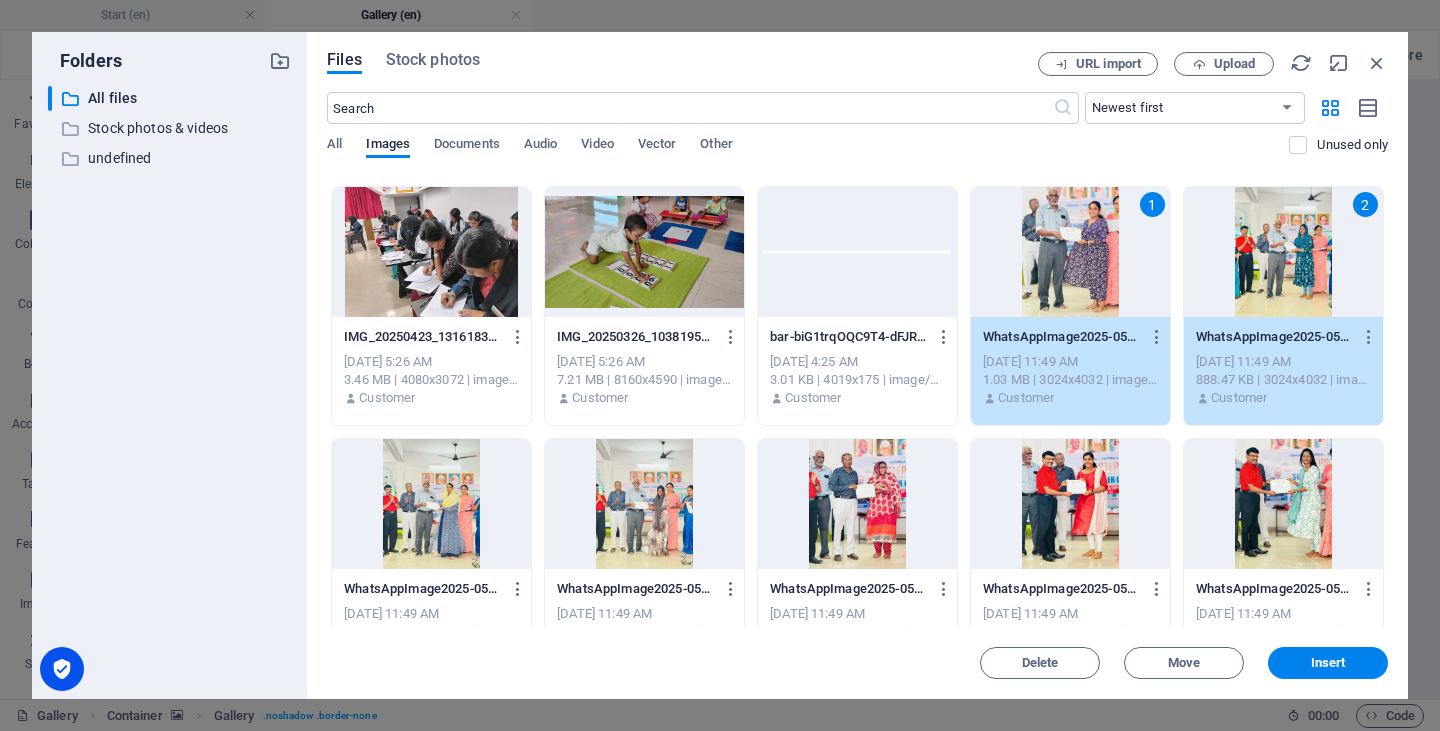 click at bounding box center (431, 504) 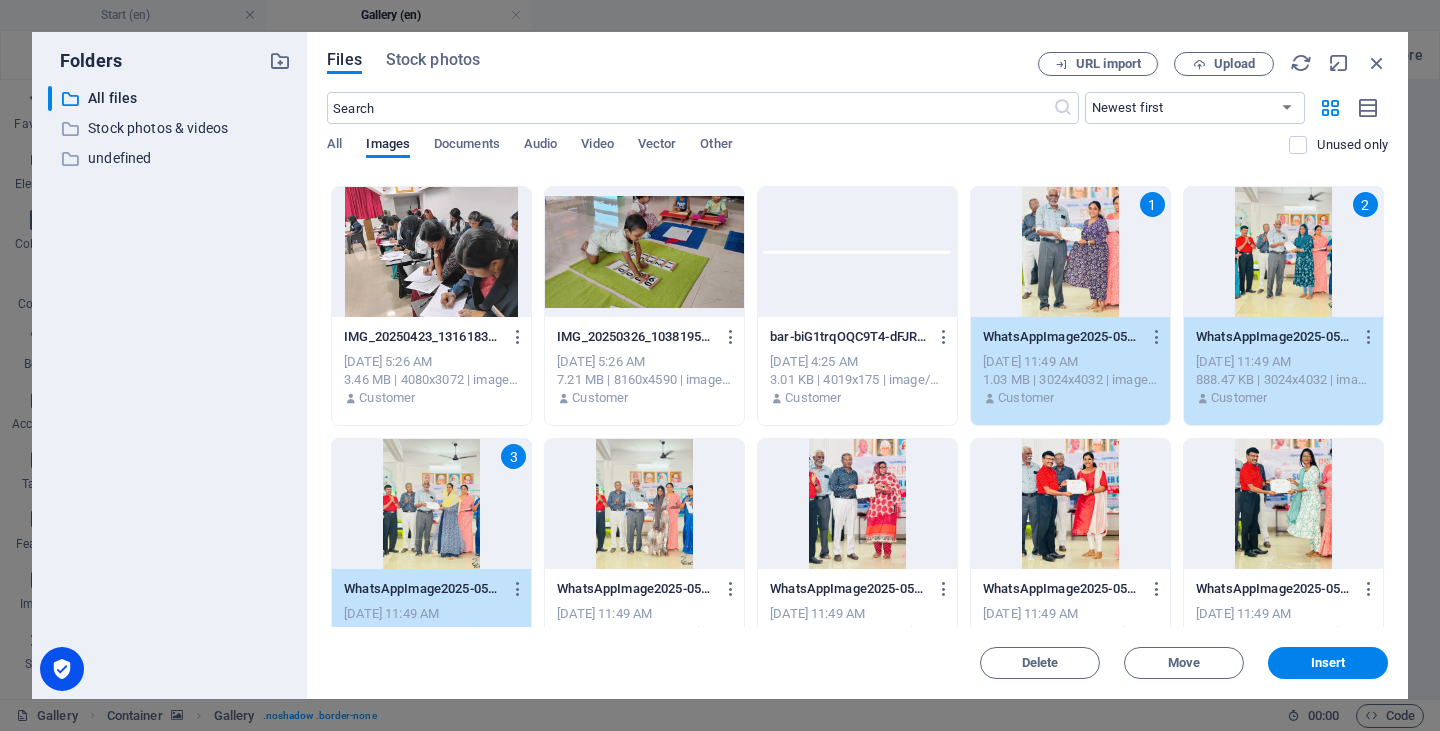 click at bounding box center [644, 504] 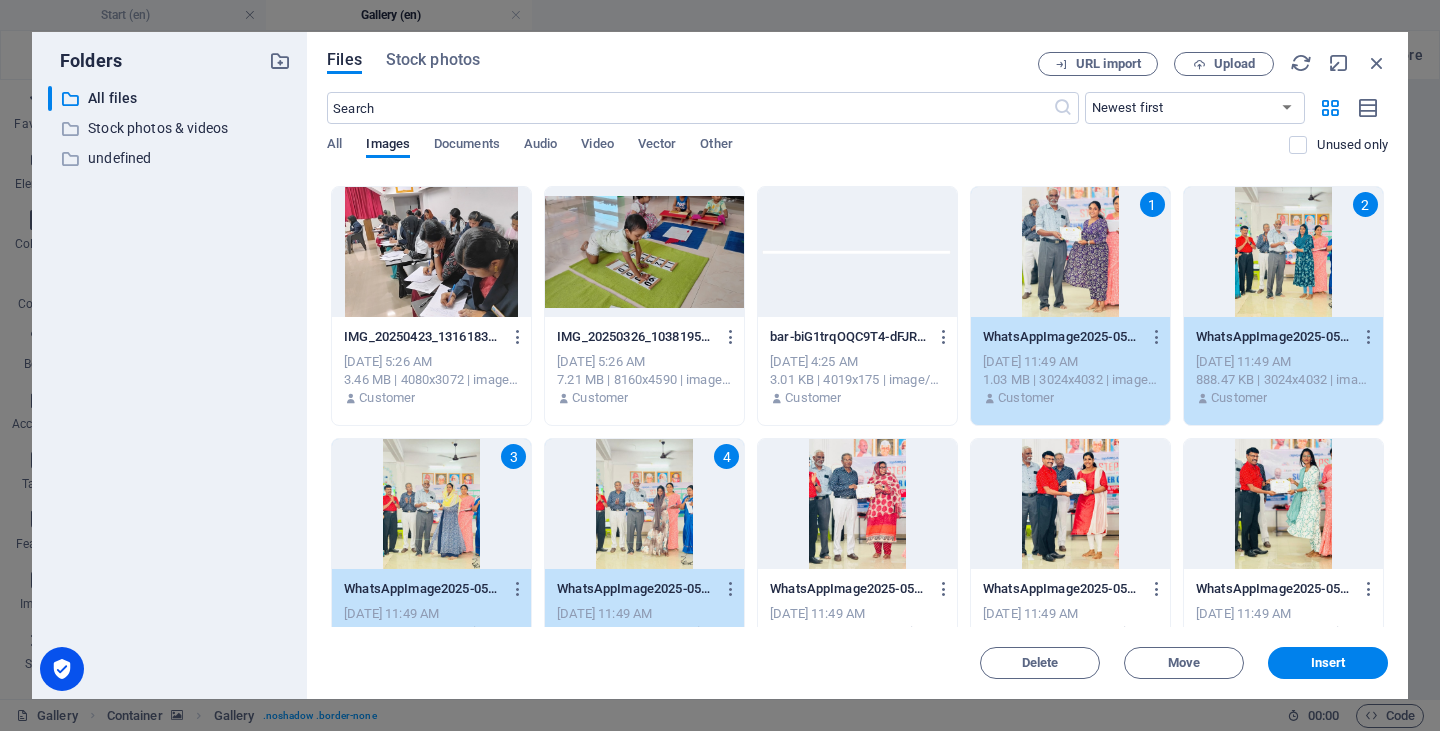 click at bounding box center (857, 504) 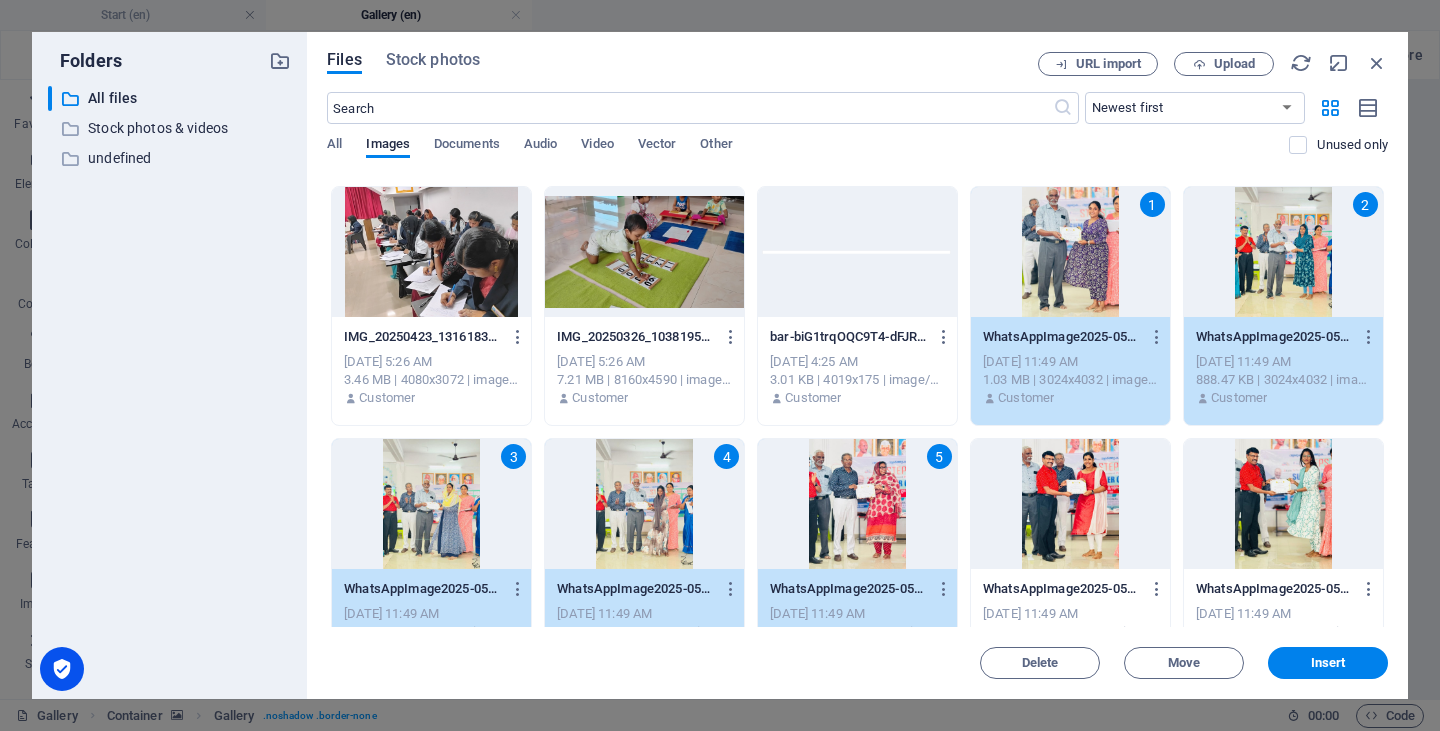 click at bounding box center (1070, 504) 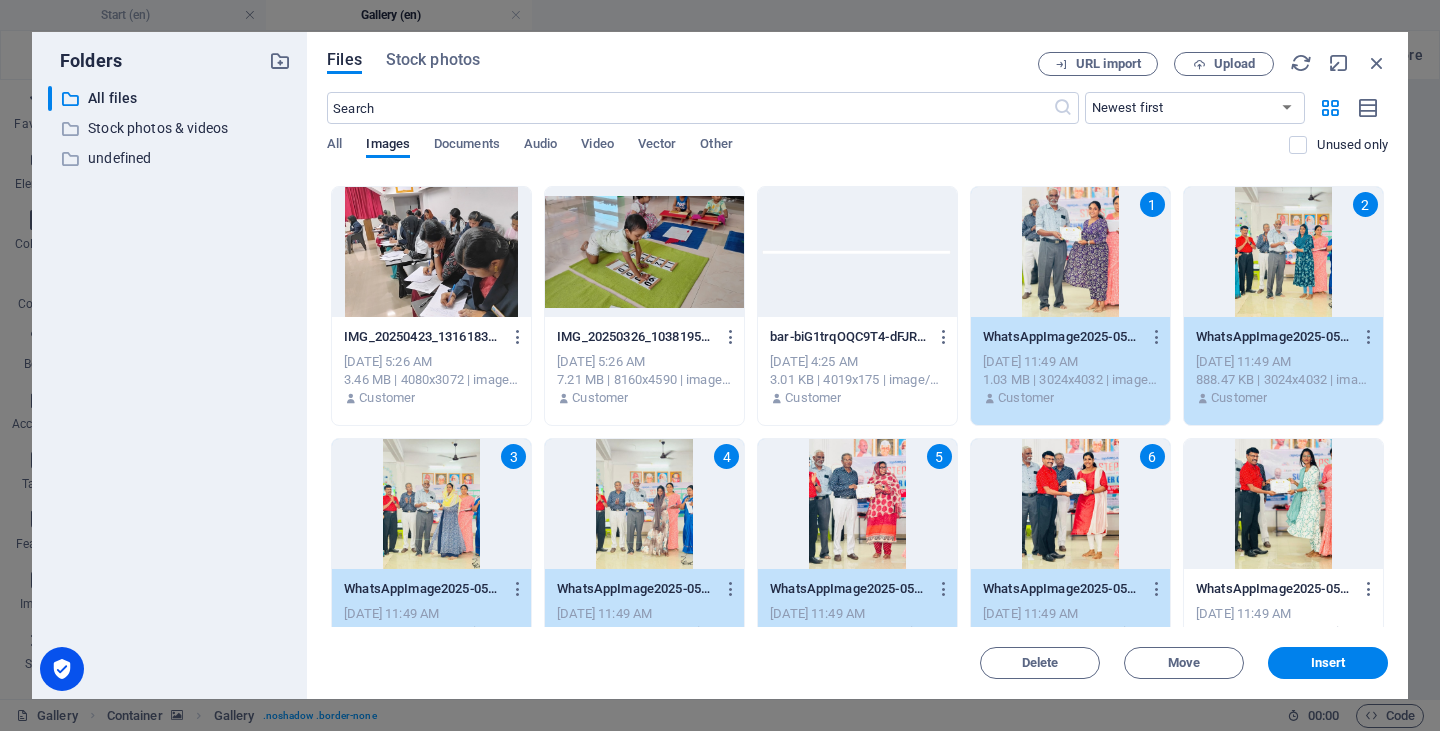 click at bounding box center (1283, 504) 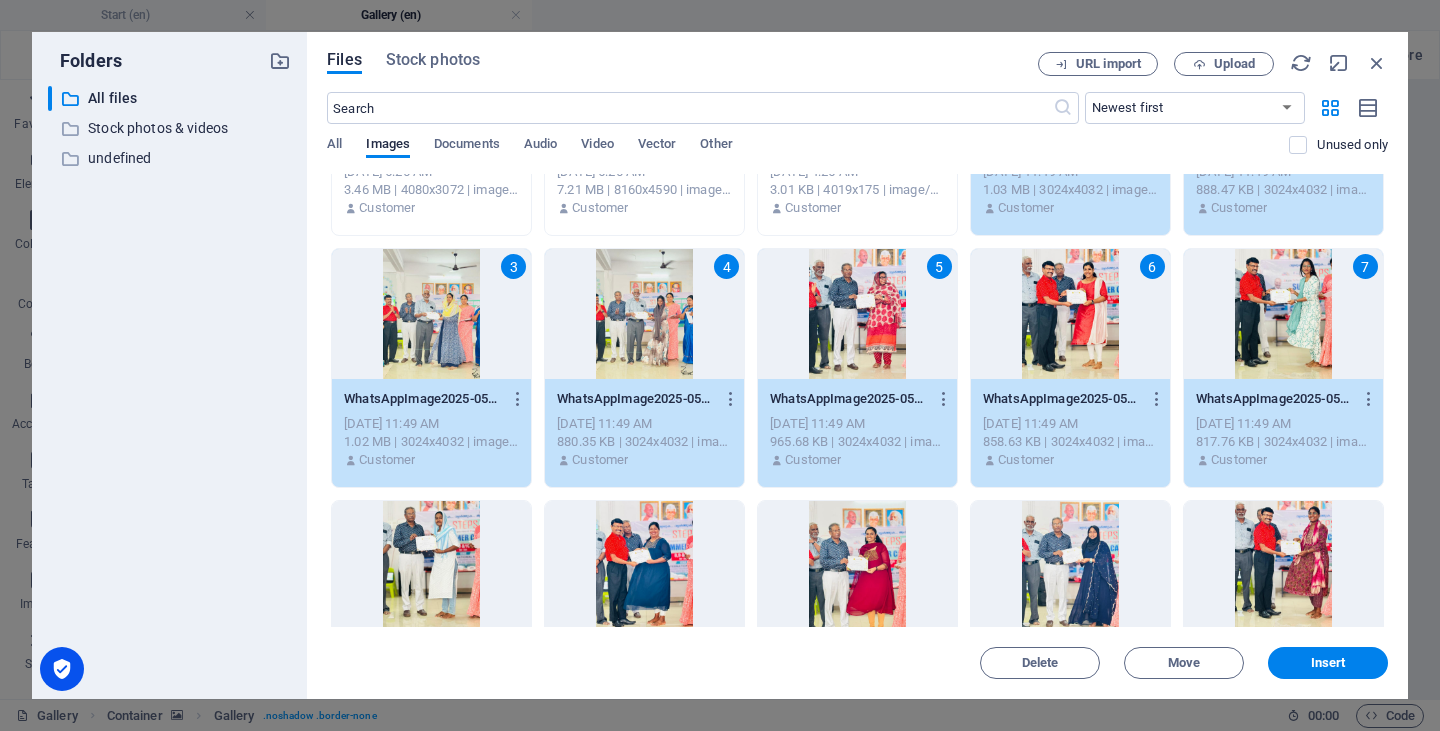 scroll, scrollTop: 1700, scrollLeft: 0, axis: vertical 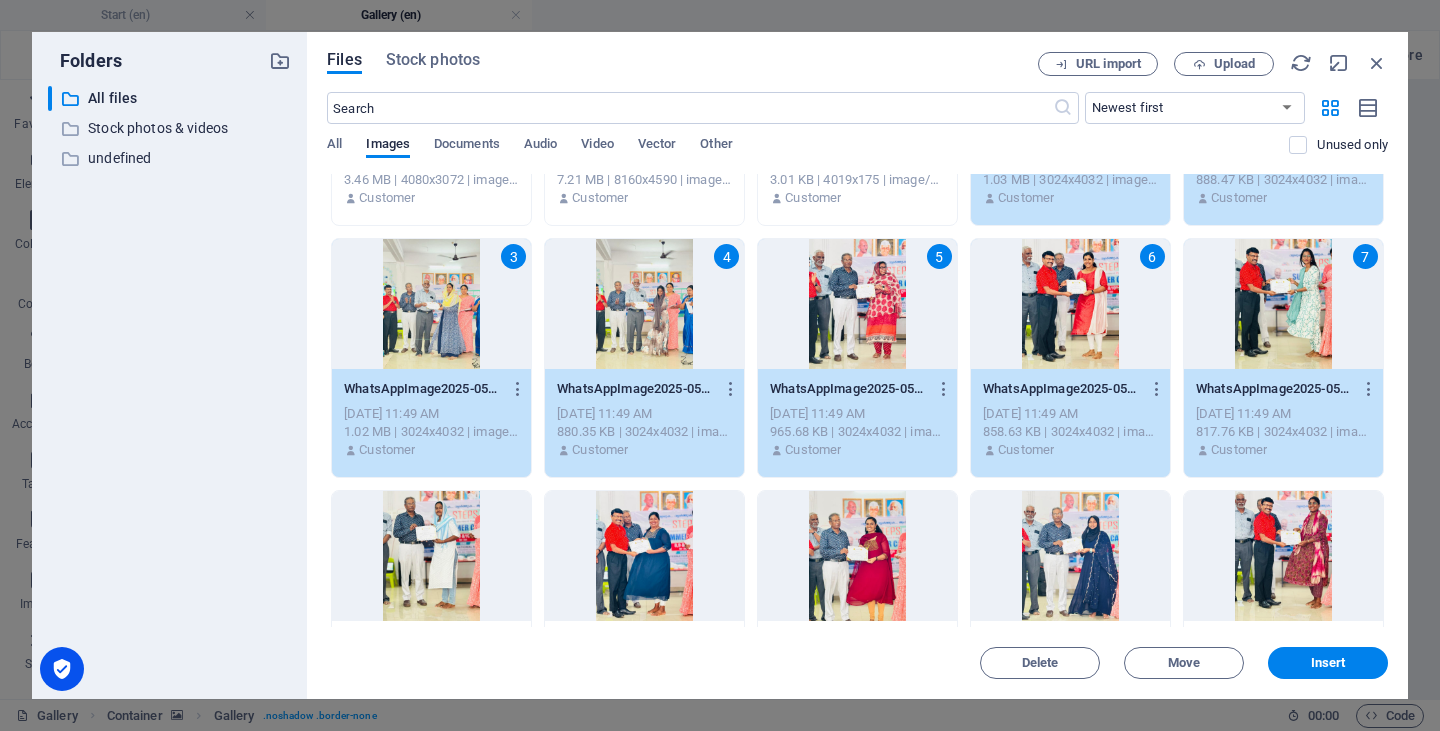 click at bounding box center [431, 556] 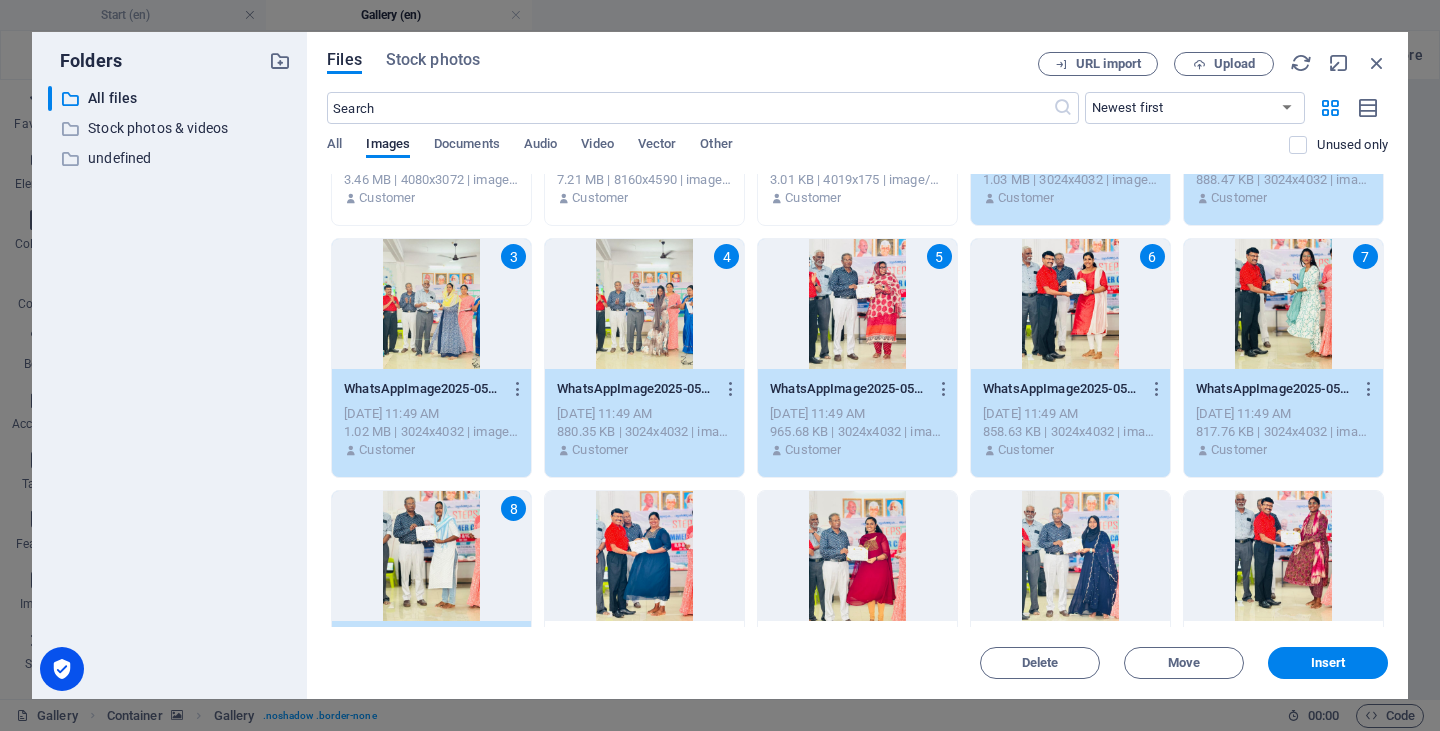 click at bounding box center [857, 556] 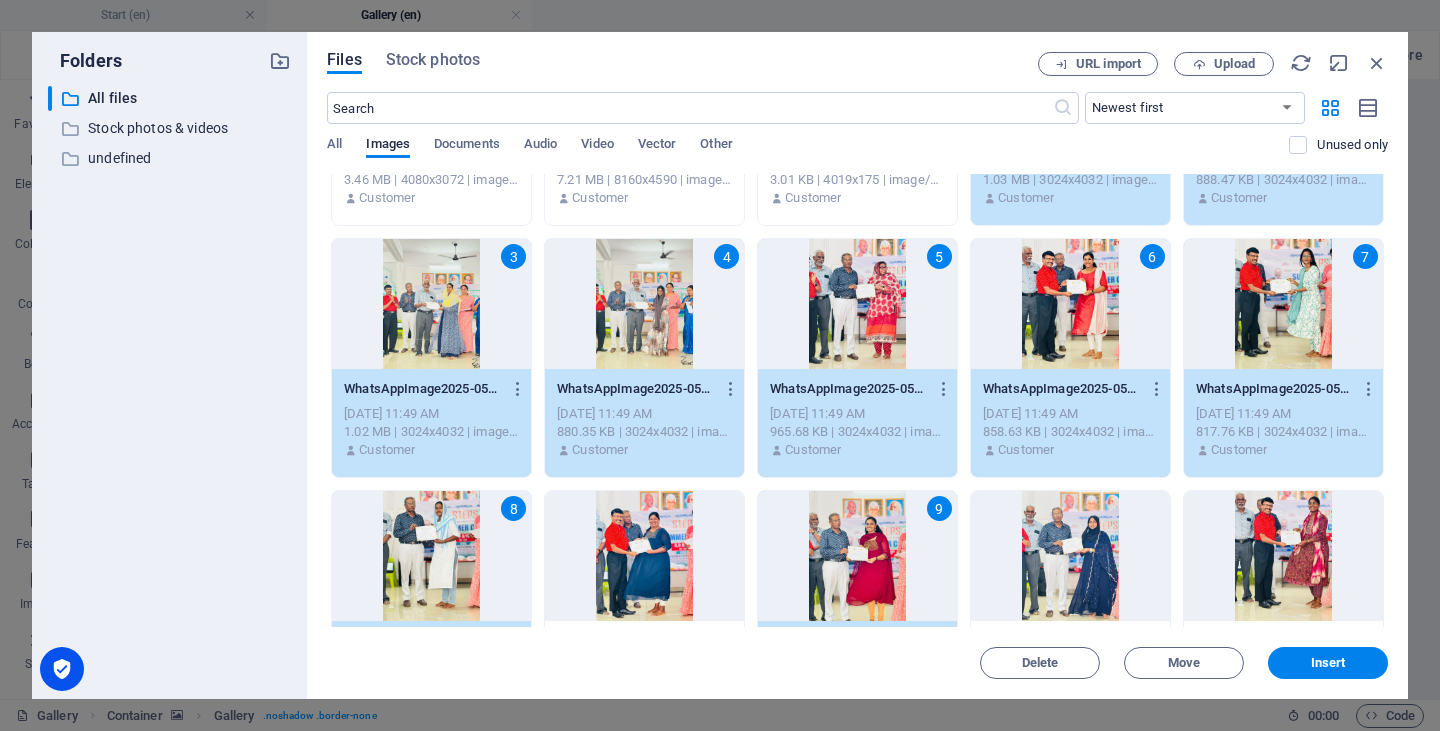 click at bounding box center [1070, 556] 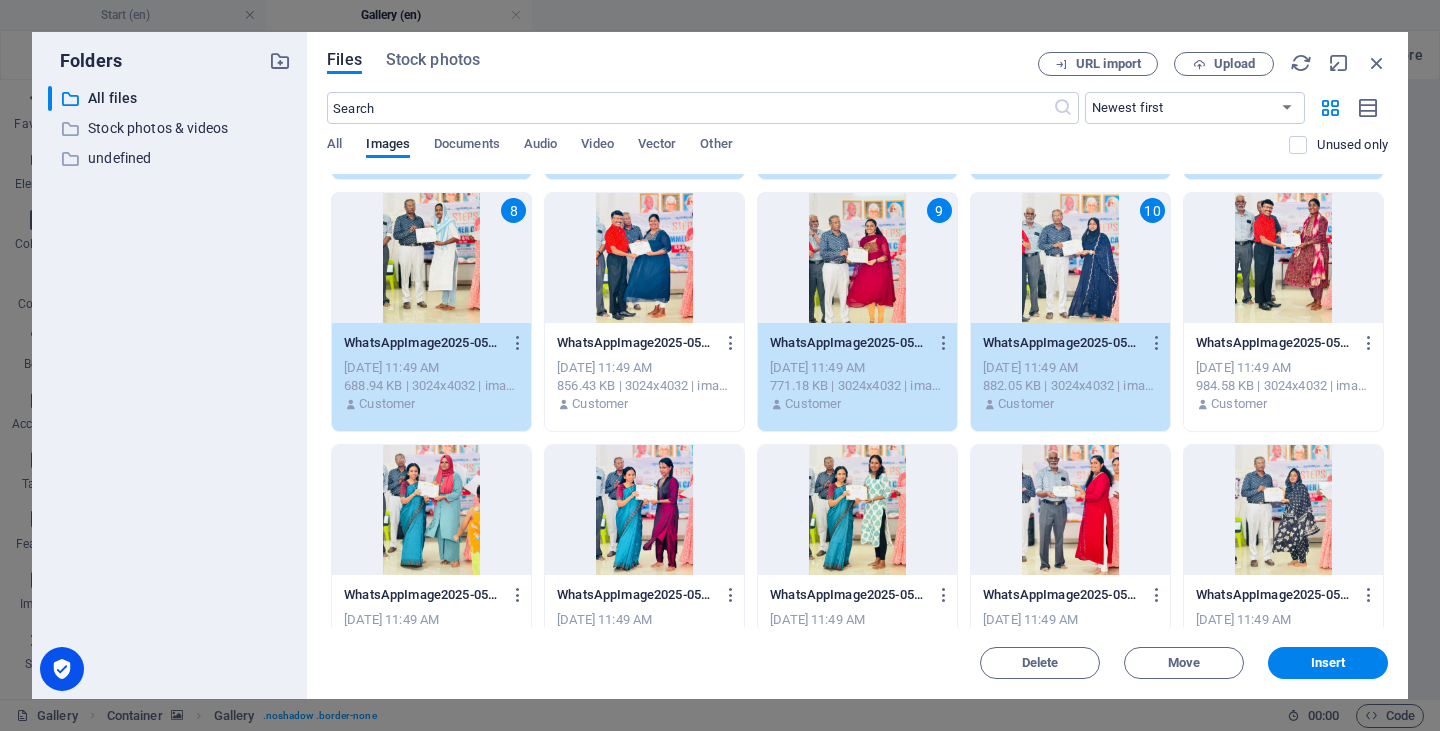 scroll, scrollTop: 2000, scrollLeft: 0, axis: vertical 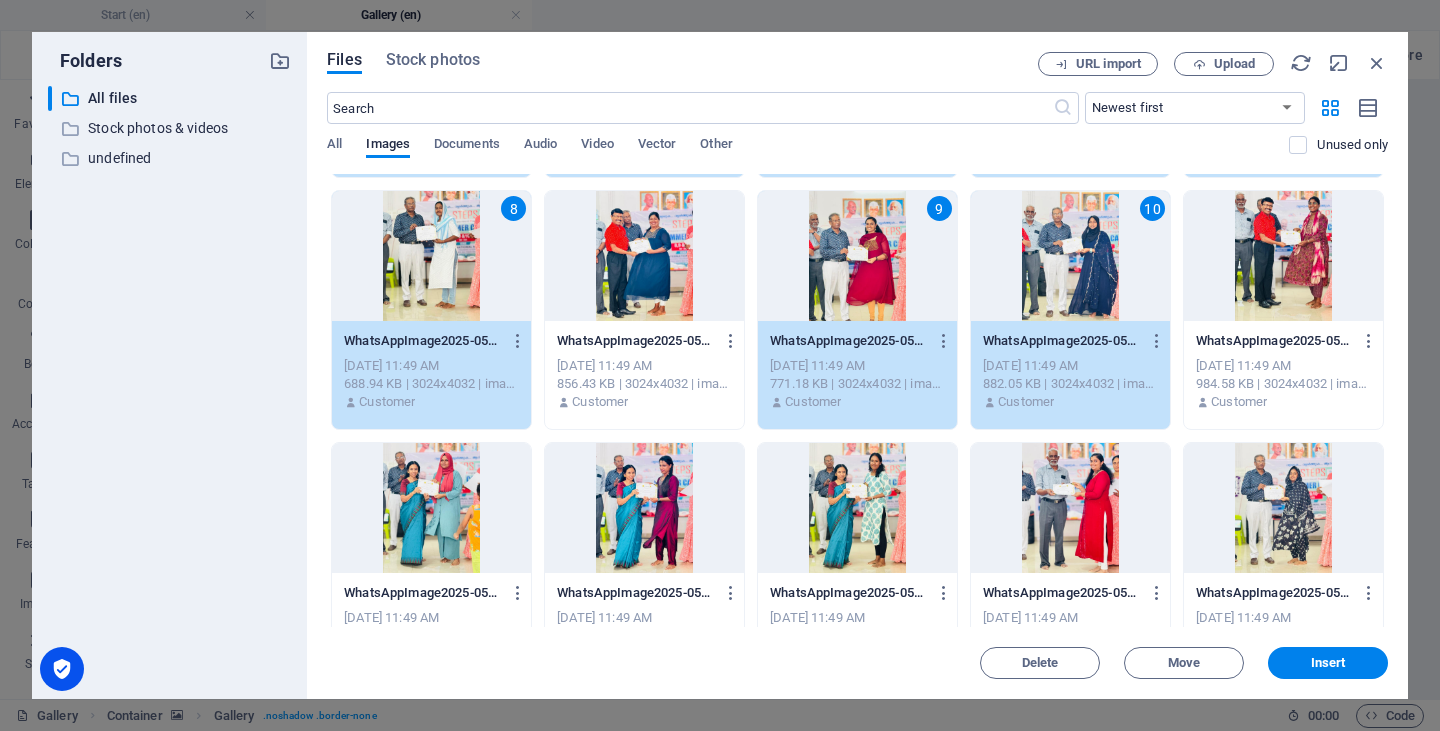 click at bounding box center [431, 508] 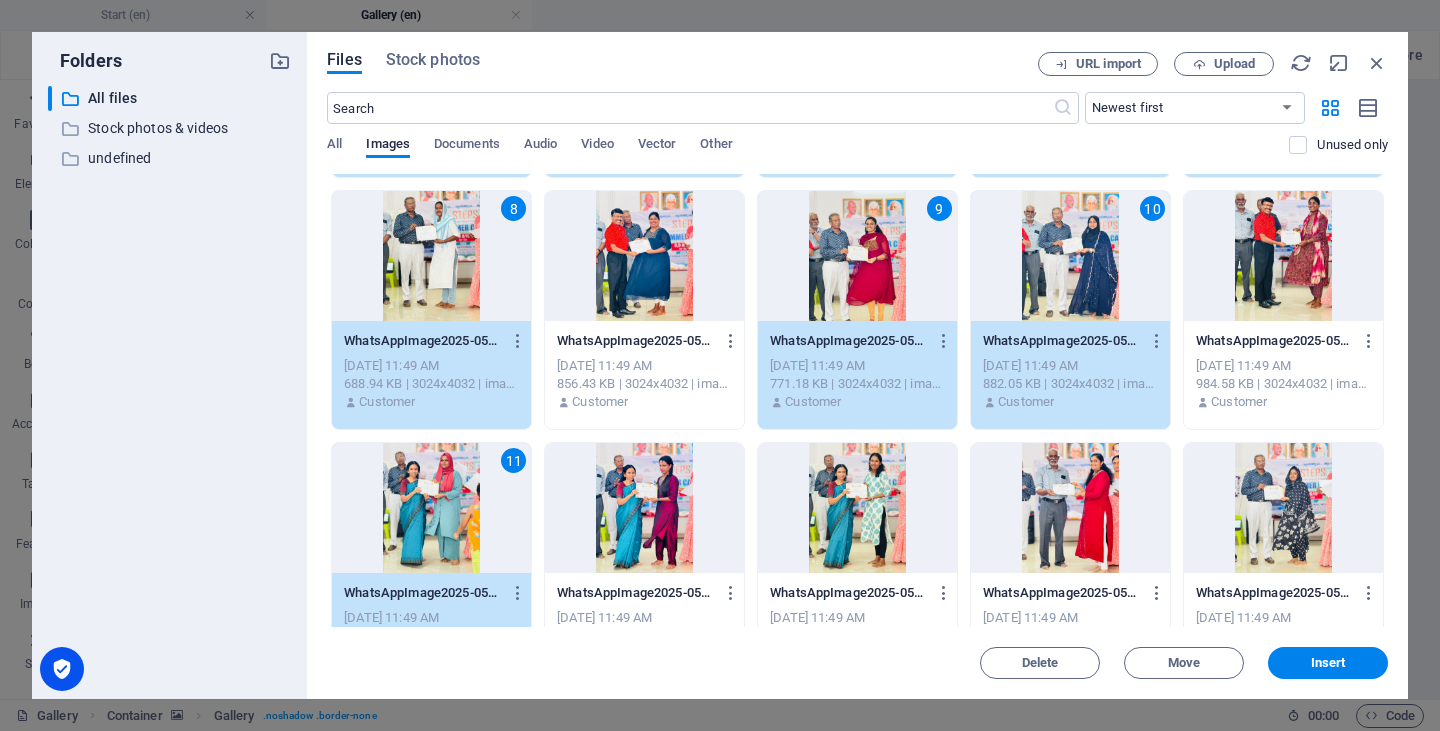click at bounding box center [644, 508] 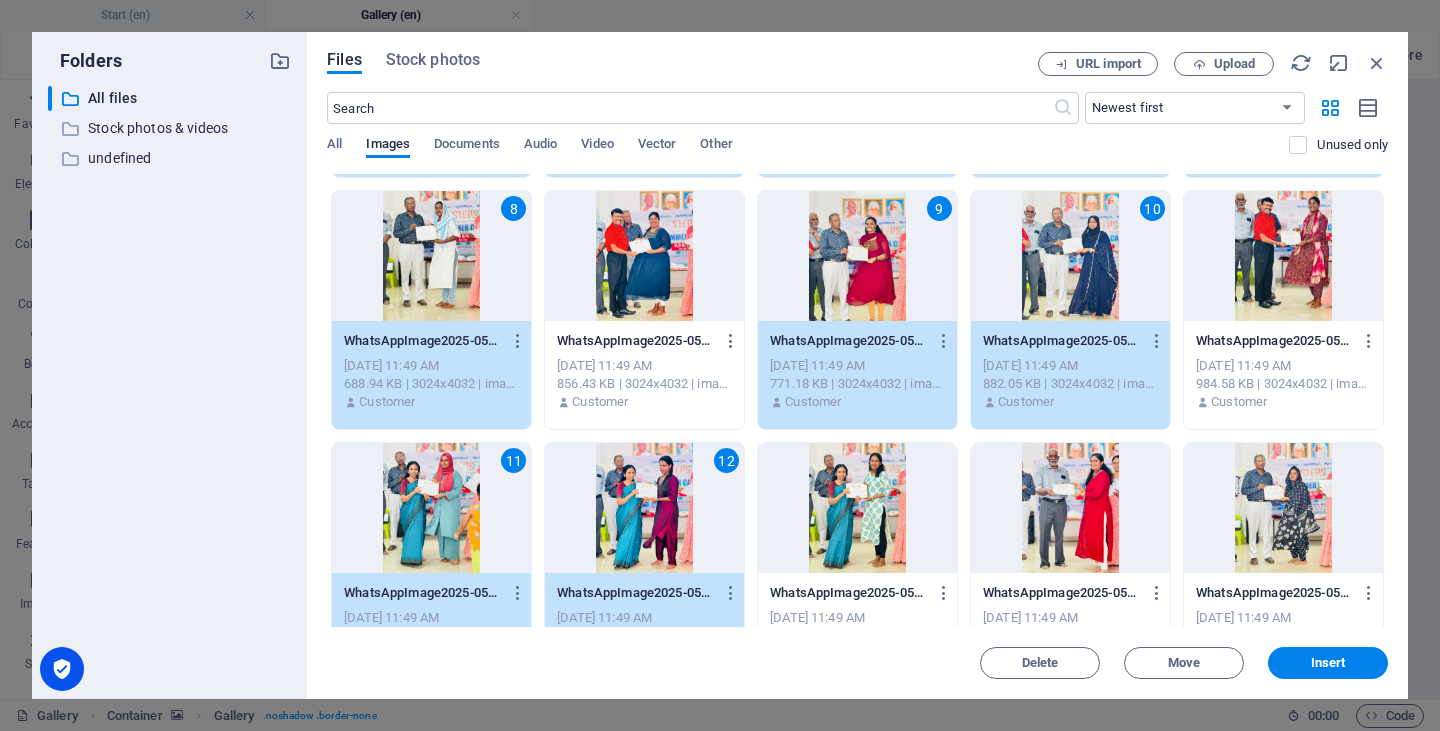 click at bounding box center [857, 508] 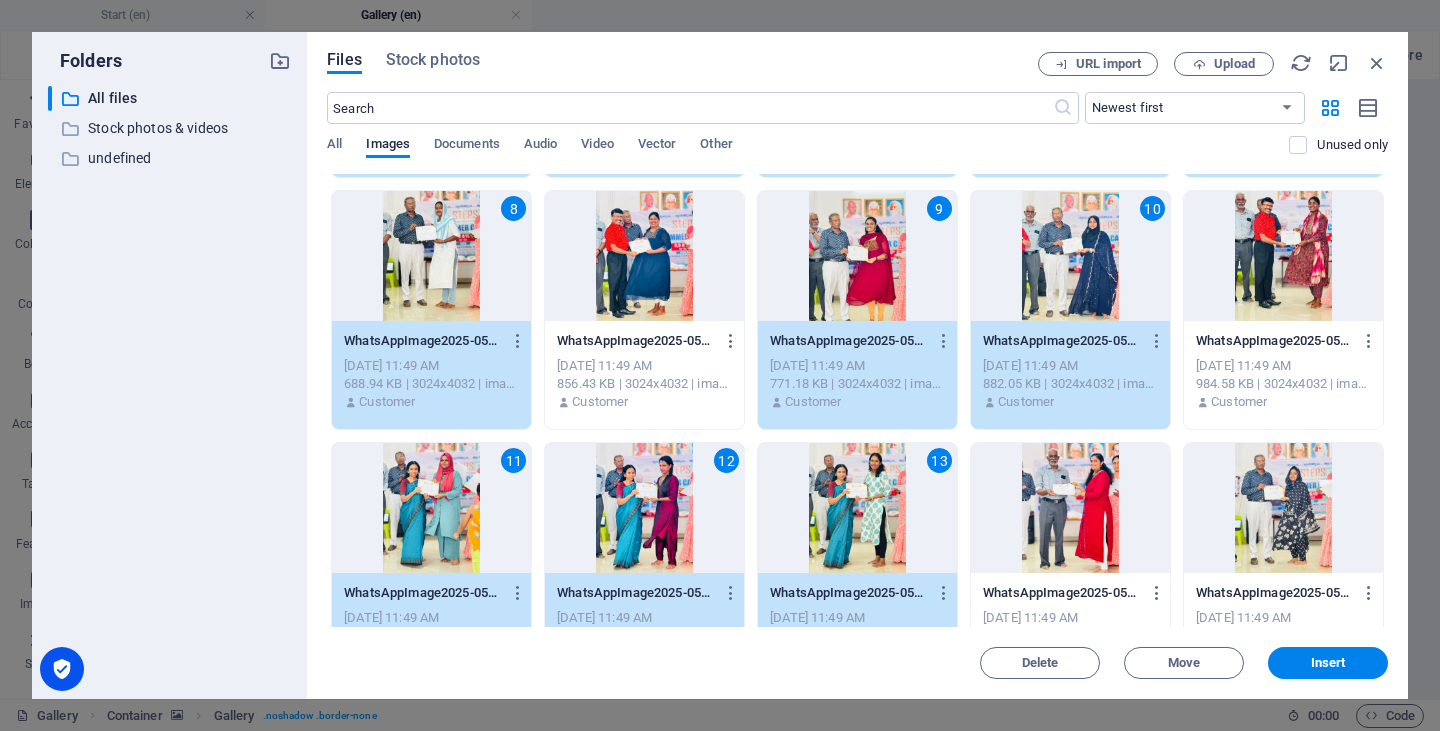 click at bounding box center (1070, 508) 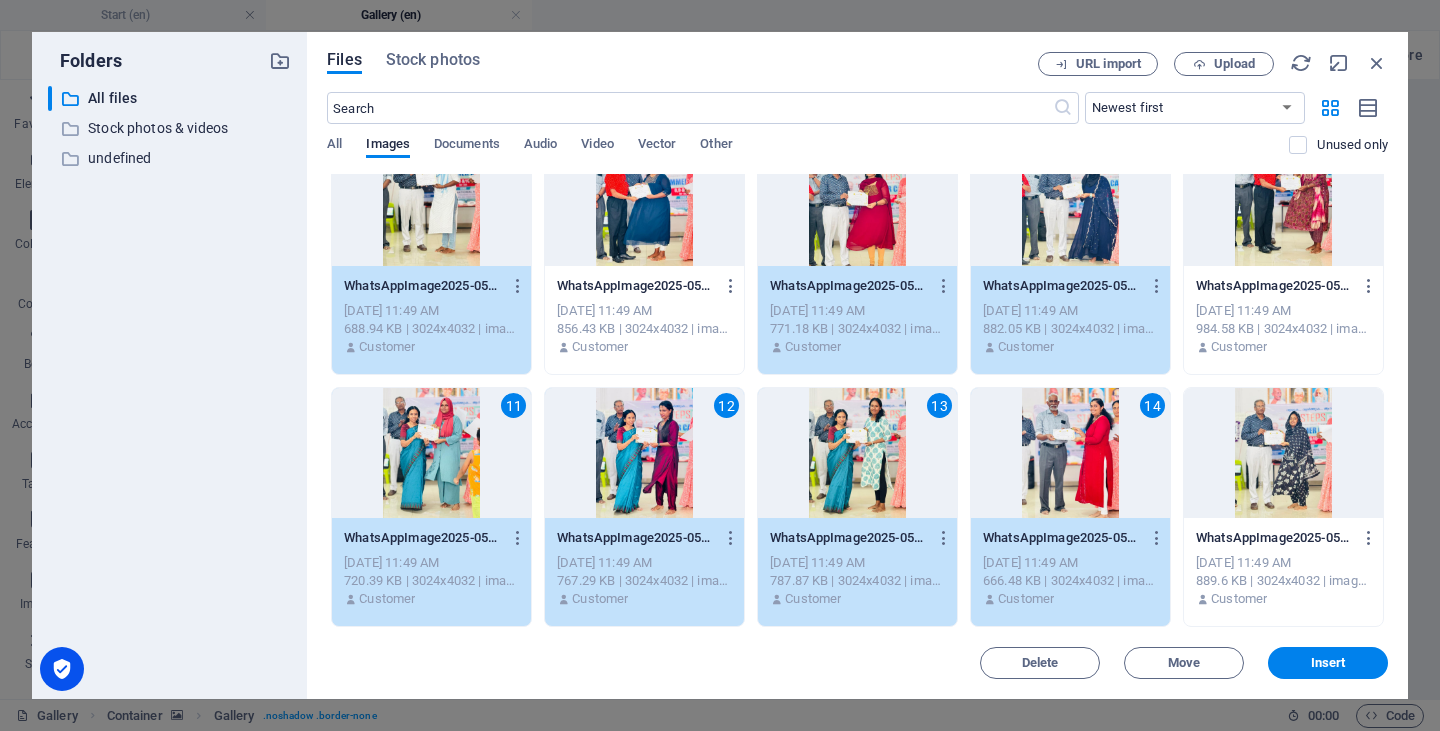 scroll, scrollTop: 2200, scrollLeft: 0, axis: vertical 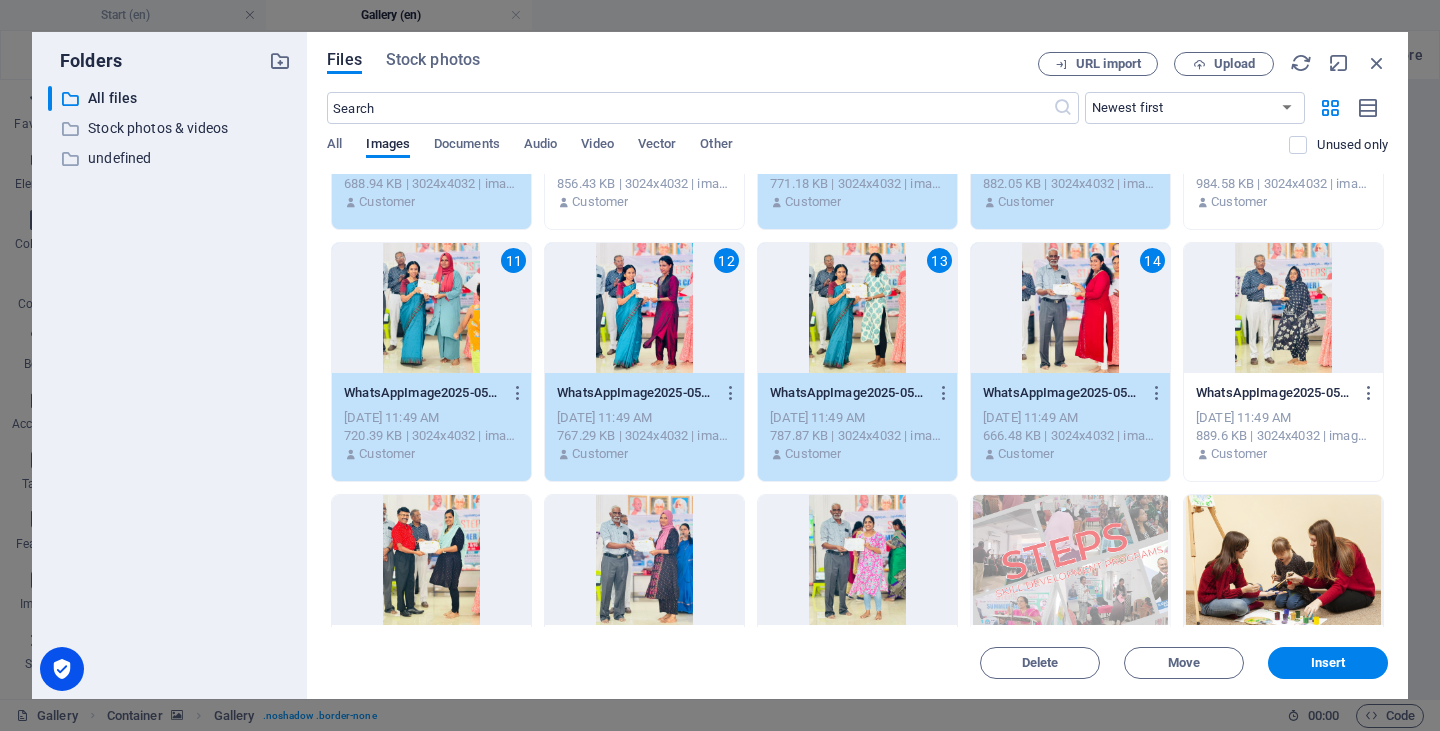 click at bounding box center (431, 560) 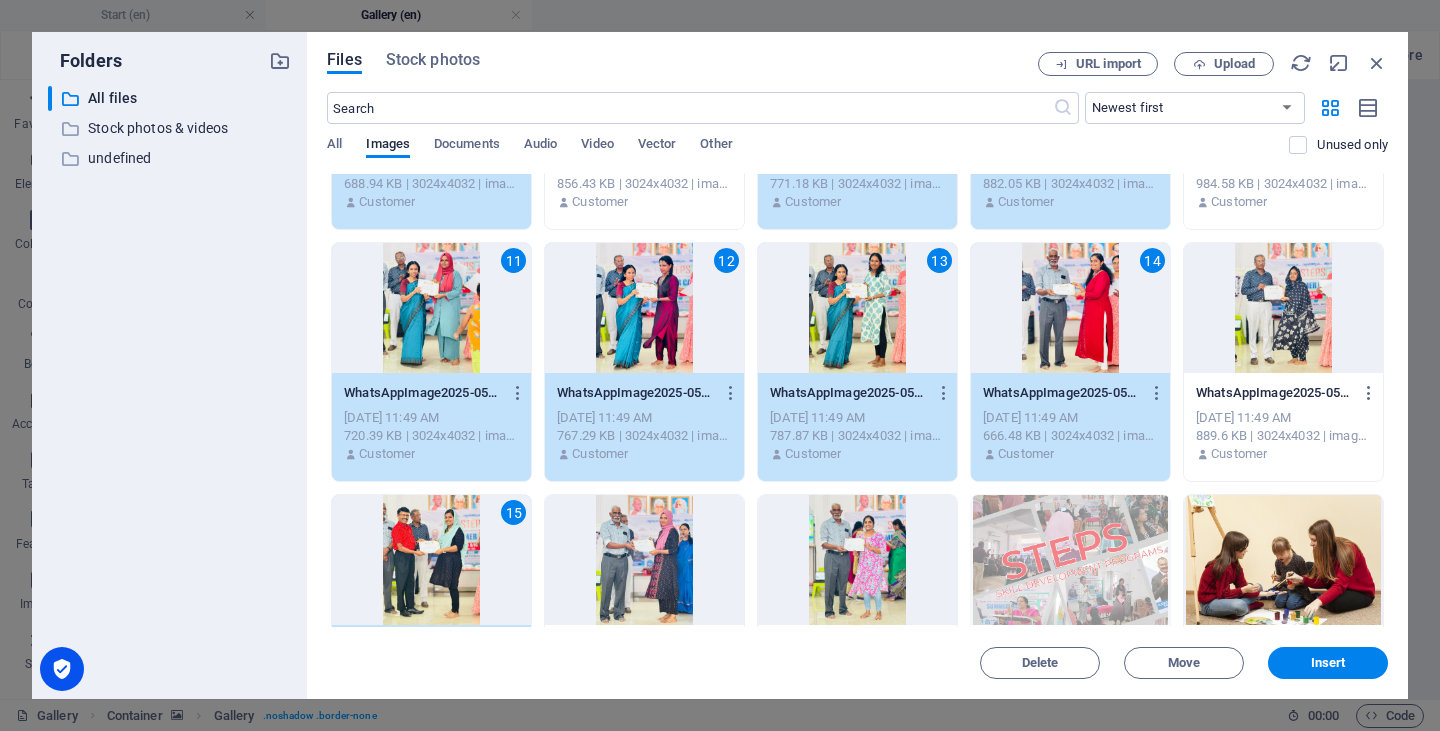 click at bounding box center (644, 560) 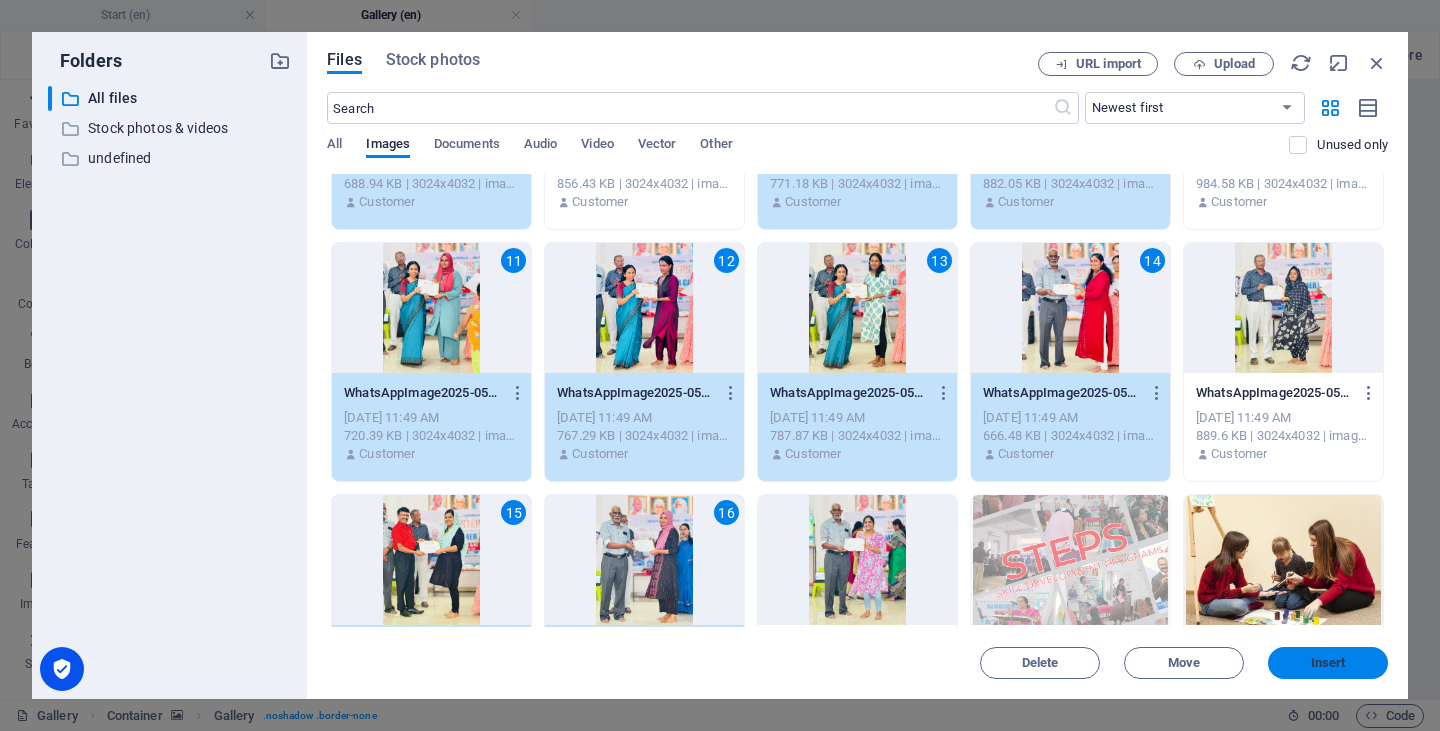 click on "Insert" at bounding box center (1328, 663) 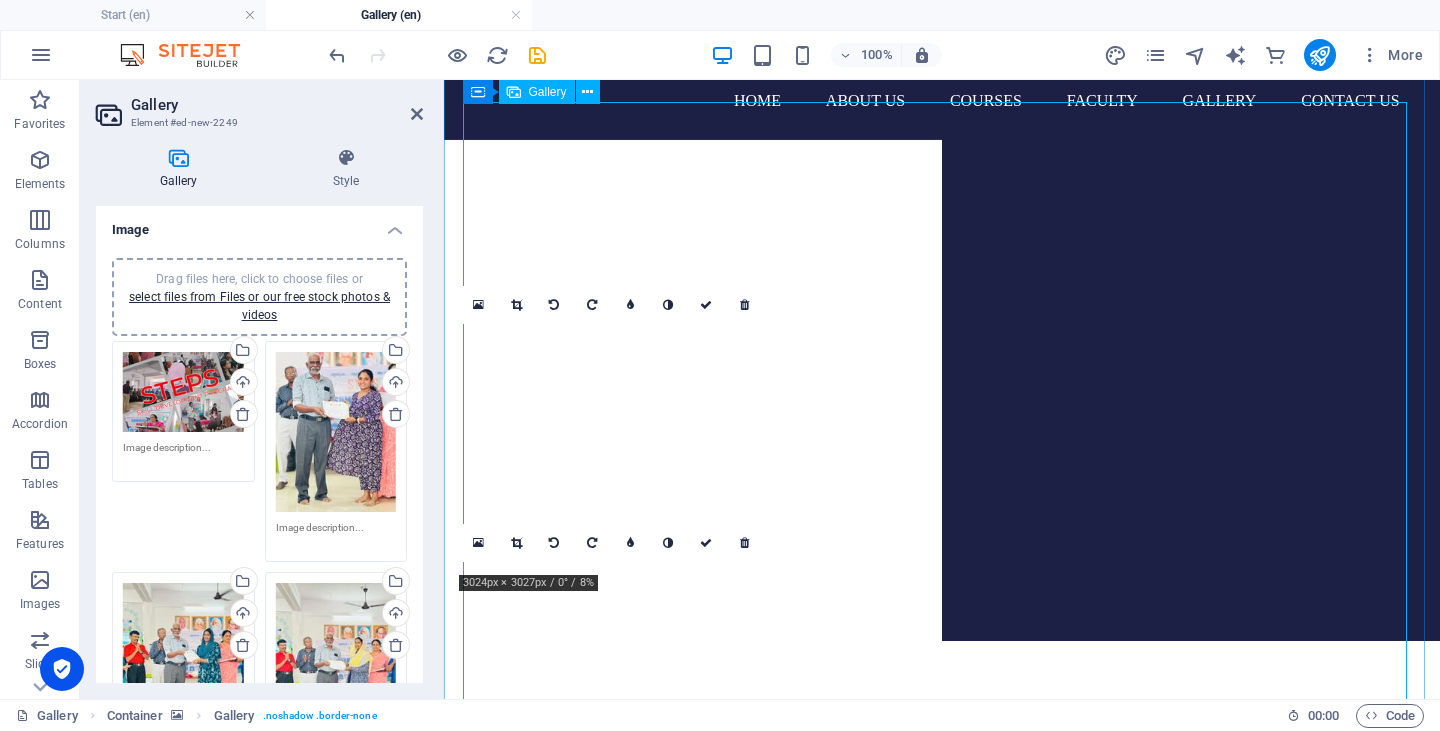 scroll, scrollTop: 0, scrollLeft: 0, axis: both 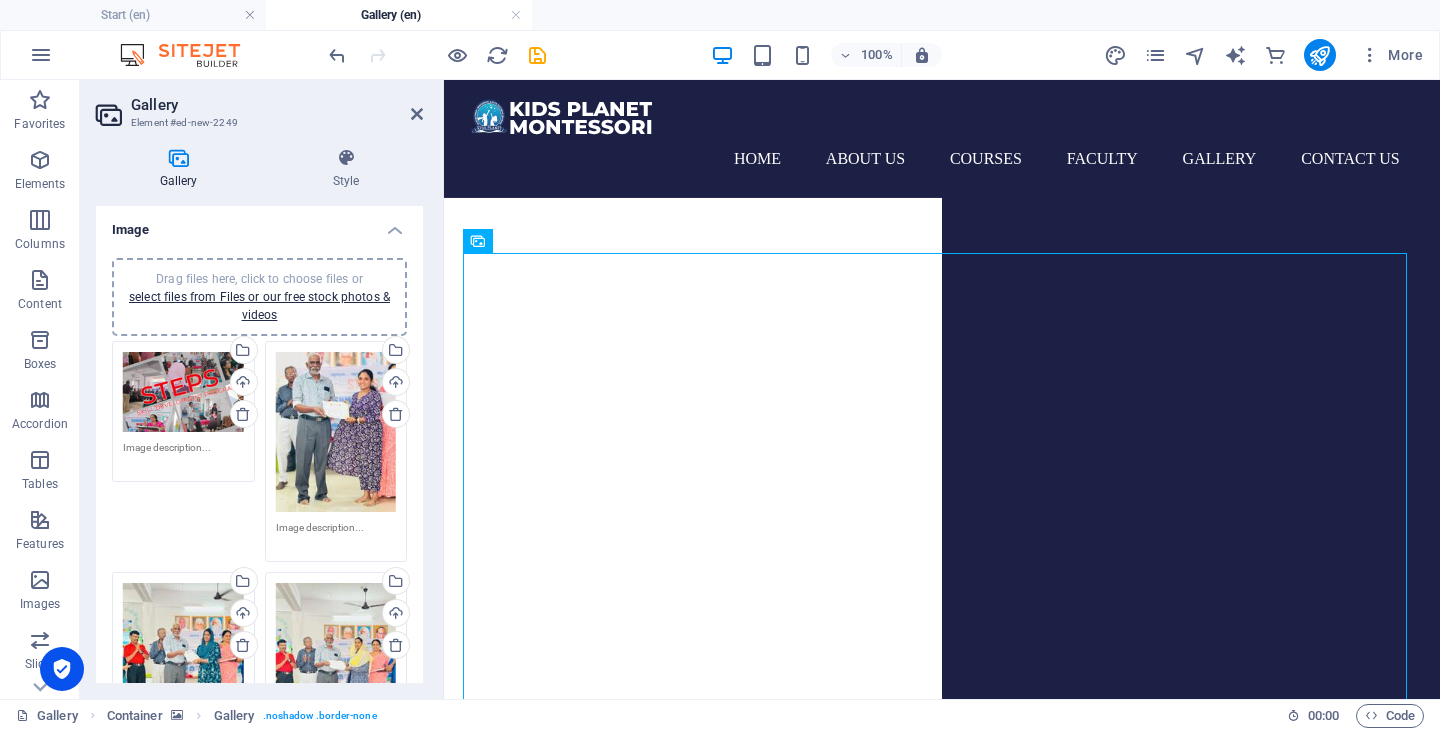 click at bounding box center [942, 885] 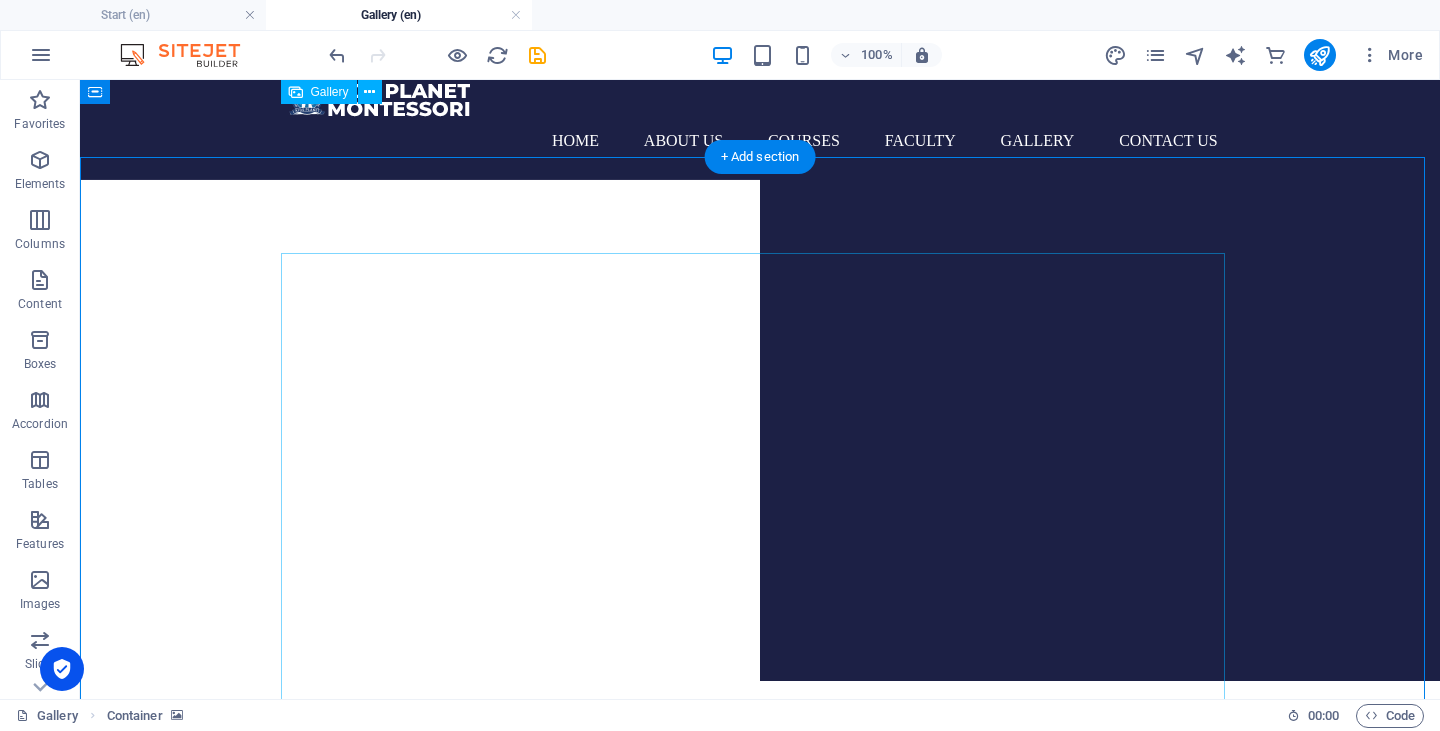 scroll, scrollTop: 0, scrollLeft: 0, axis: both 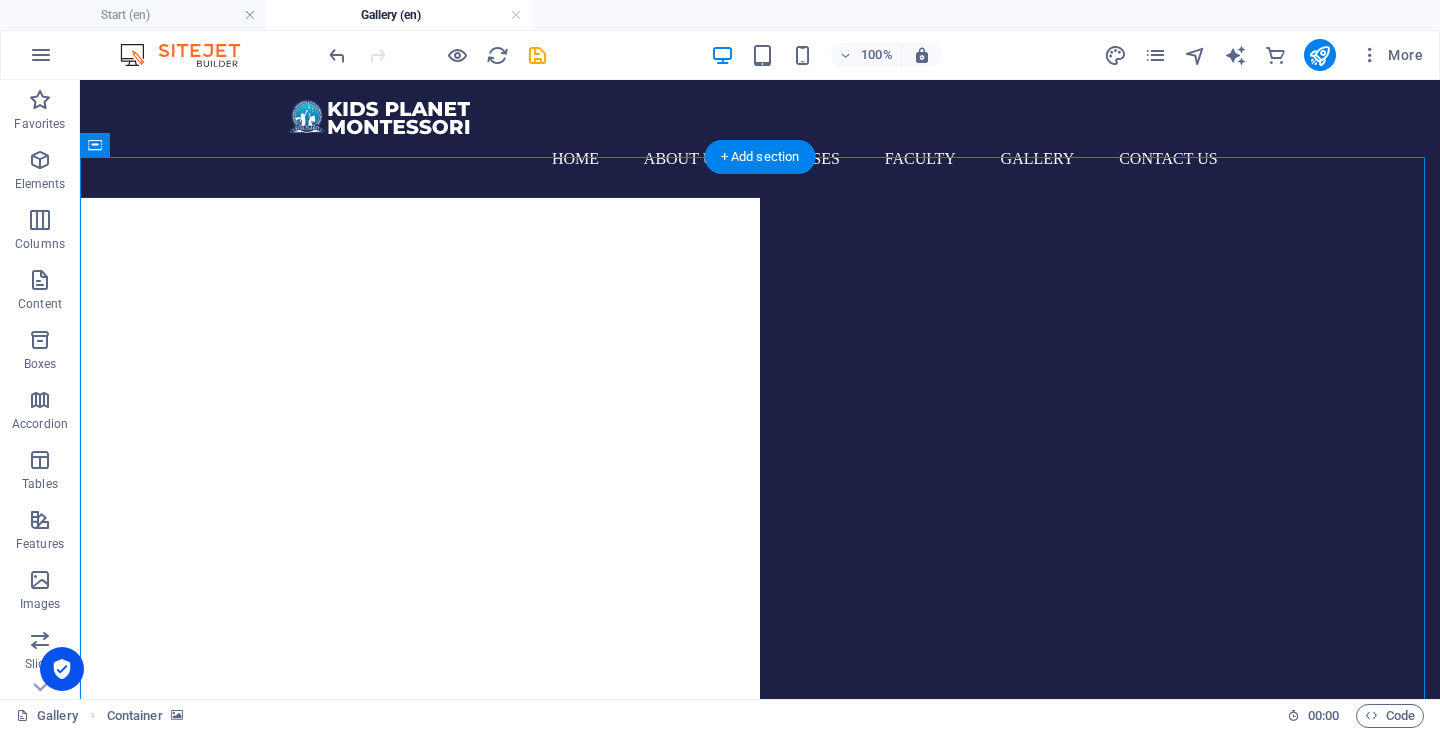 click at bounding box center [760, 885] 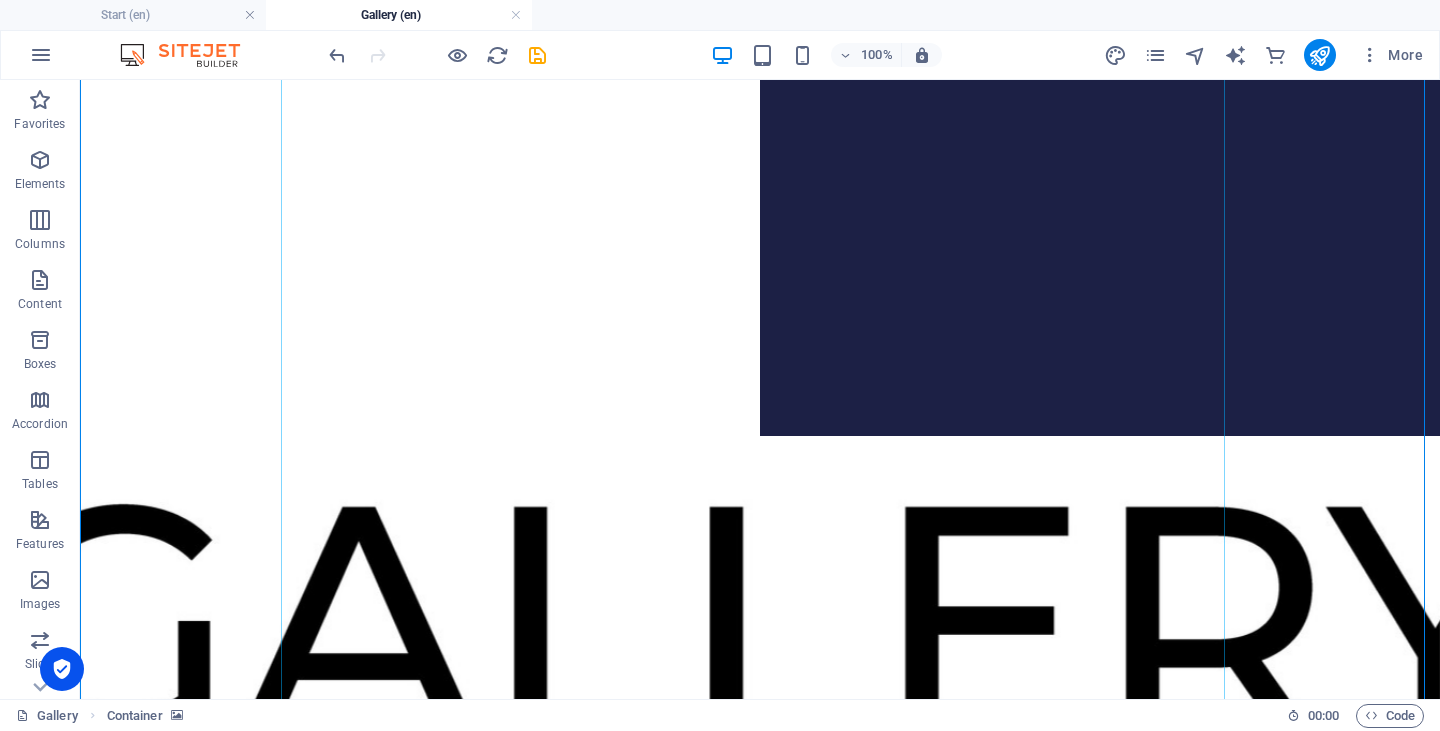scroll, scrollTop: 500, scrollLeft: 0, axis: vertical 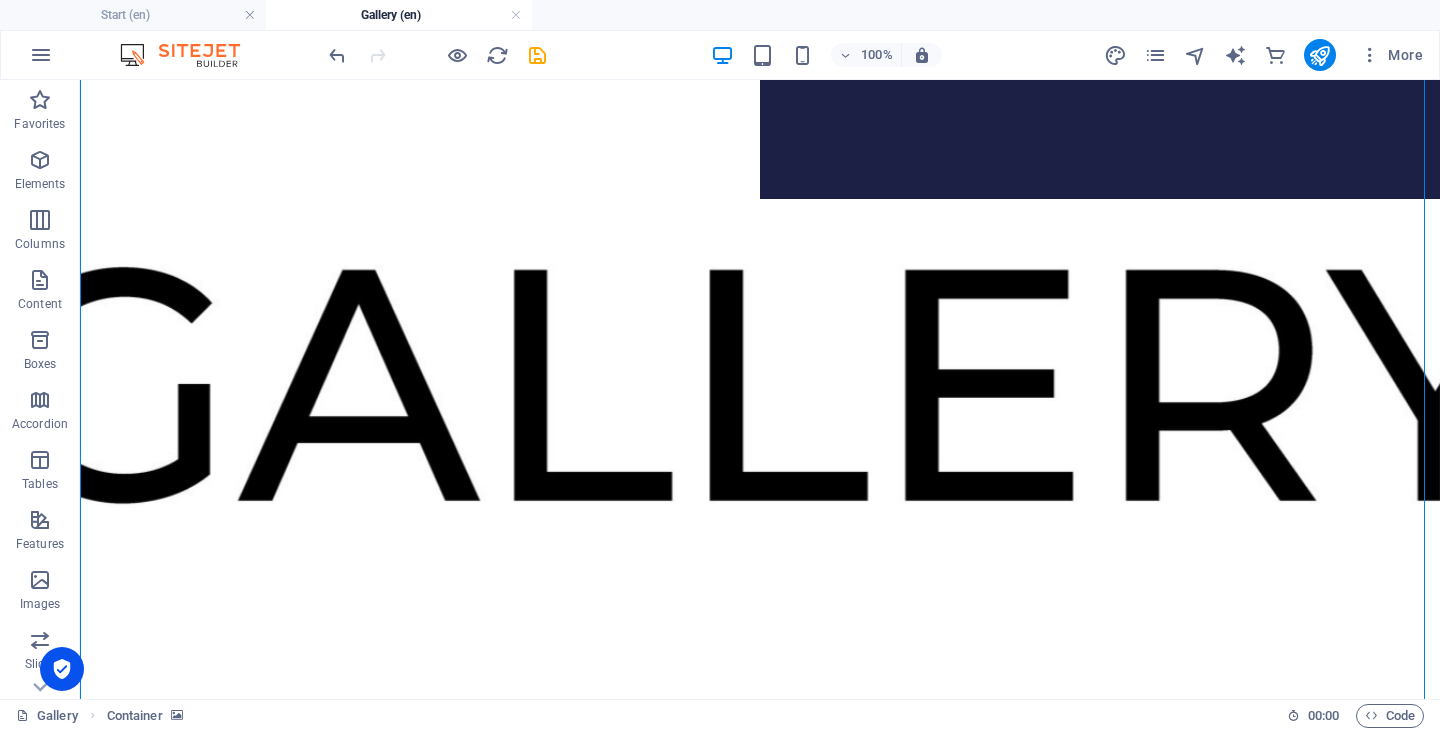 click at bounding box center (760, 385) 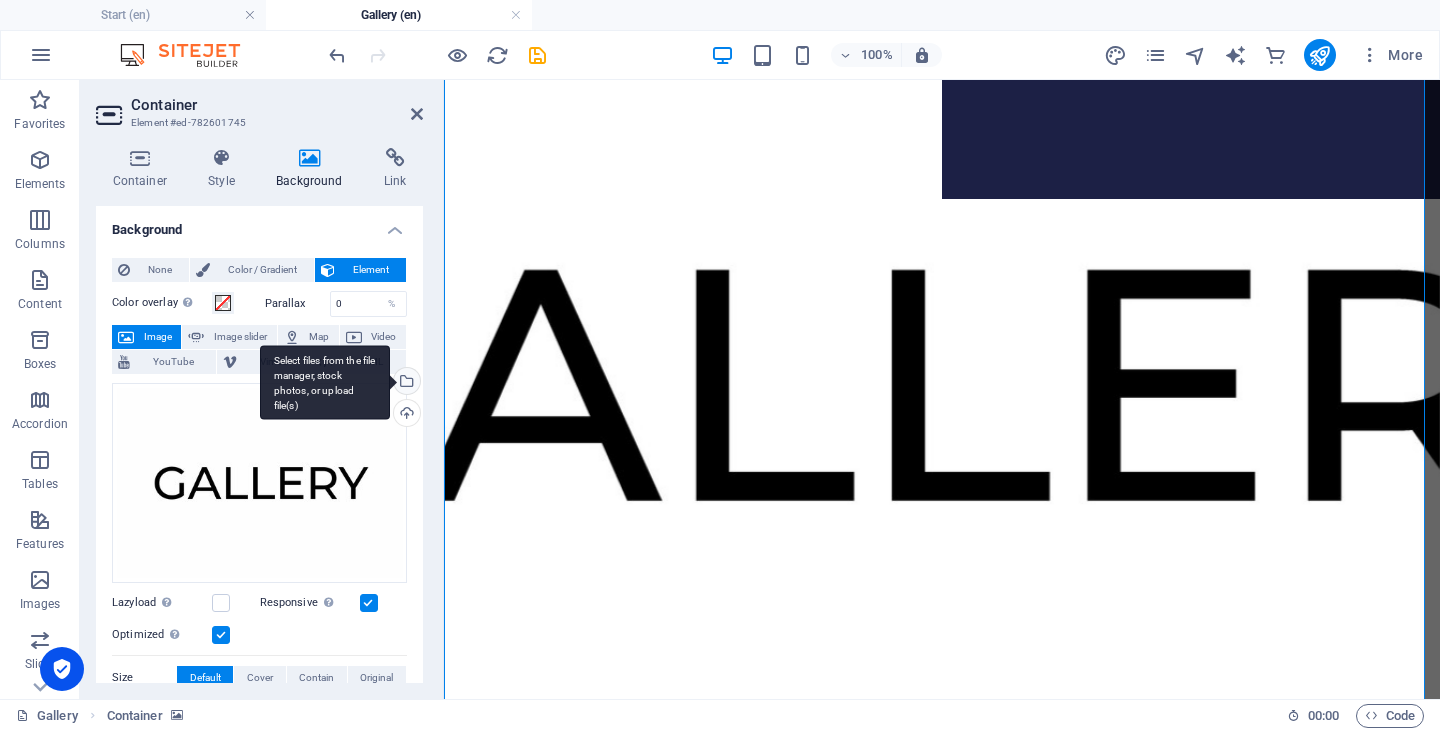 click on "Select files from the file manager, stock photos, or upload file(s)" at bounding box center [405, 383] 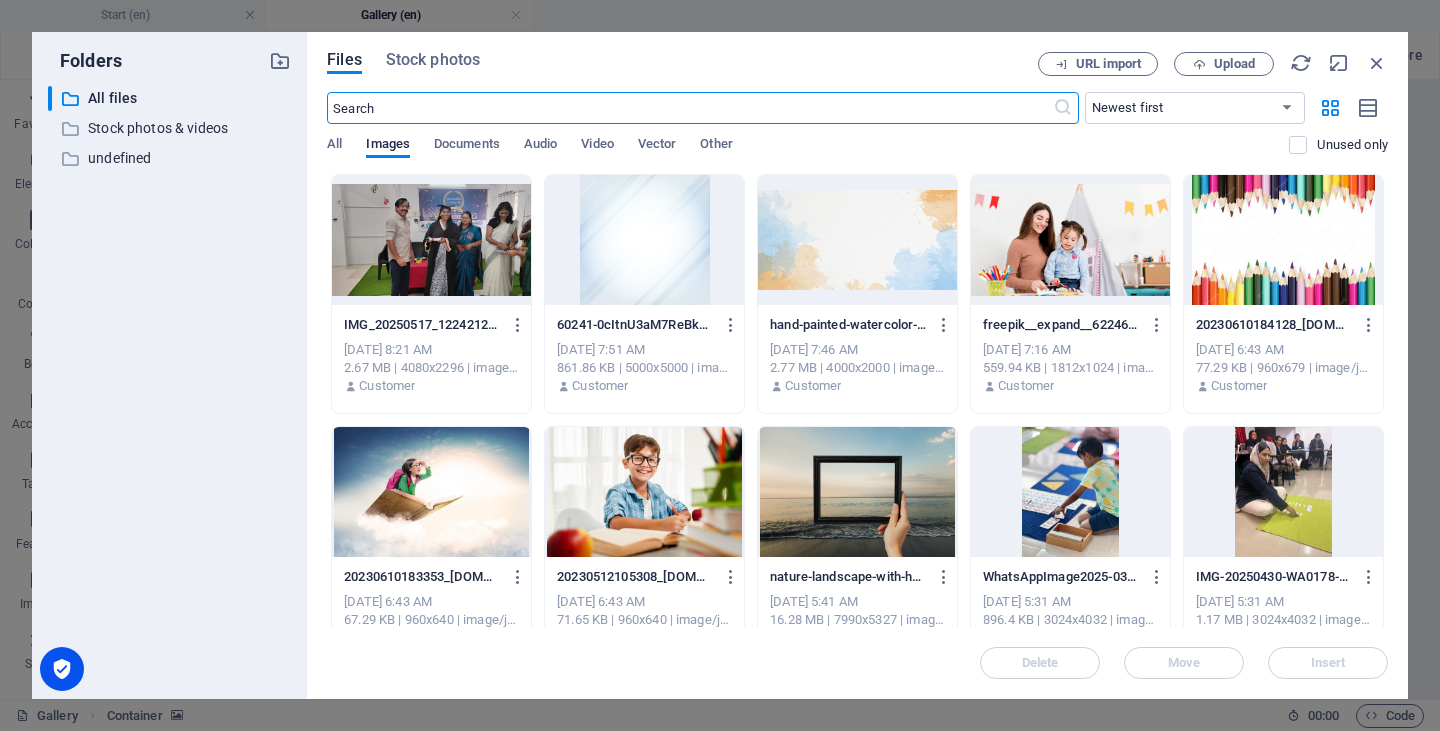 scroll, scrollTop: 457, scrollLeft: 0, axis: vertical 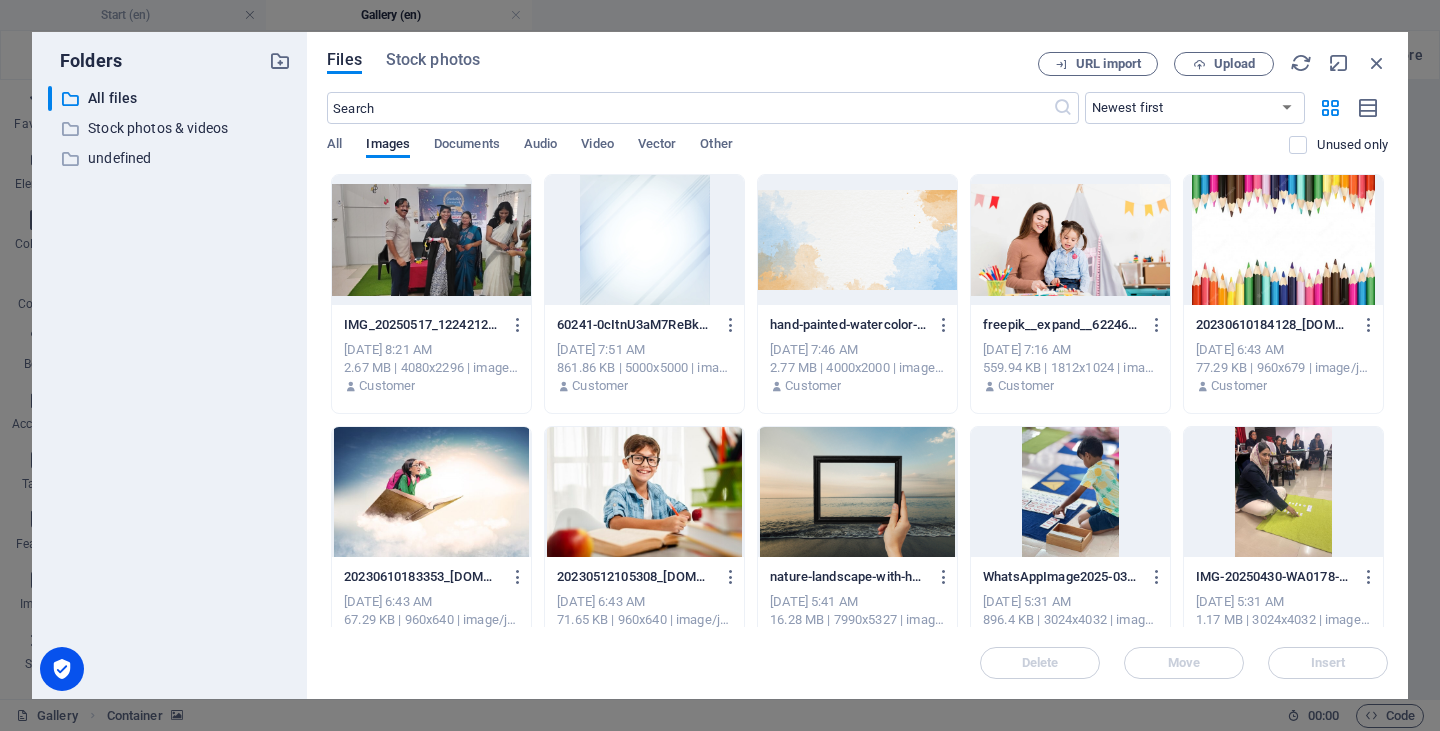 click at bounding box center (644, 240) 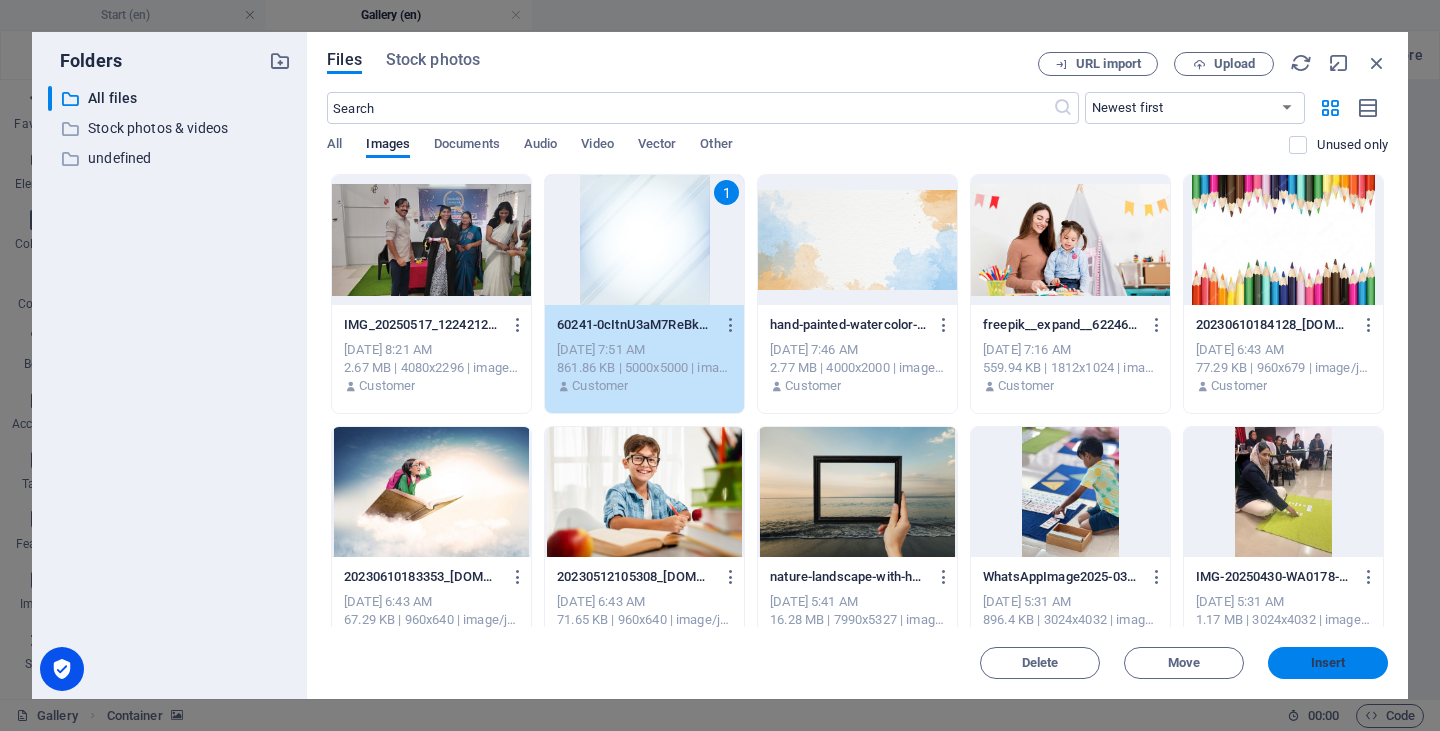 click on "Insert" at bounding box center (1328, 663) 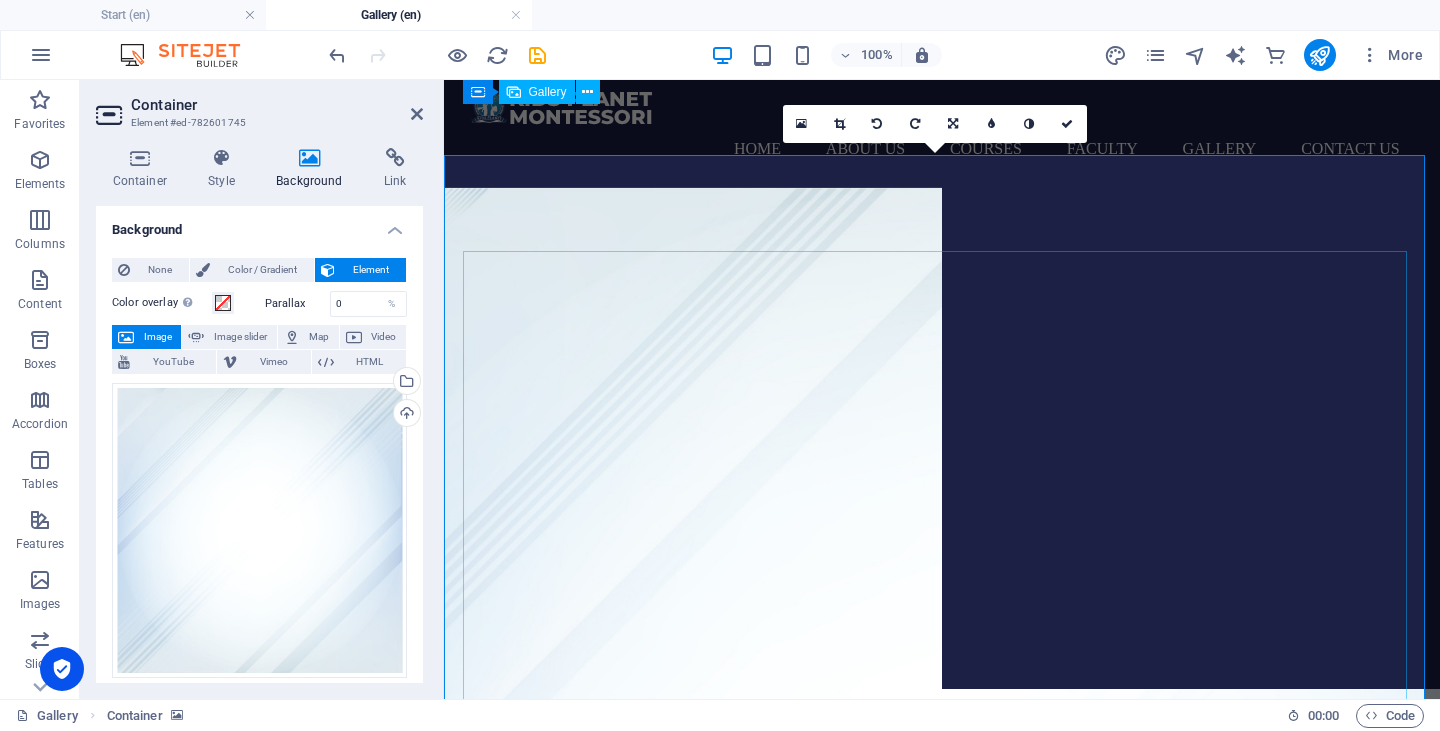 scroll, scrollTop: 0, scrollLeft: 0, axis: both 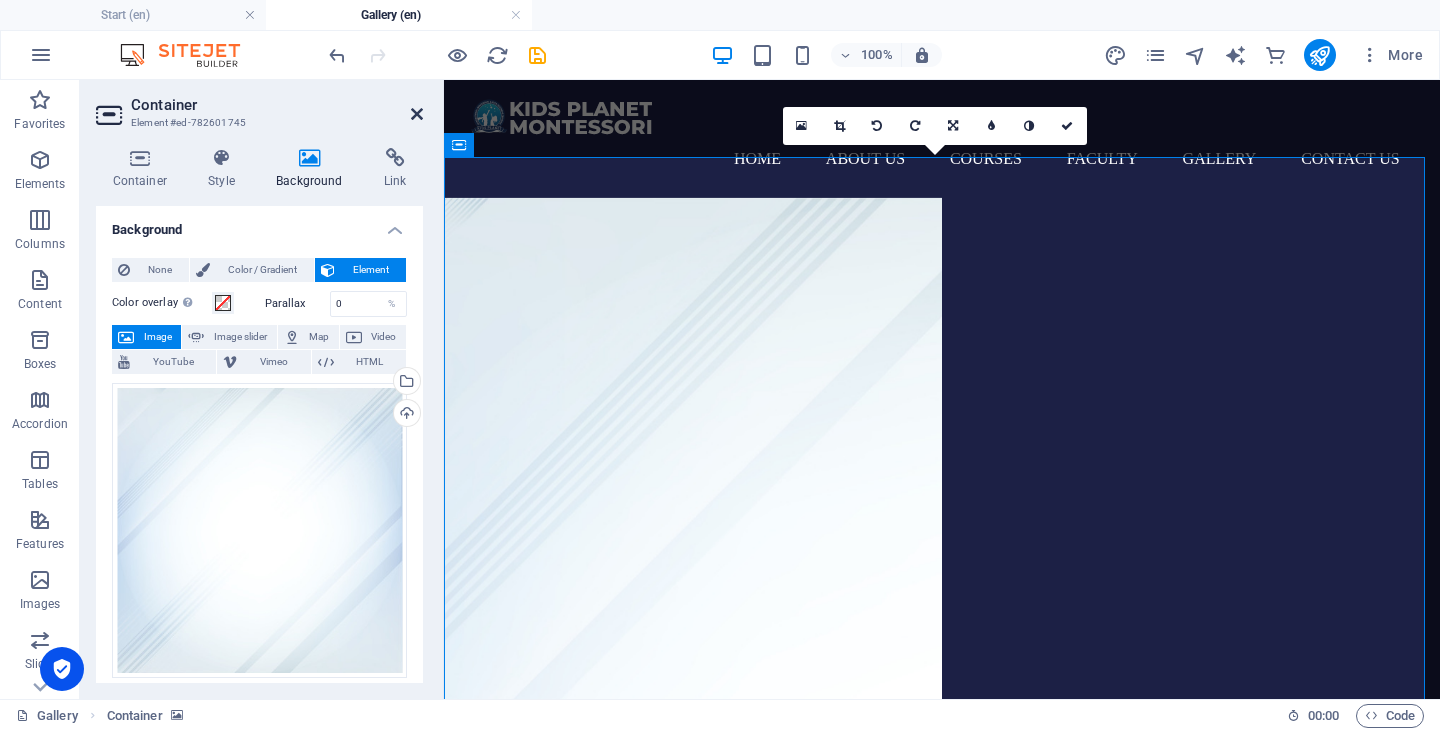 drag, startPoint x: 412, startPoint y: 109, endPoint x: 352, endPoint y: 123, distance: 61.611687 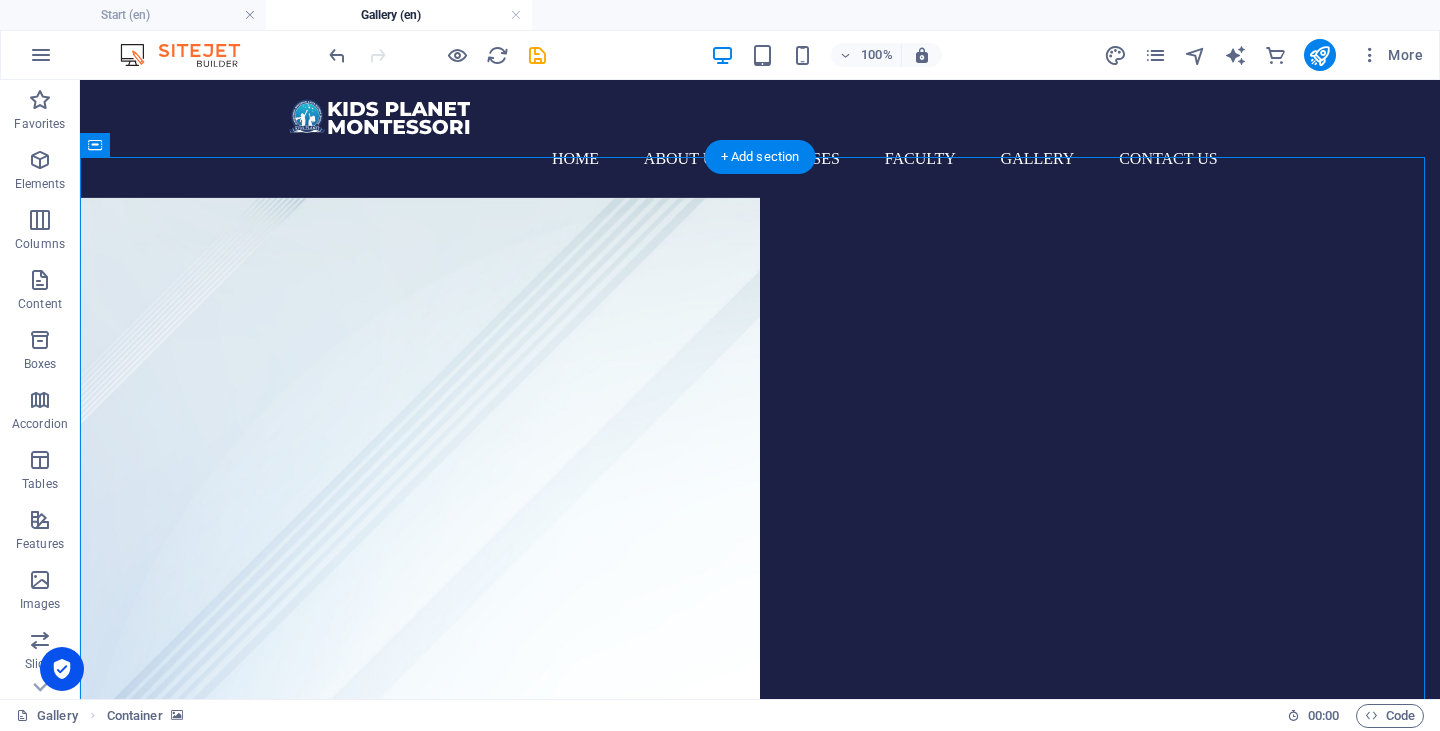 click at bounding box center (760, 885) 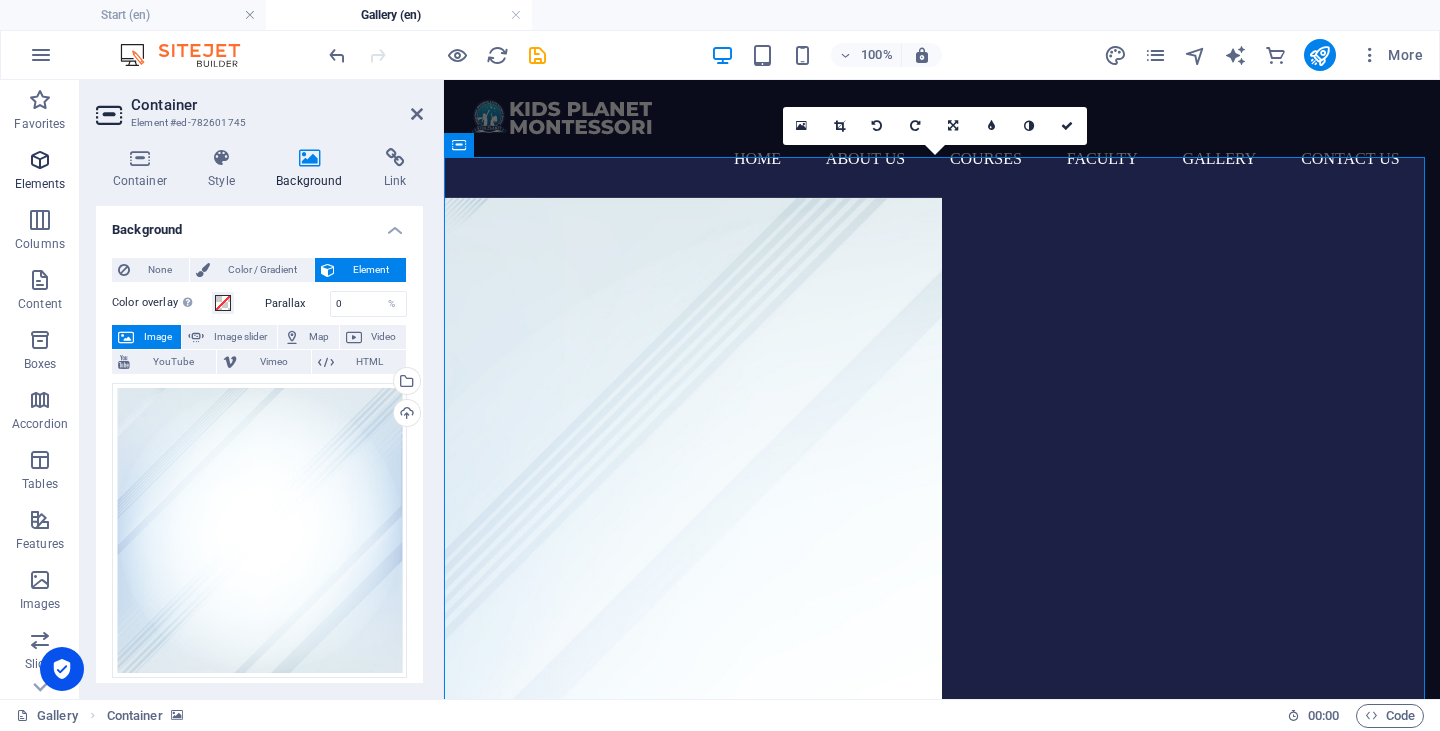 click at bounding box center (40, 160) 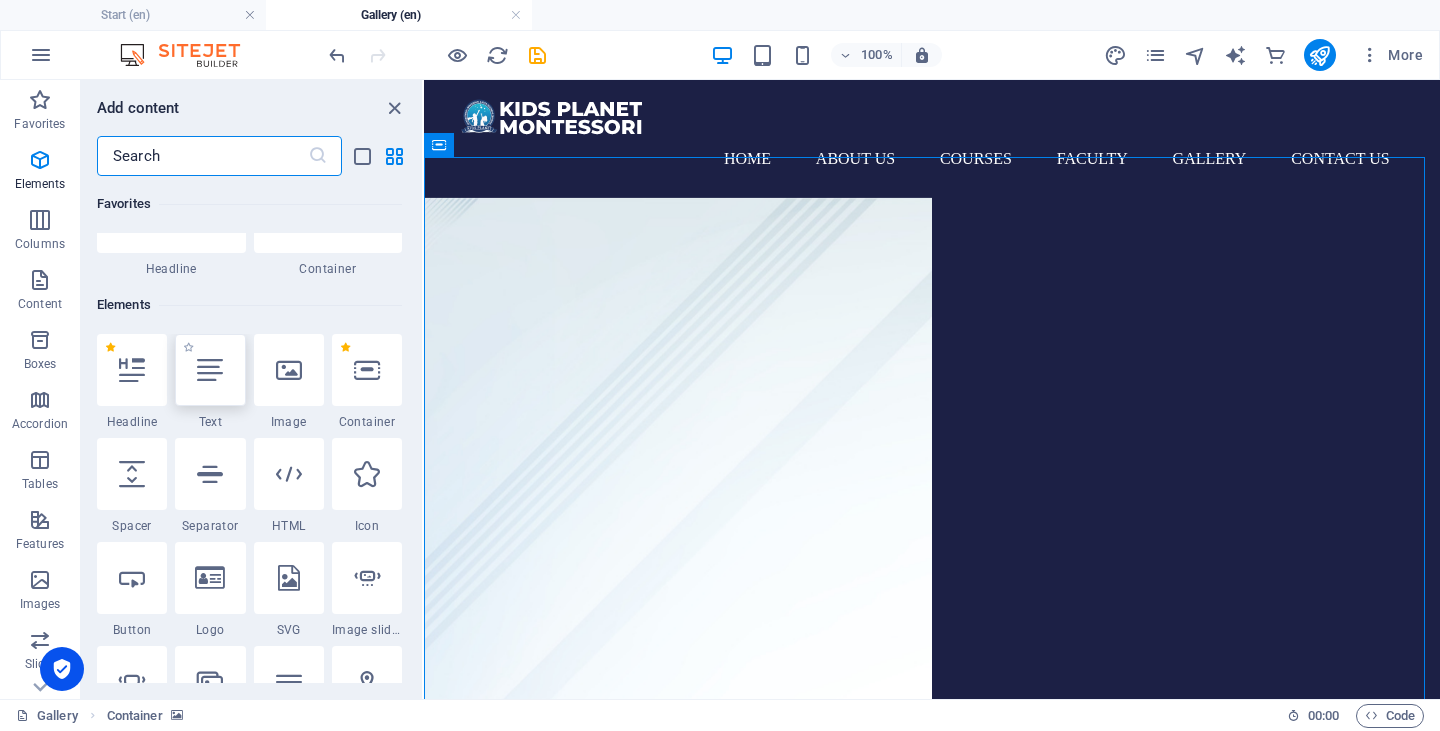 scroll, scrollTop: 213, scrollLeft: 0, axis: vertical 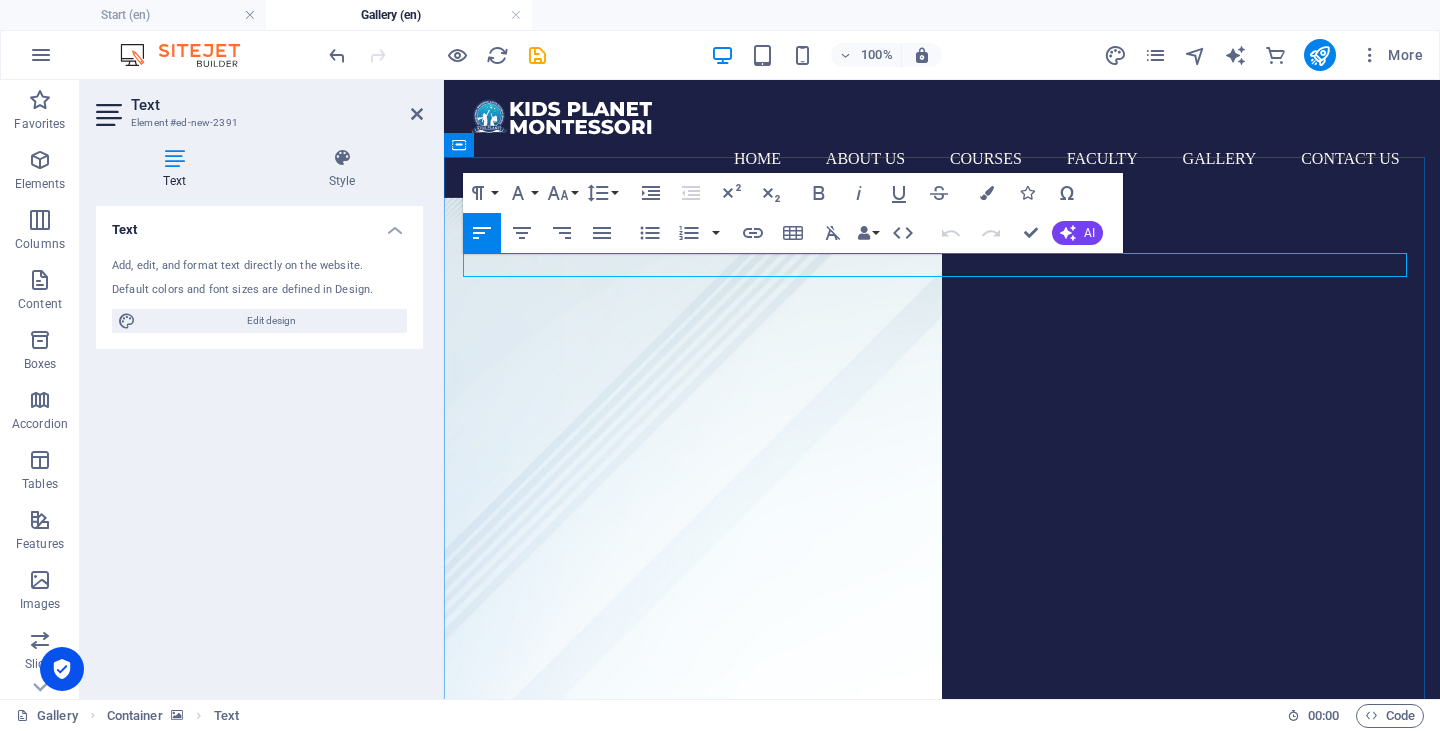 click on "New text element" at bounding box center [942, 1680] 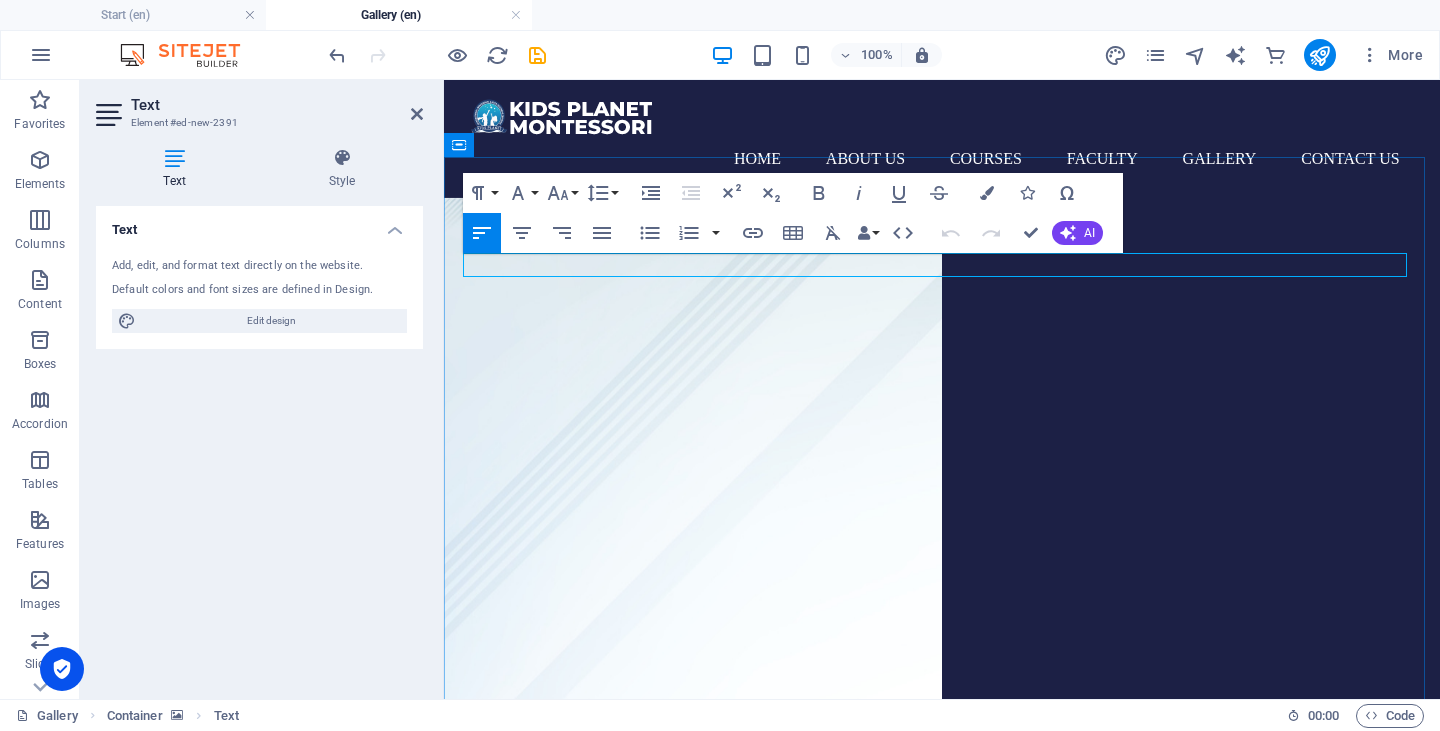 type 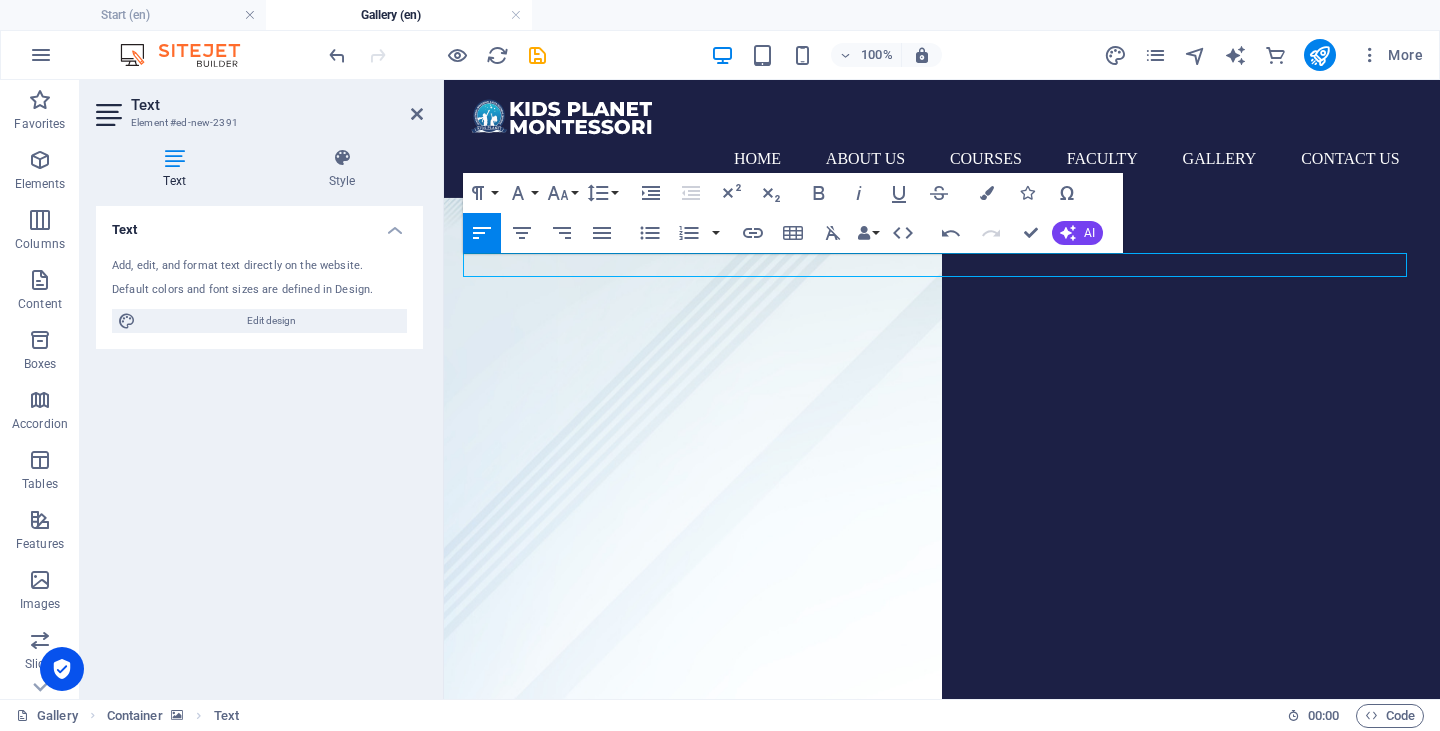 drag, startPoint x: 749, startPoint y: 259, endPoint x: 457, endPoint y: 264, distance: 292.04282 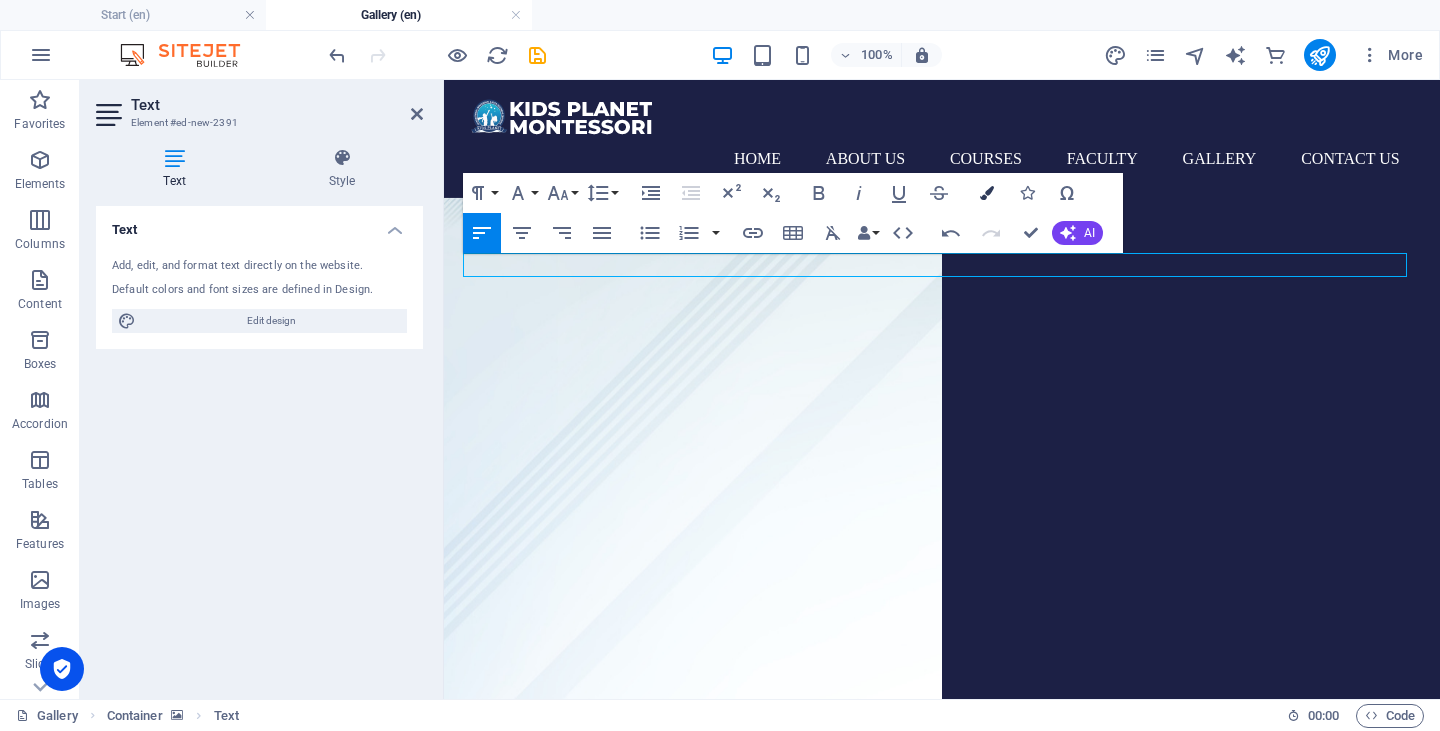 click at bounding box center [987, 193] 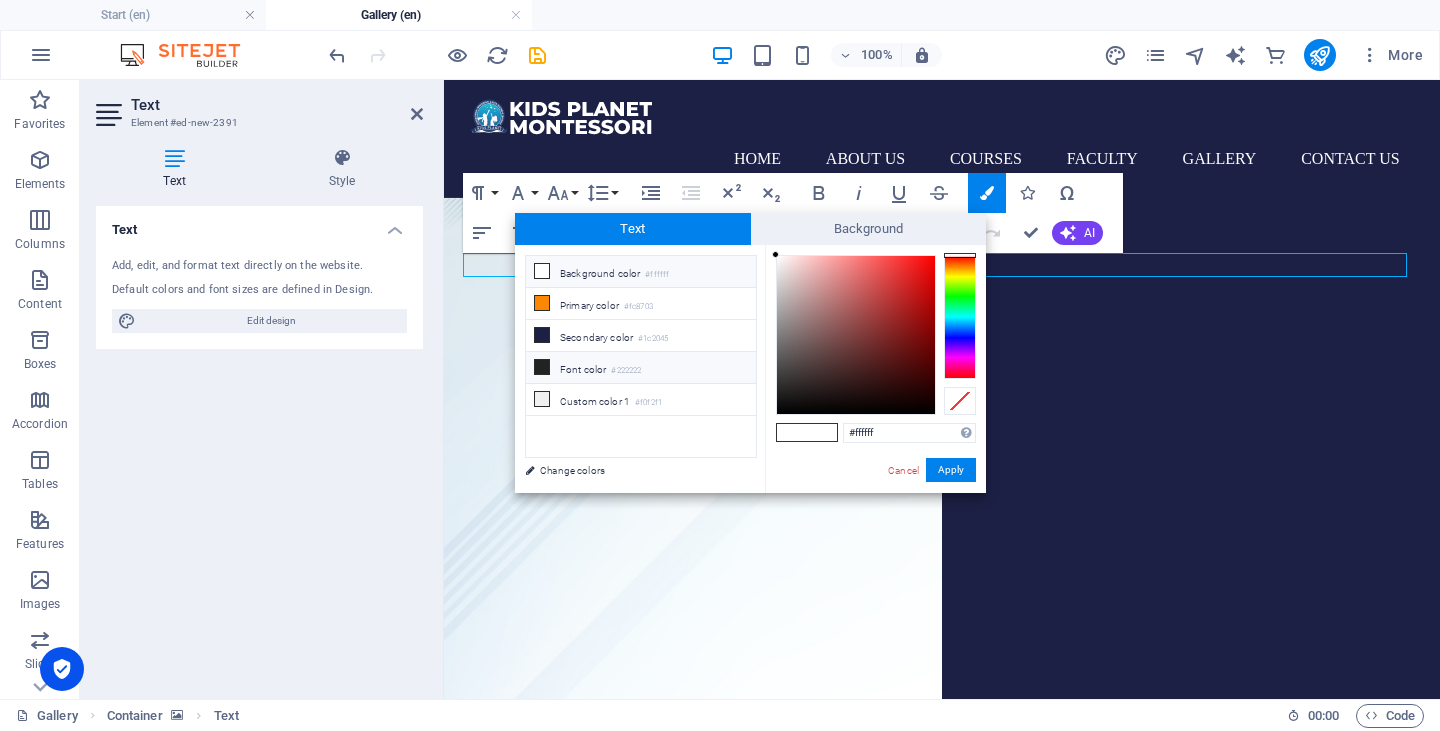 click at bounding box center [542, 367] 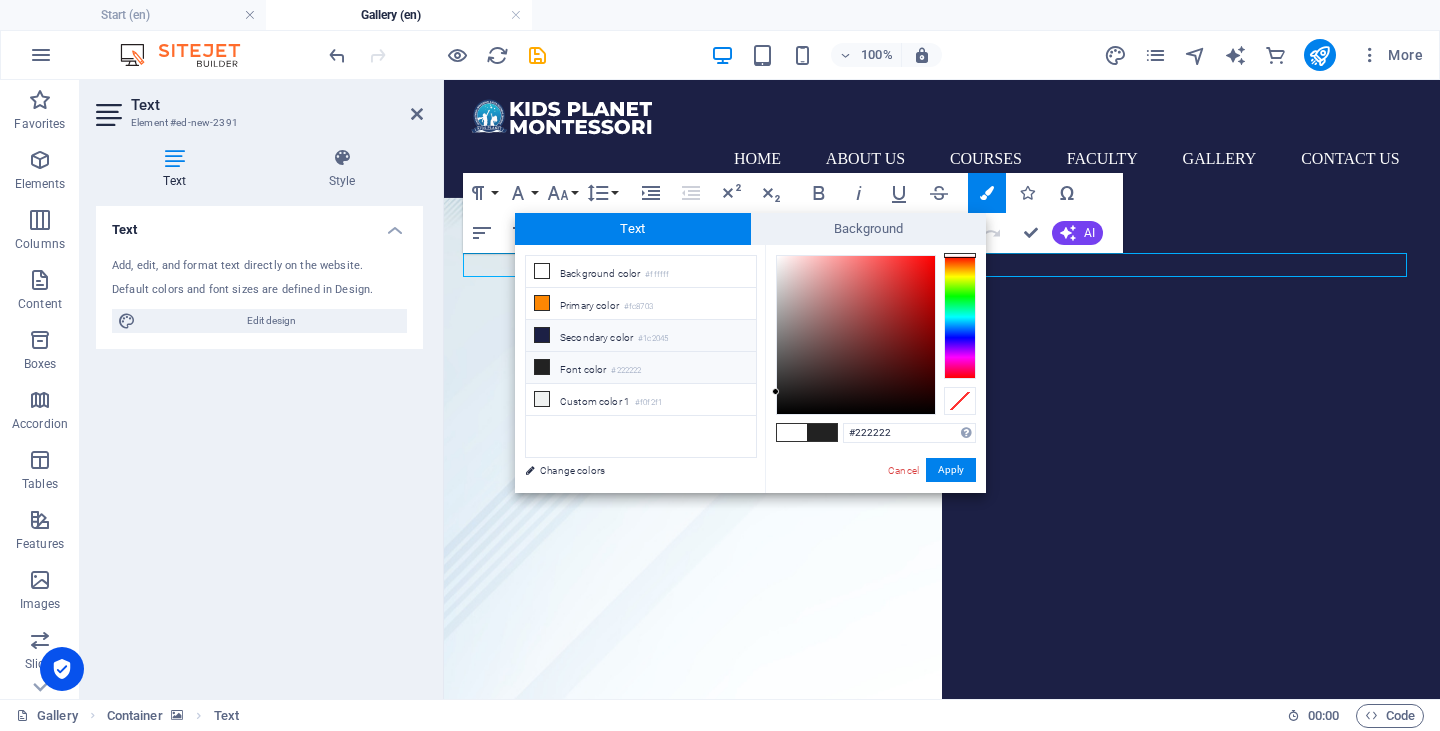 click on "Secondary color
#1c2045" at bounding box center [641, 336] 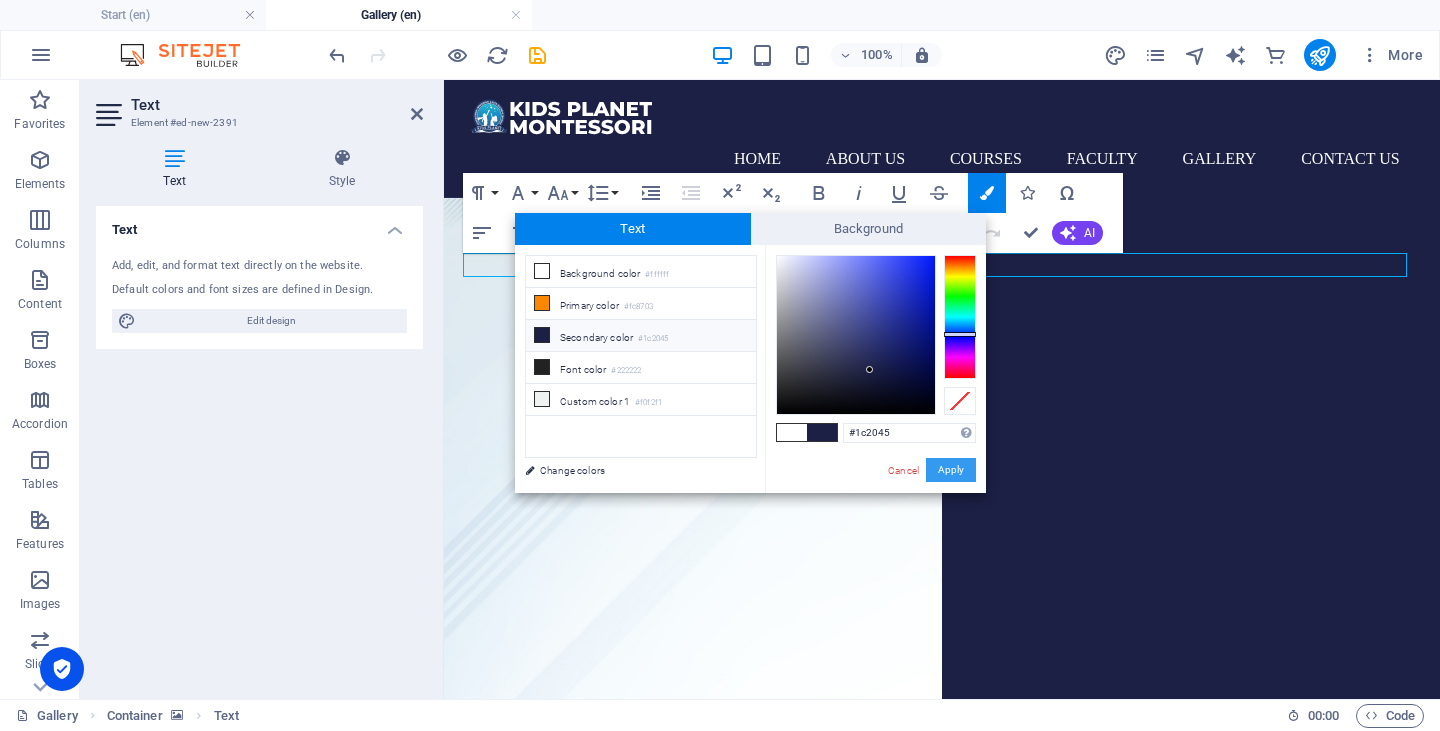 click on "Apply" at bounding box center (951, 470) 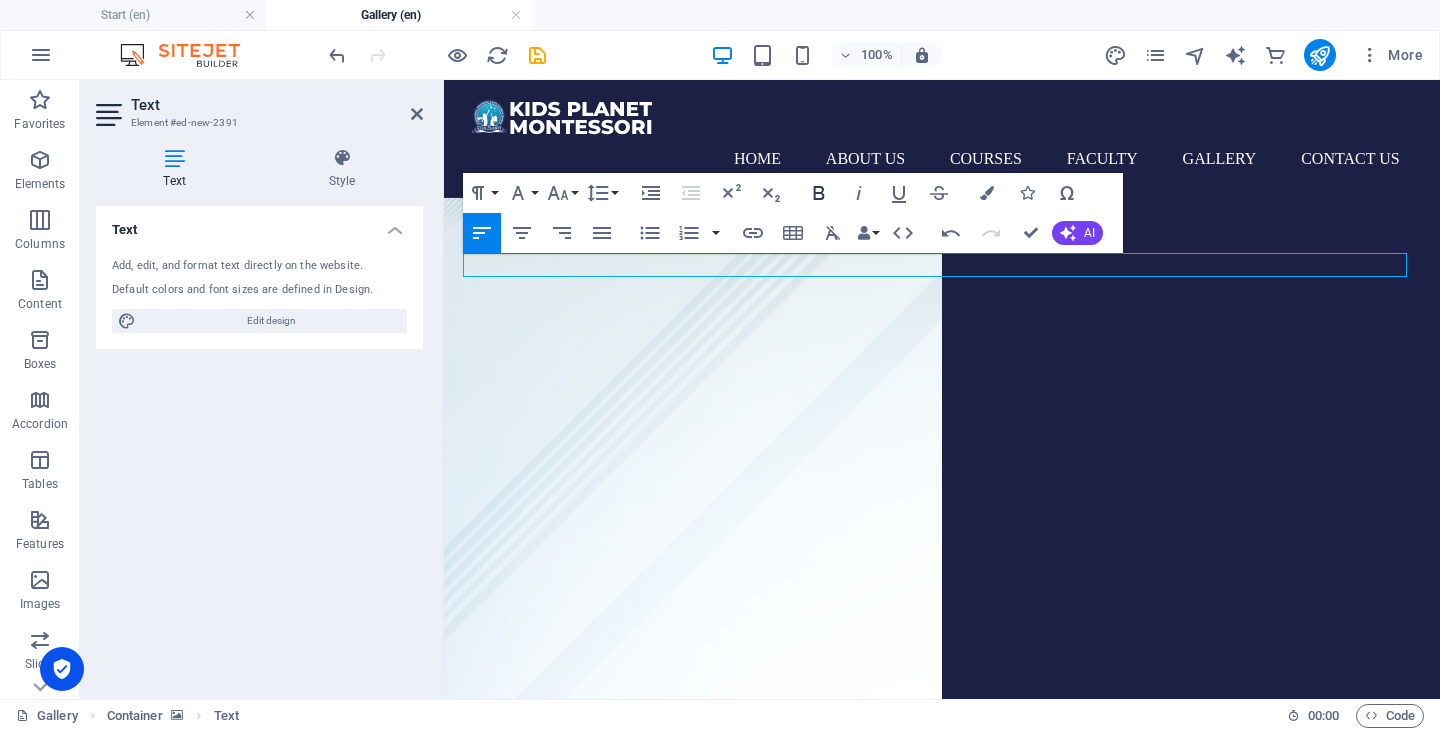 click 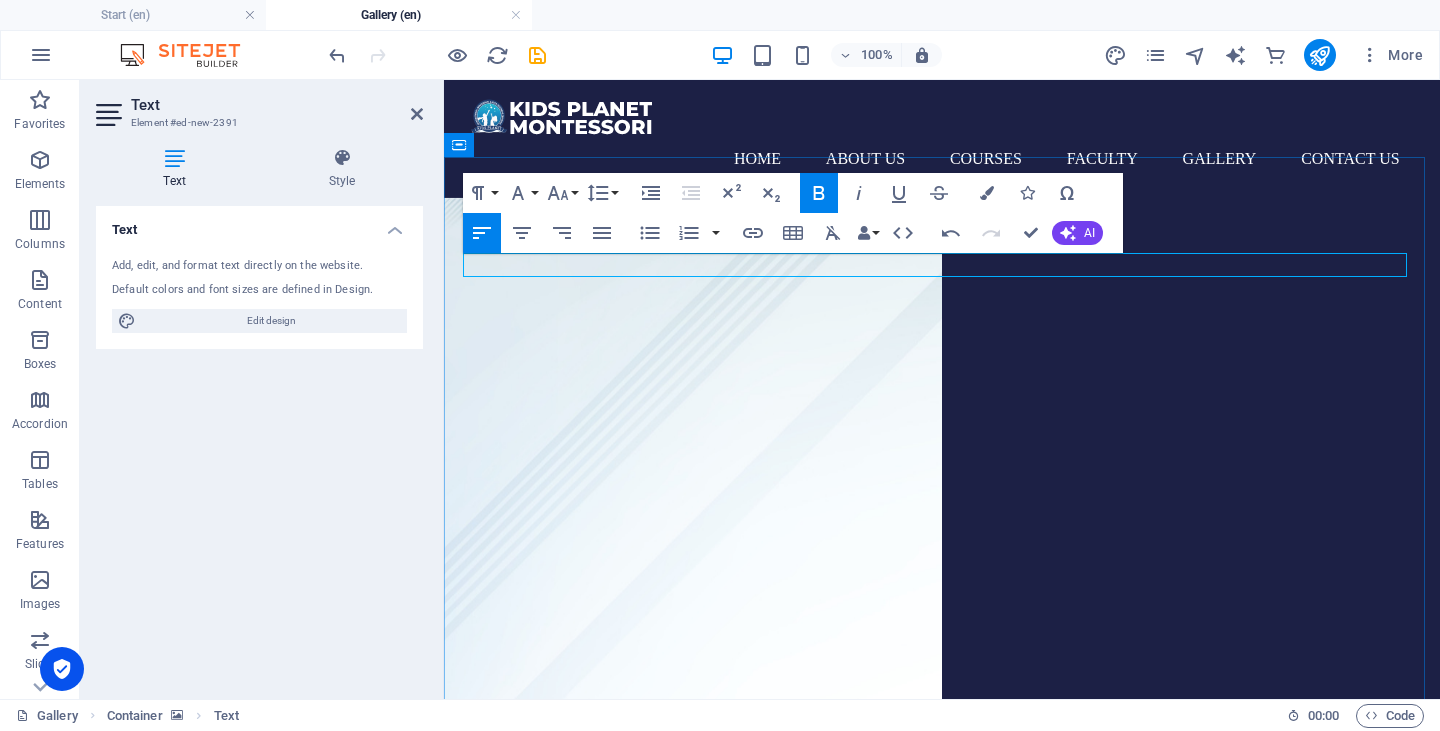 click on "SKILL DEVELOPMENT PROGRAMME" at bounding box center [615, 1703] 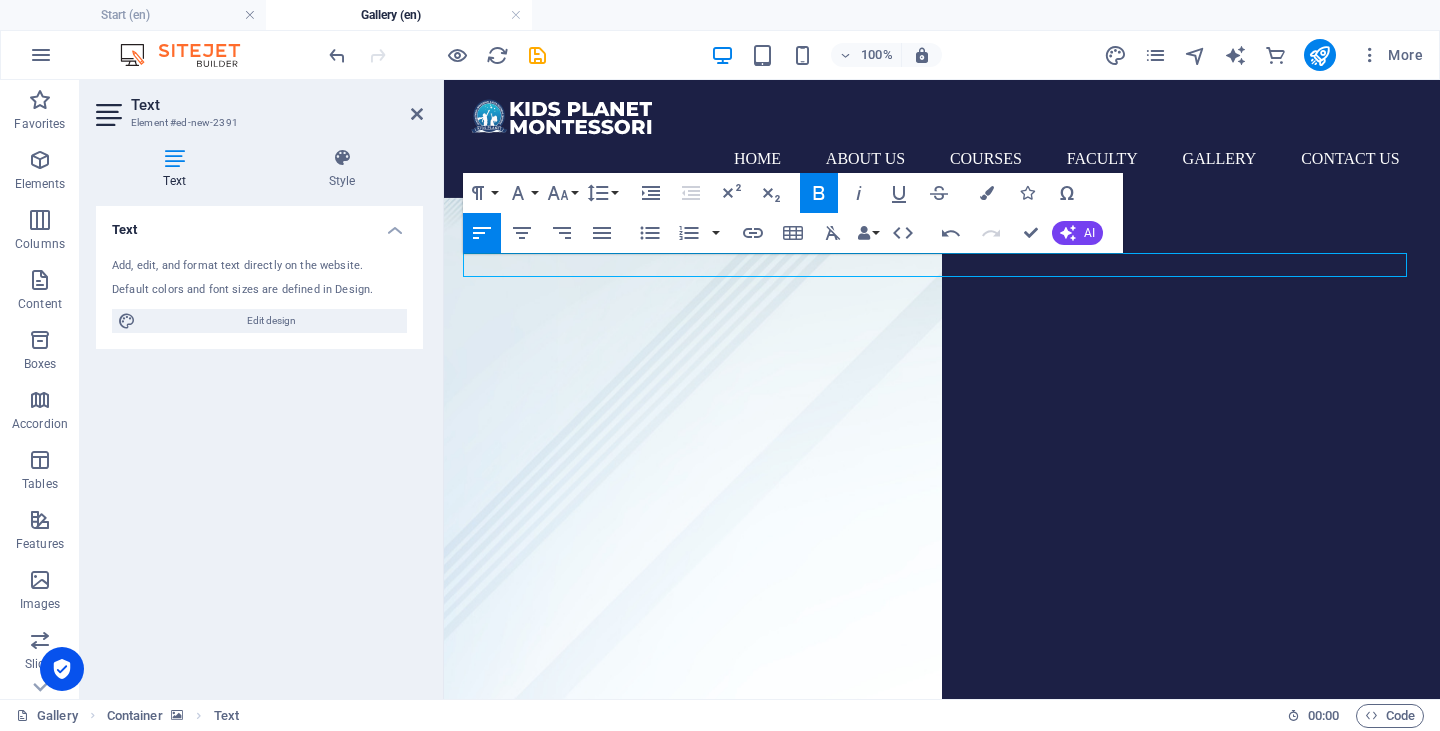 click at bounding box center (942, 897) 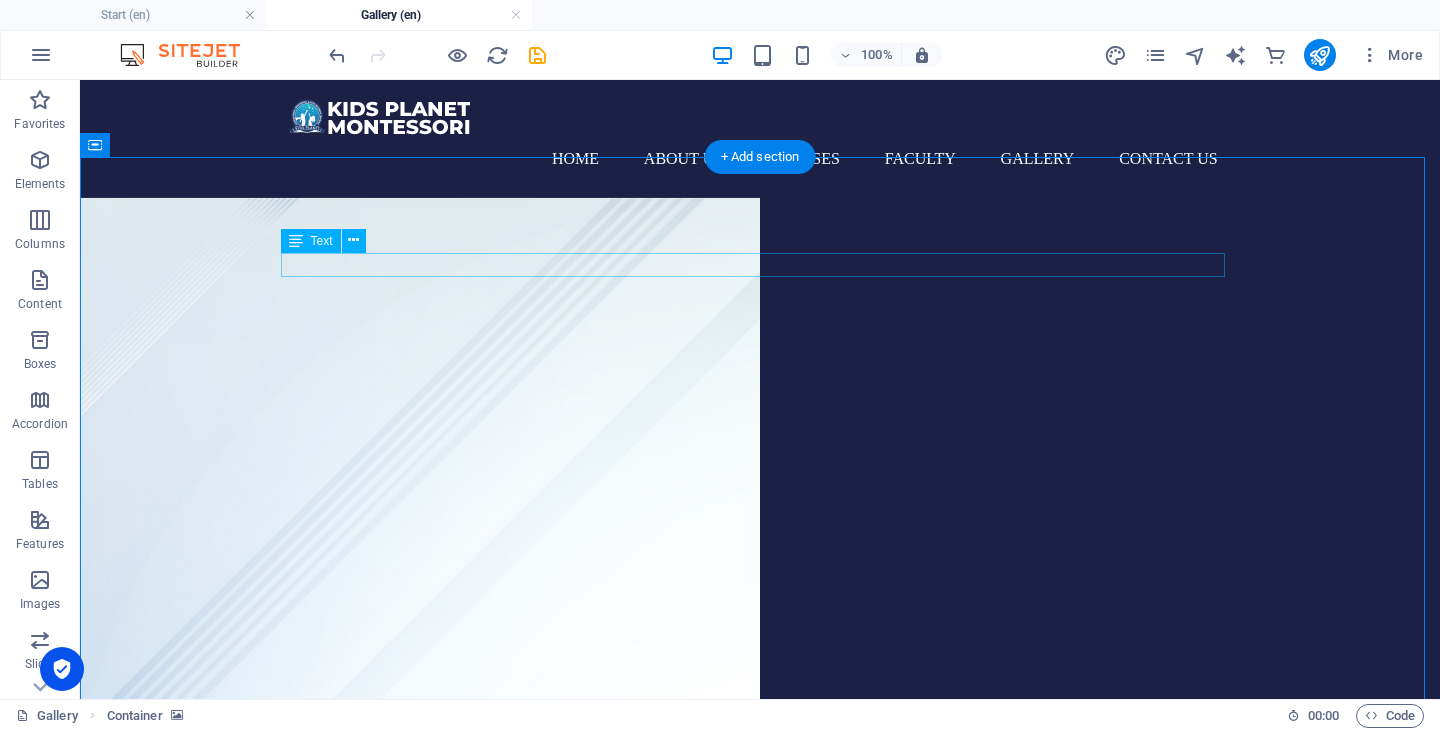 click on "CERTIFICATE DISTRIBUTION_'STEPS'-SKILL DEVELOPMENT PROGRAMME" at bounding box center [760, 1704] 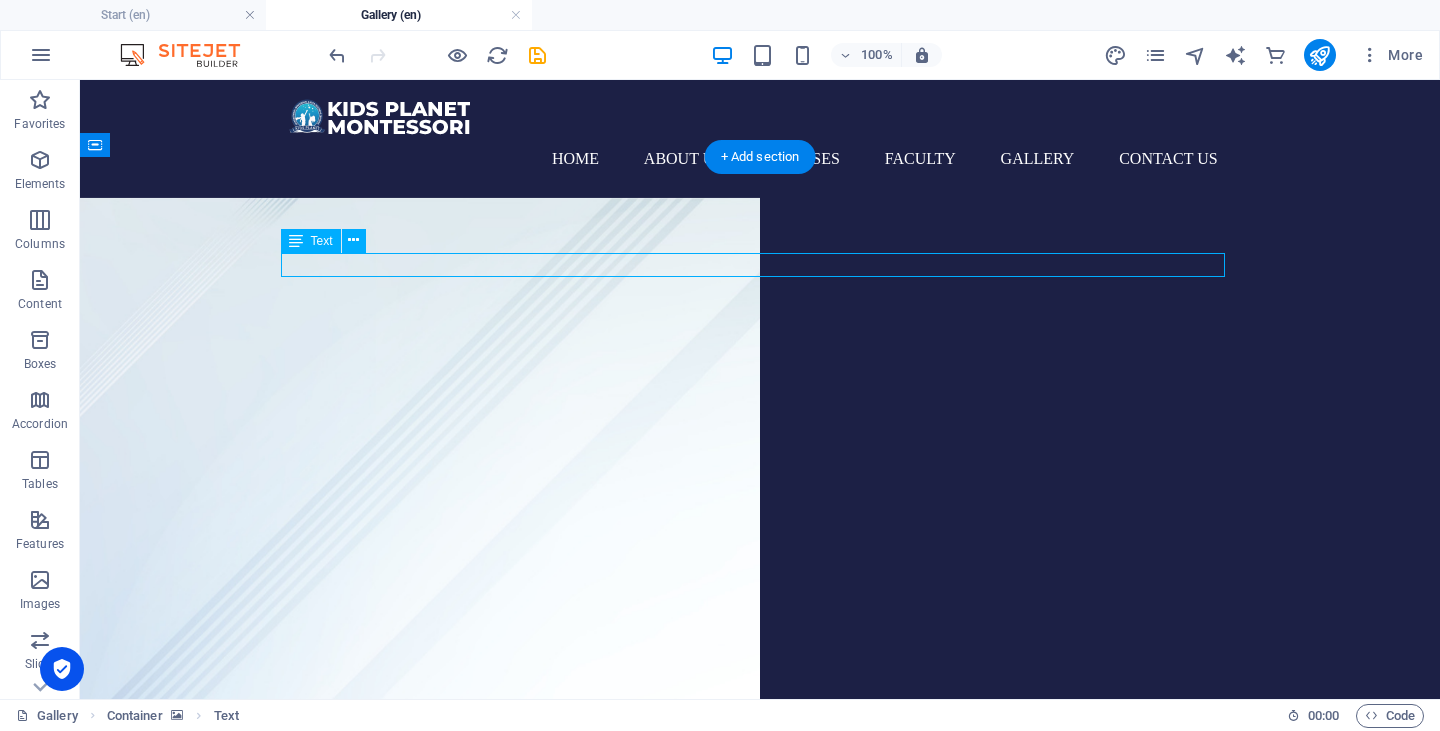 click on "CERTIFICATE DISTRIBUTION_'STEPS'-SKILL DEVELOPMENT PROGRAMME" at bounding box center (760, 1704) 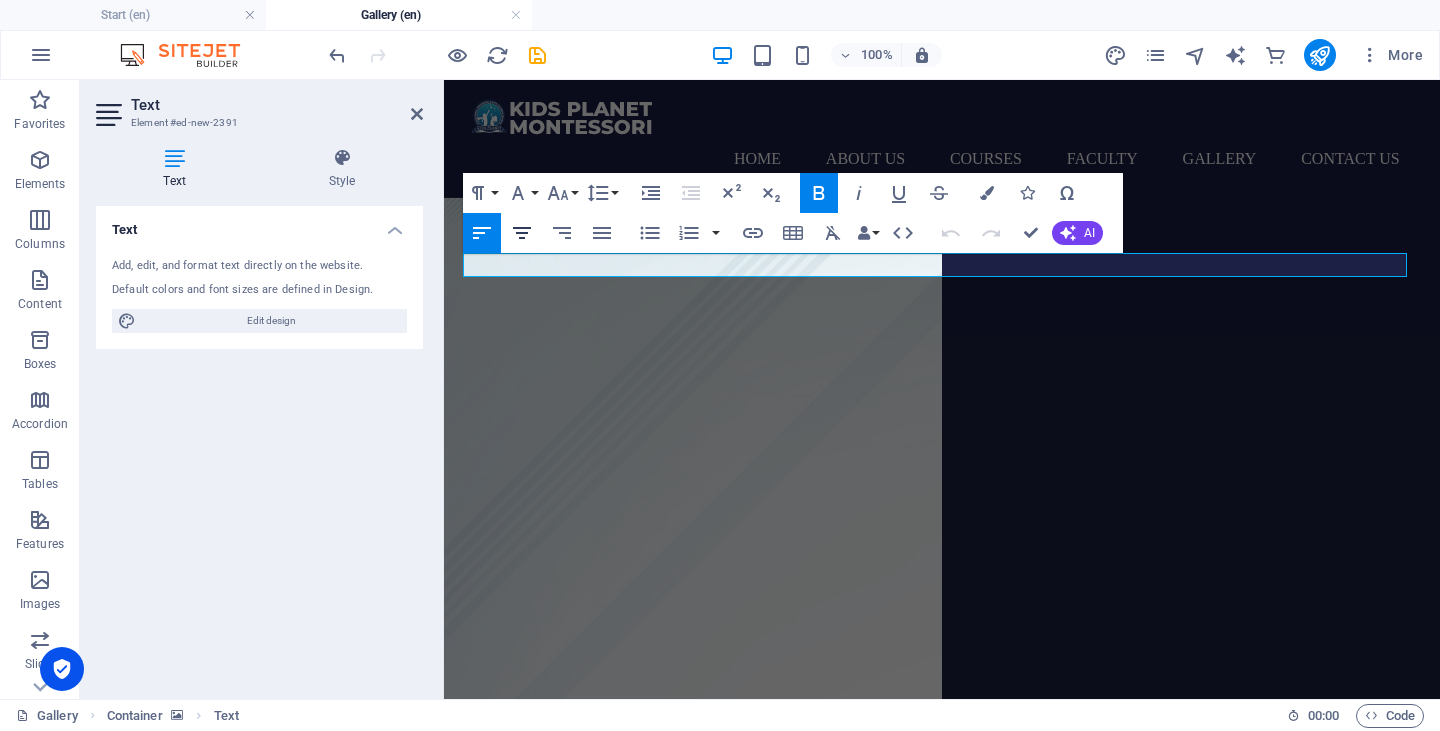 click 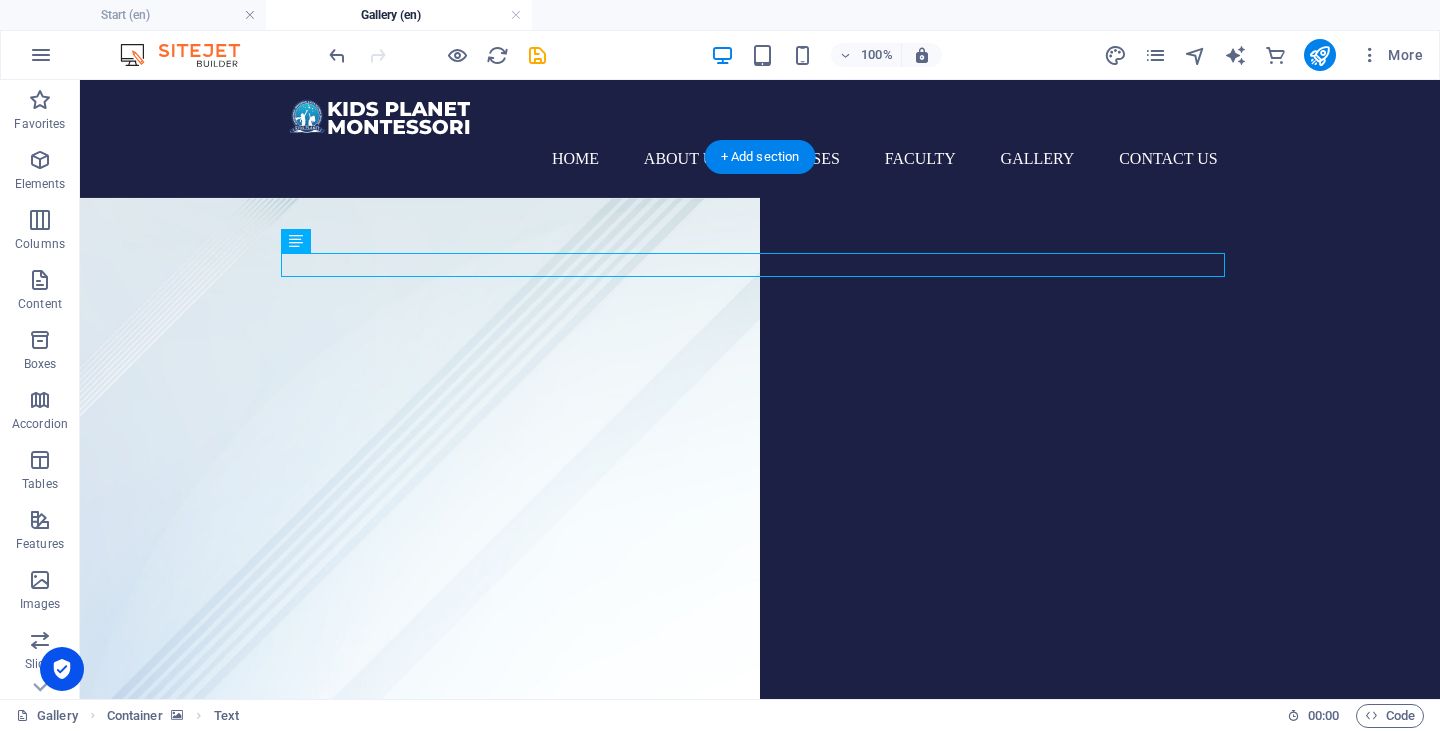 click at bounding box center (760, 897) 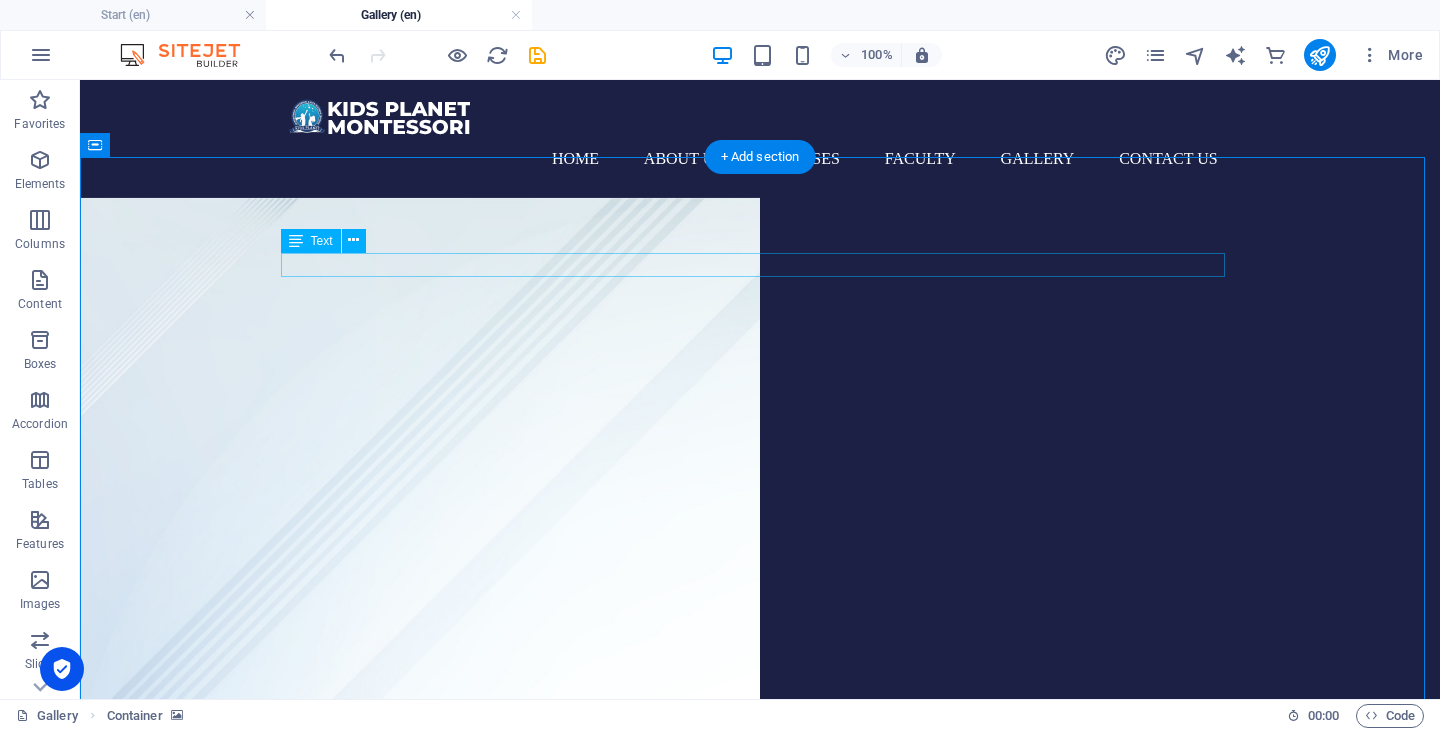 click on "CERTIFICATE DISTRIBUTION_'STEPS'-SKILL DEVELOPMENT PROGRAMME" at bounding box center (760, 1704) 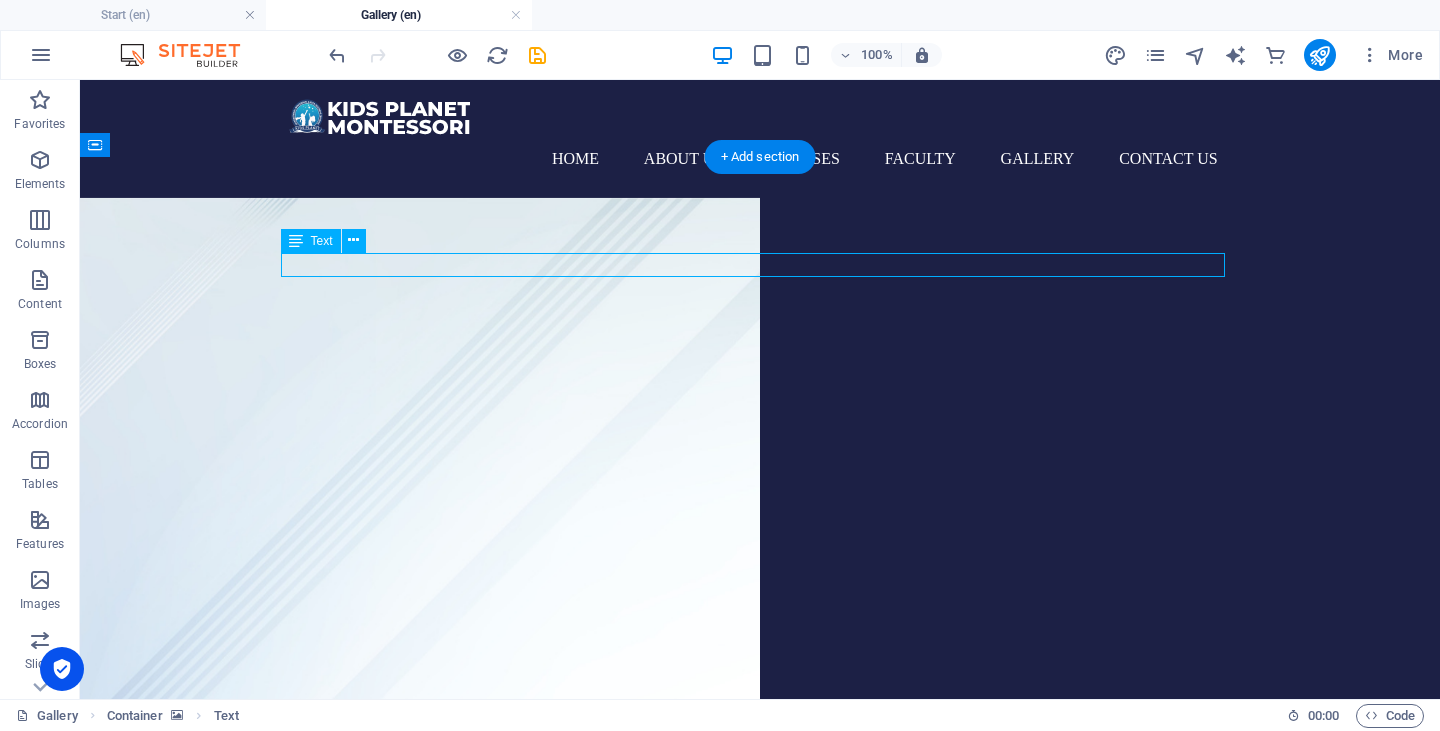 click on "CERTIFICATE DISTRIBUTION_'STEPS'-SKILL DEVELOPMENT PROGRAMME" at bounding box center [760, 1704] 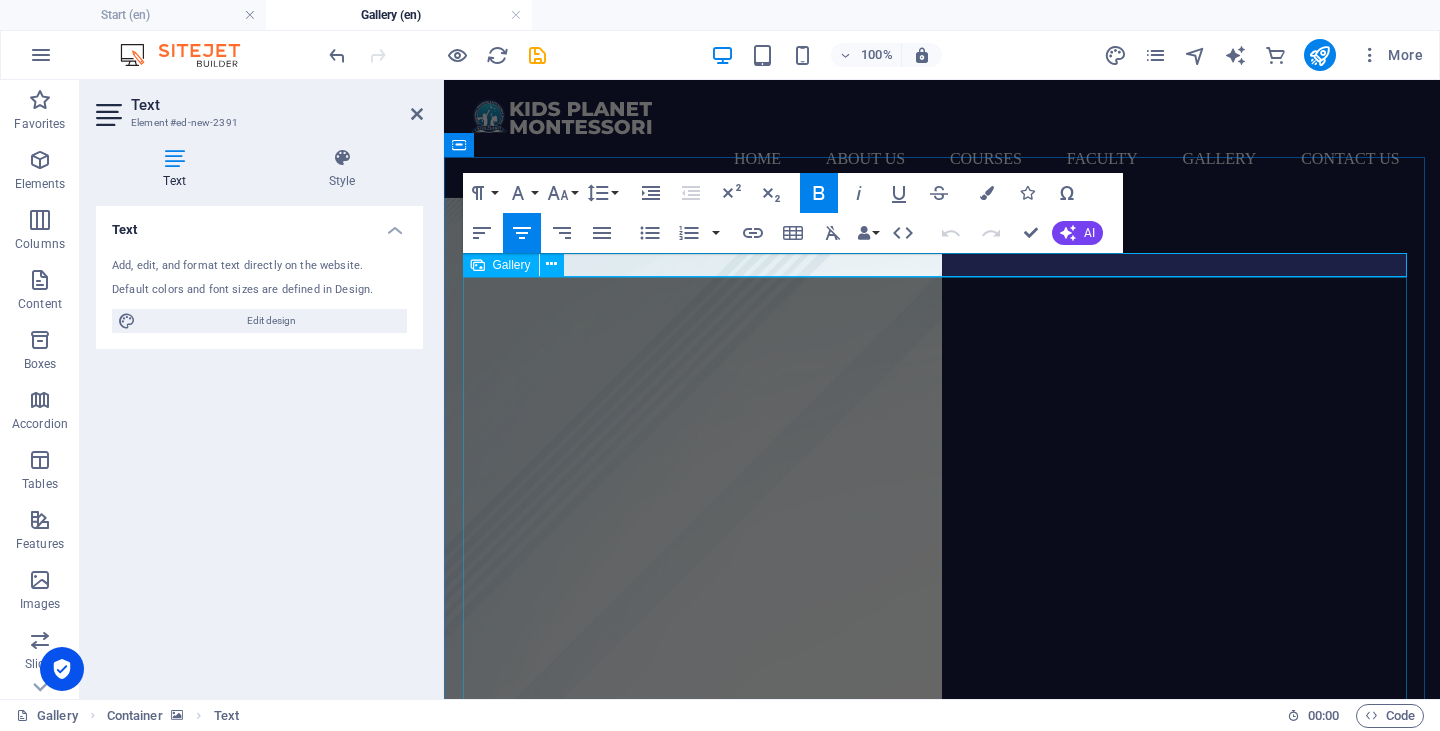 drag, startPoint x: 1232, startPoint y: 267, endPoint x: 633, endPoint y: 277, distance: 599.0835 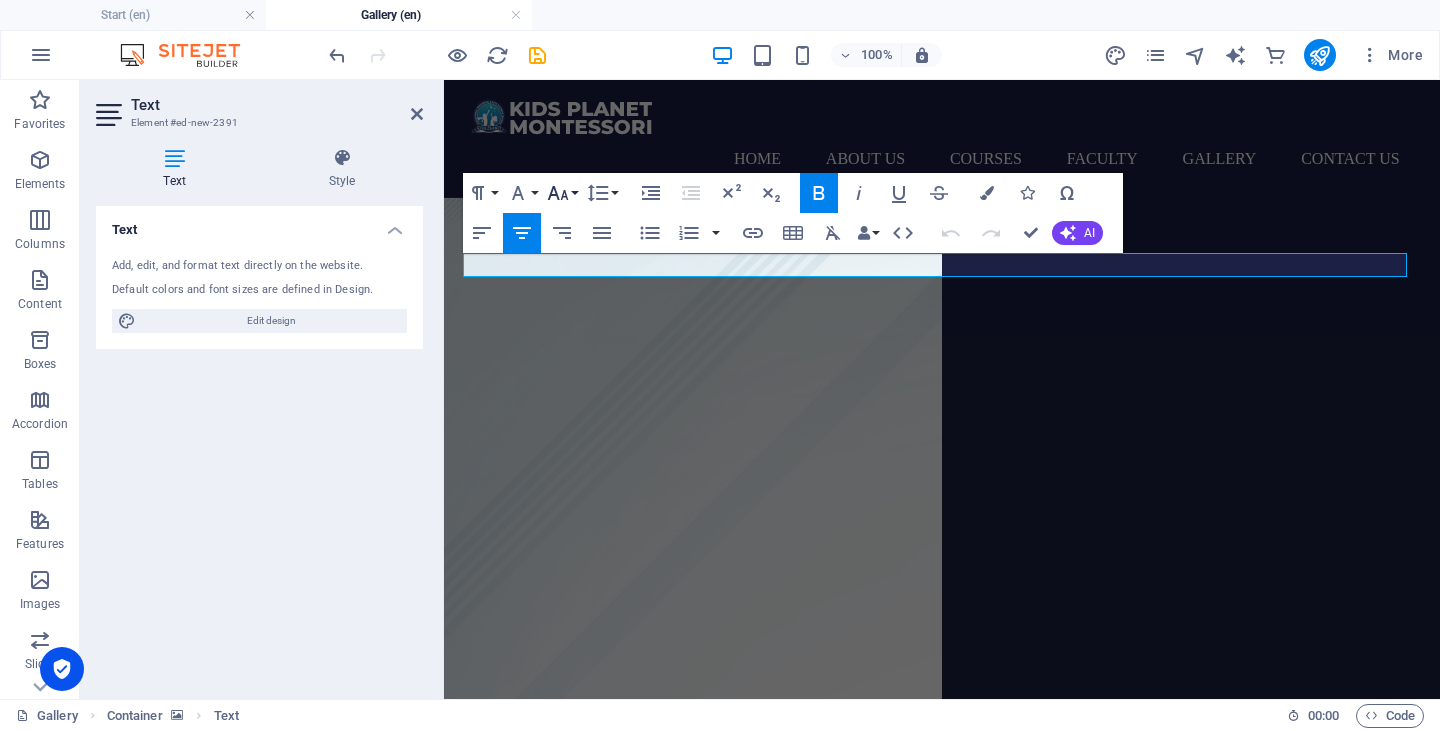 click 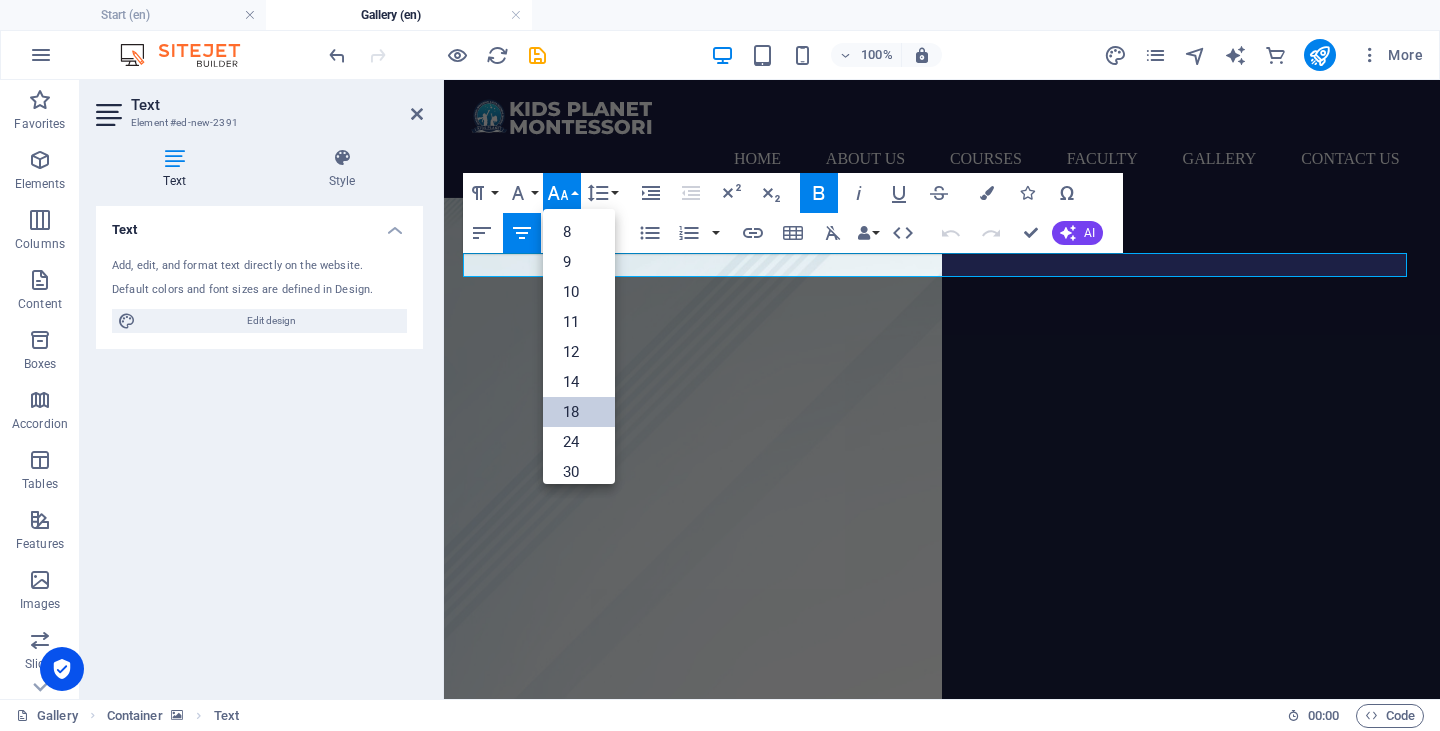 click on "18" at bounding box center [579, 412] 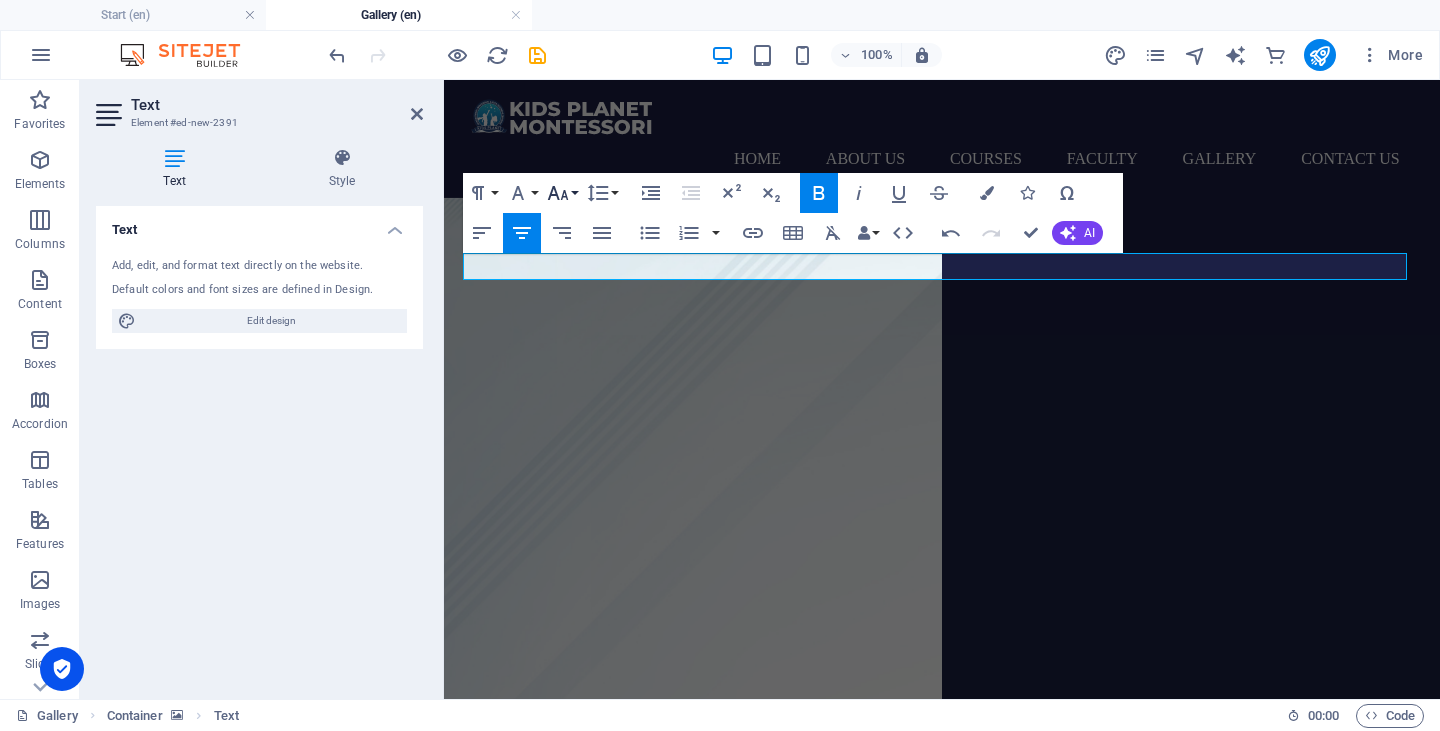 click on "Font Size" at bounding box center [562, 193] 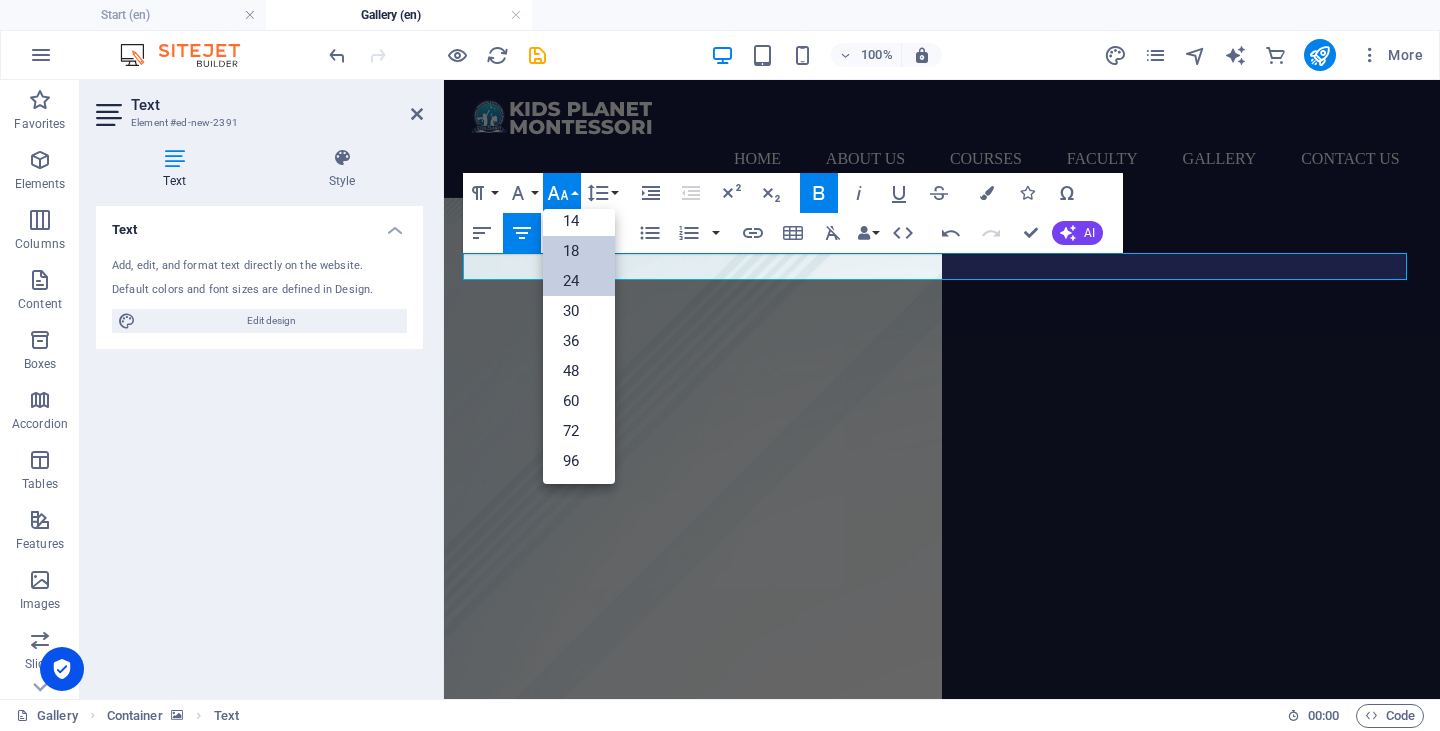 scroll, scrollTop: 161, scrollLeft: 0, axis: vertical 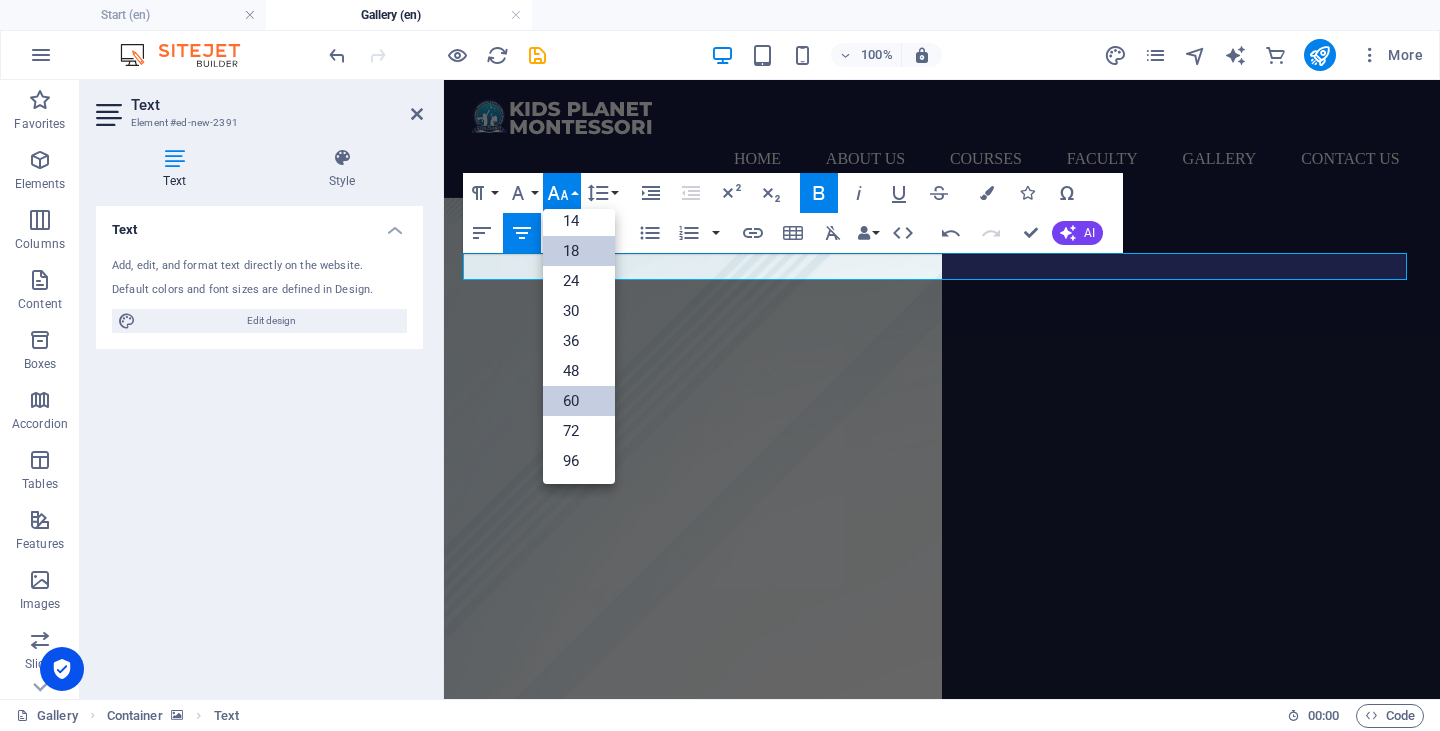 click on "60" at bounding box center [579, 401] 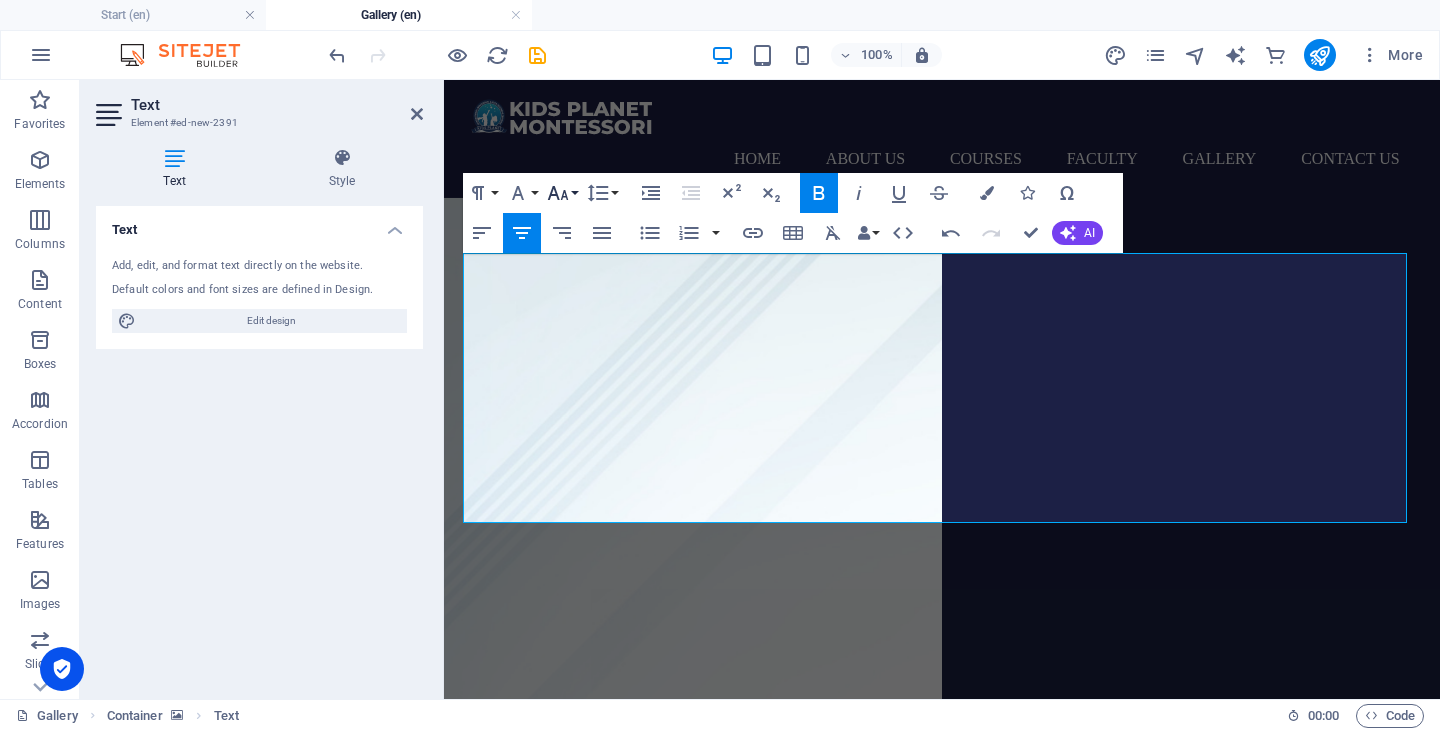 click on "Font Size" at bounding box center (562, 193) 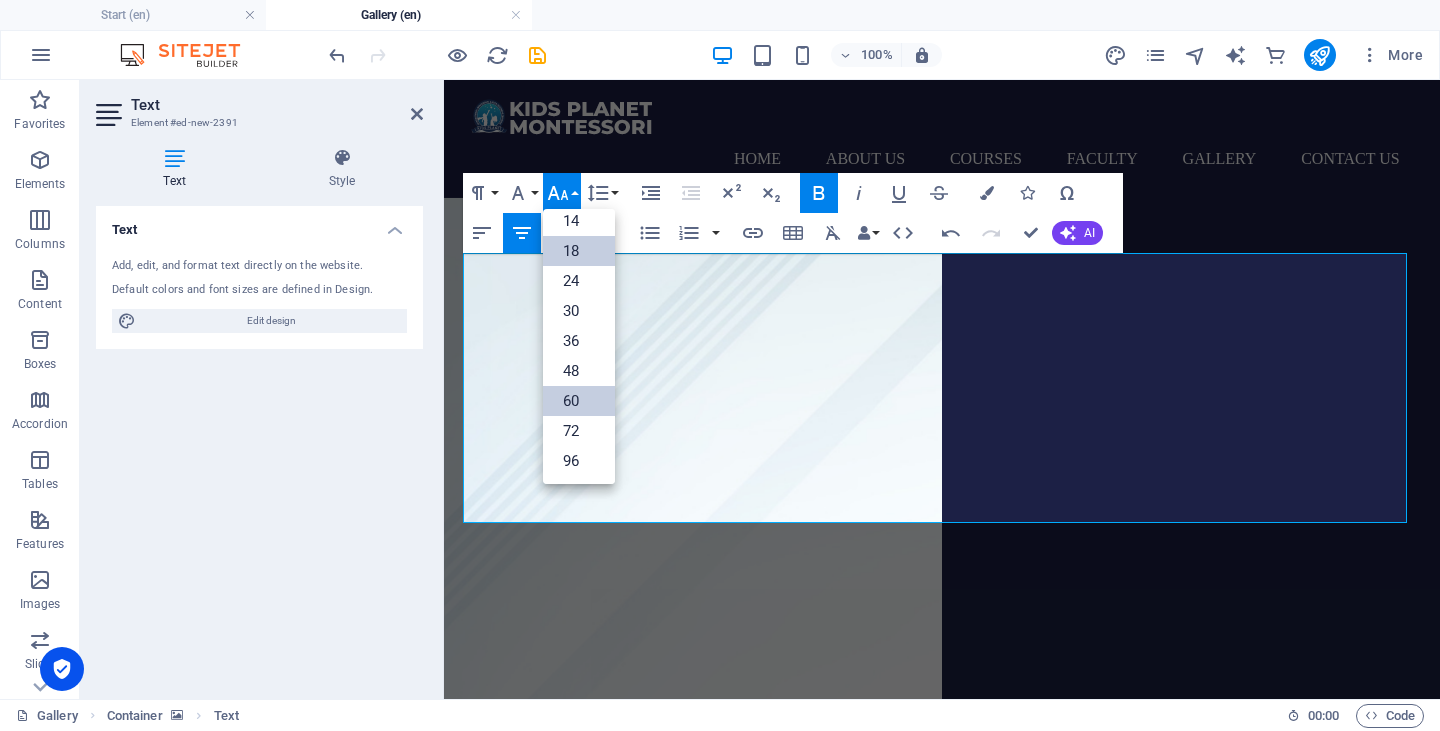 scroll, scrollTop: 161, scrollLeft: 0, axis: vertical 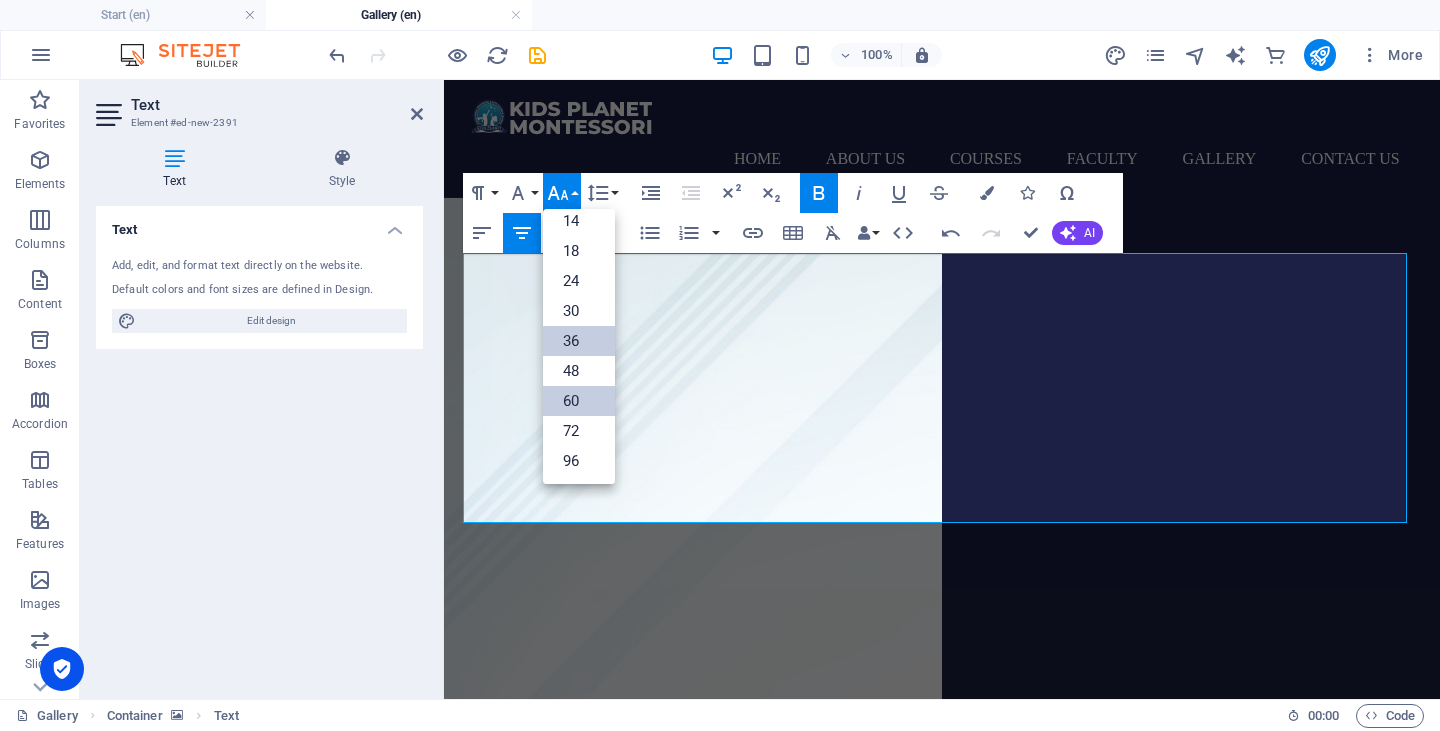 click on "36" at bounding box center [579, 341] 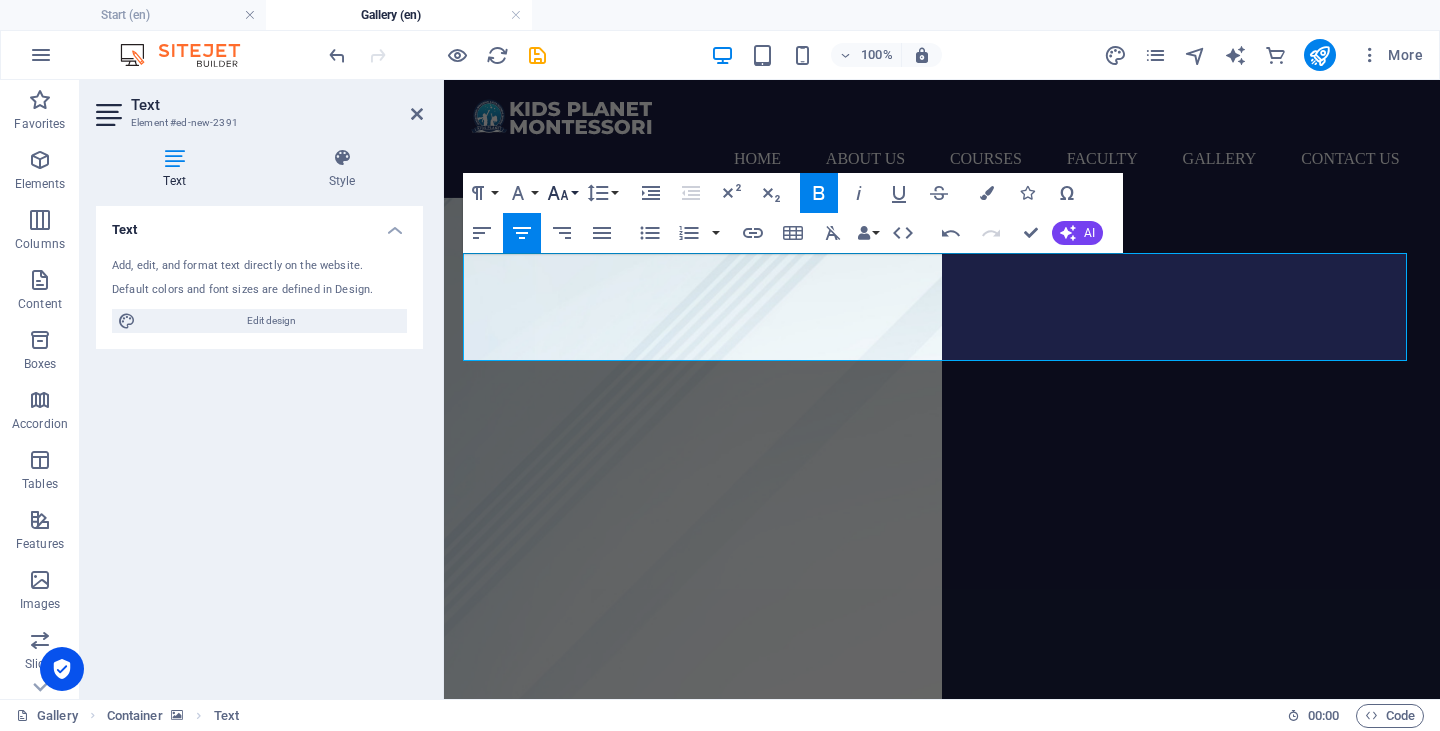 click on "Font Size" at bounding box center [562, 193] 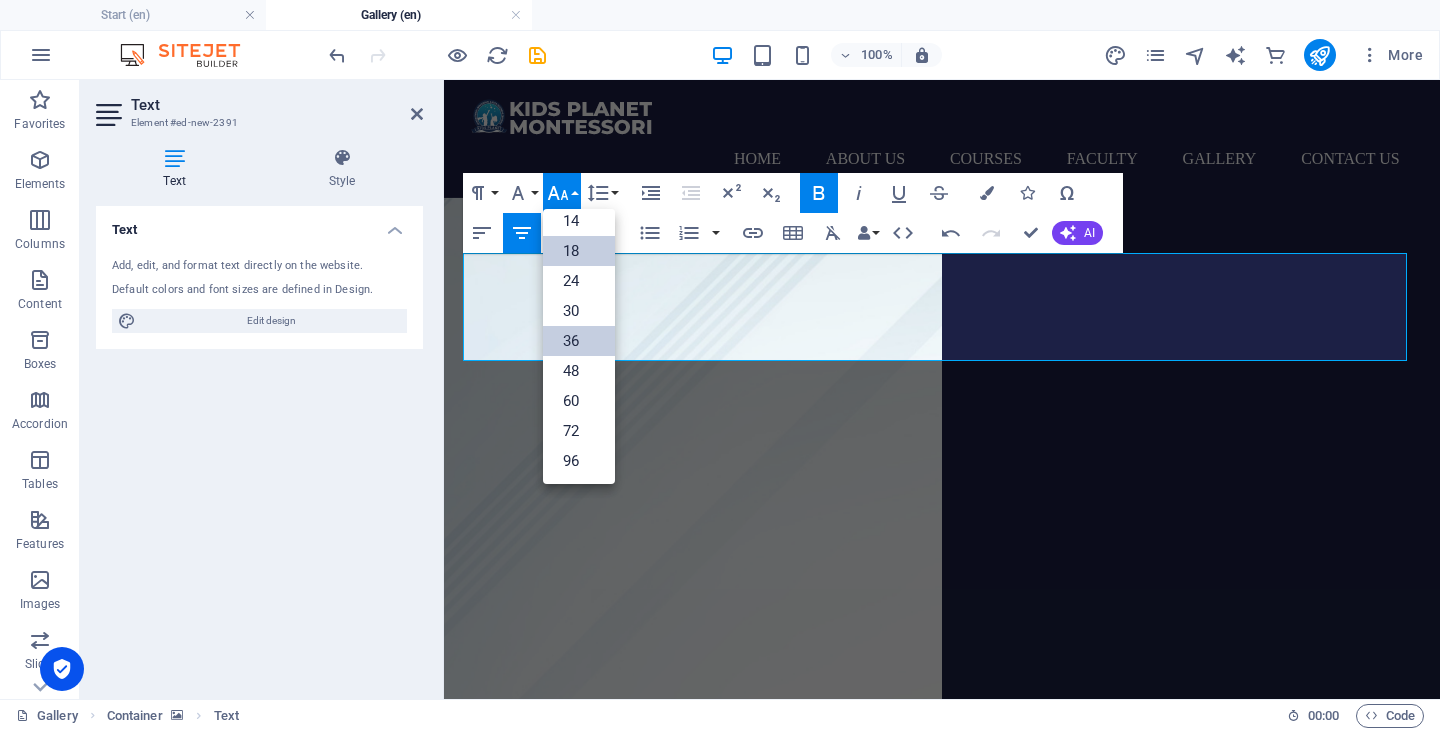 scroll, scrollTop: 161, scrollLeft: 0, axis: vertical 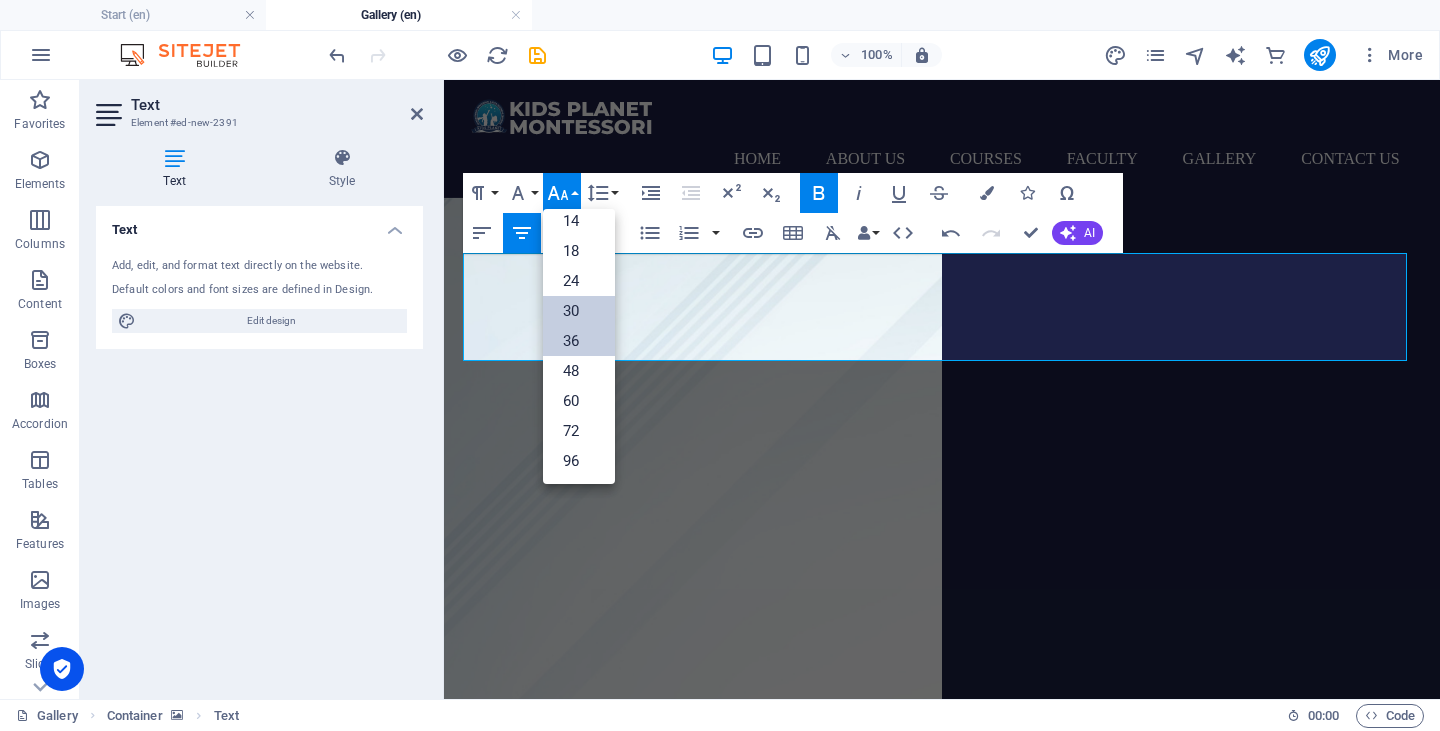 click on "30" at bounding box center [579, 311] 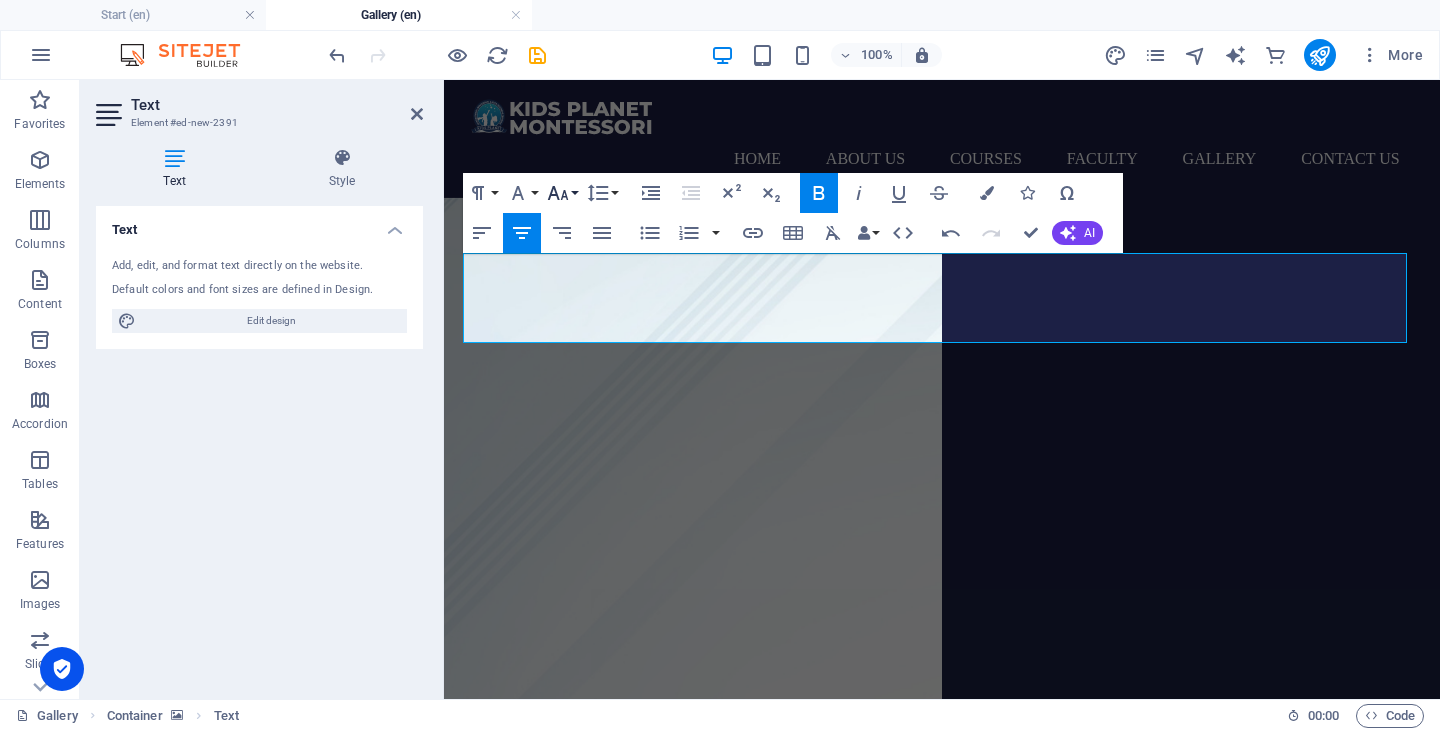 click on "Font Size" at bounding box center (562, 193) 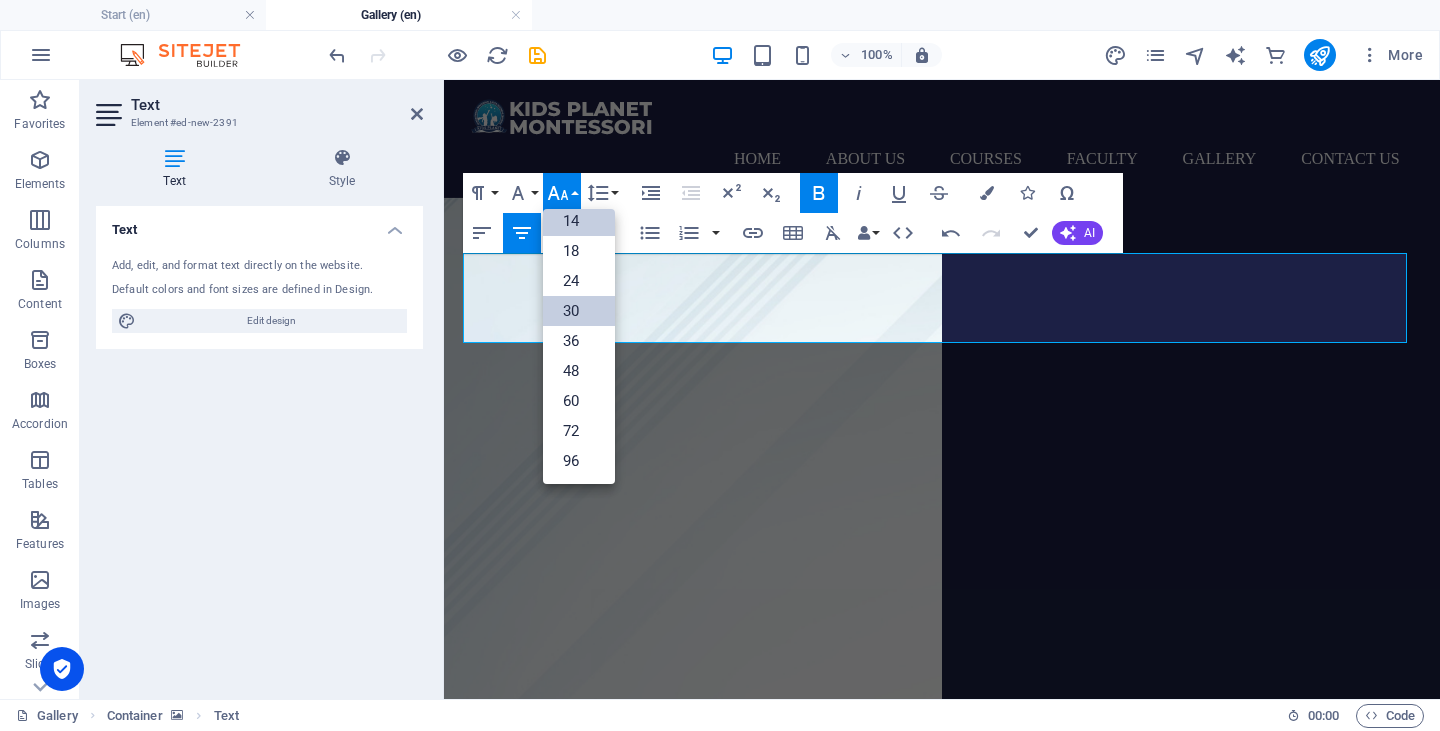 scroll, scrollTop: 161, scrollLeft: 0, axis: vertical 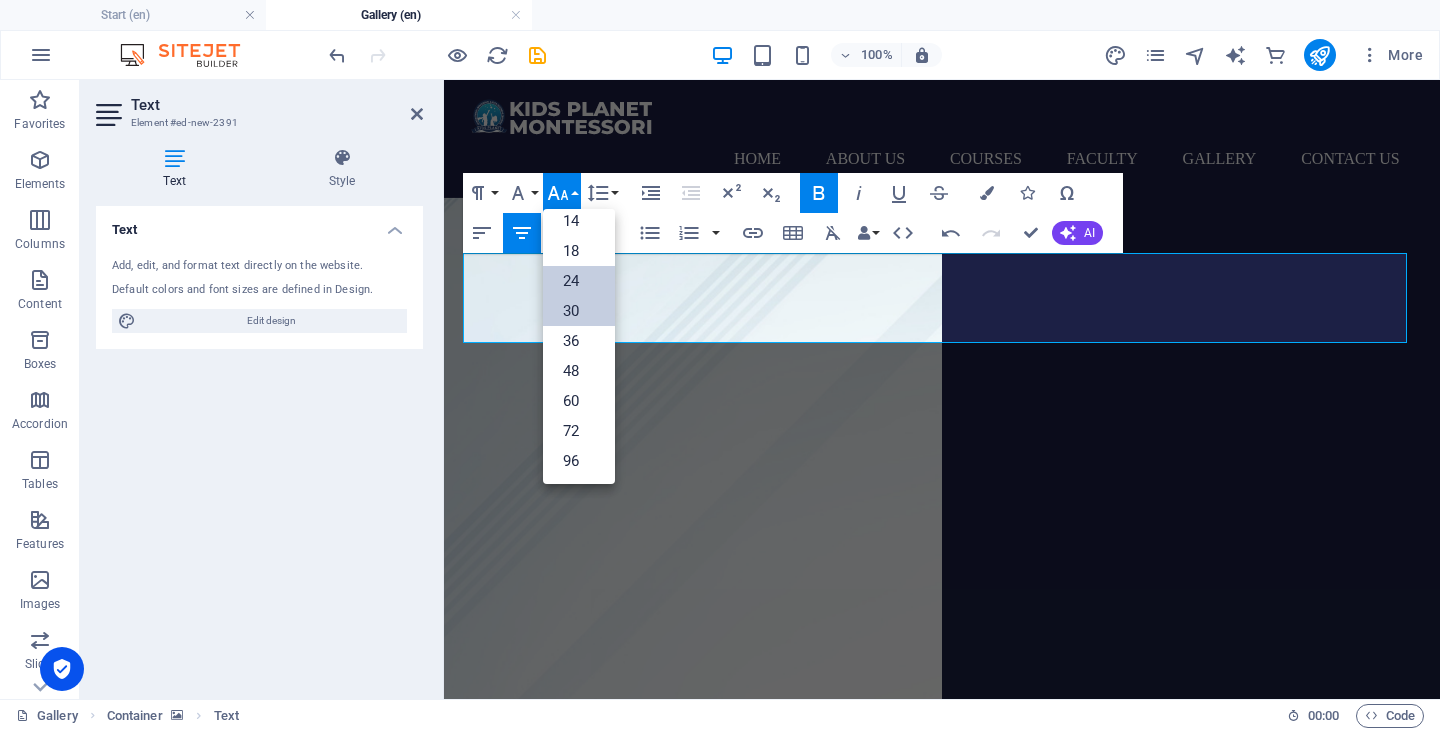 click on "24" at bounding box center (579, 281) 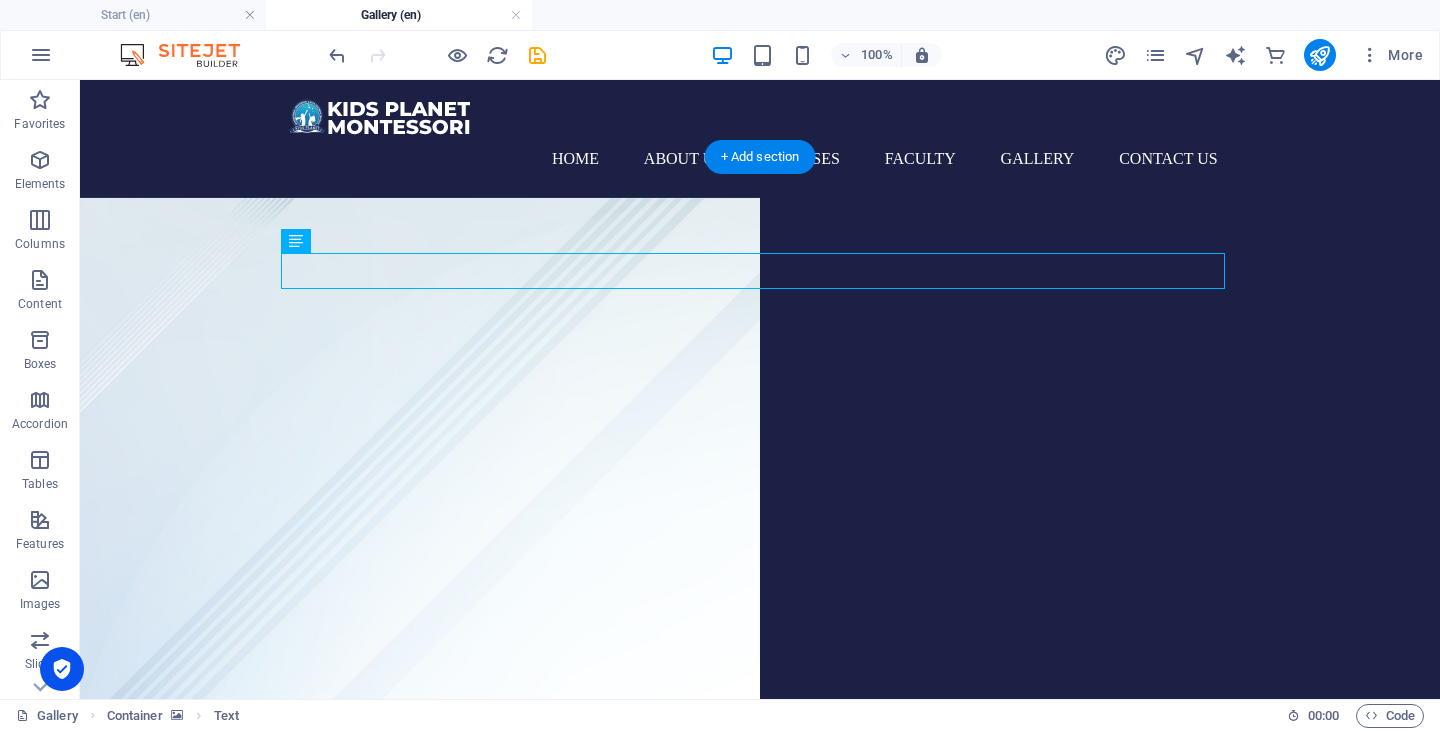 click at bounding box center (760, 903) 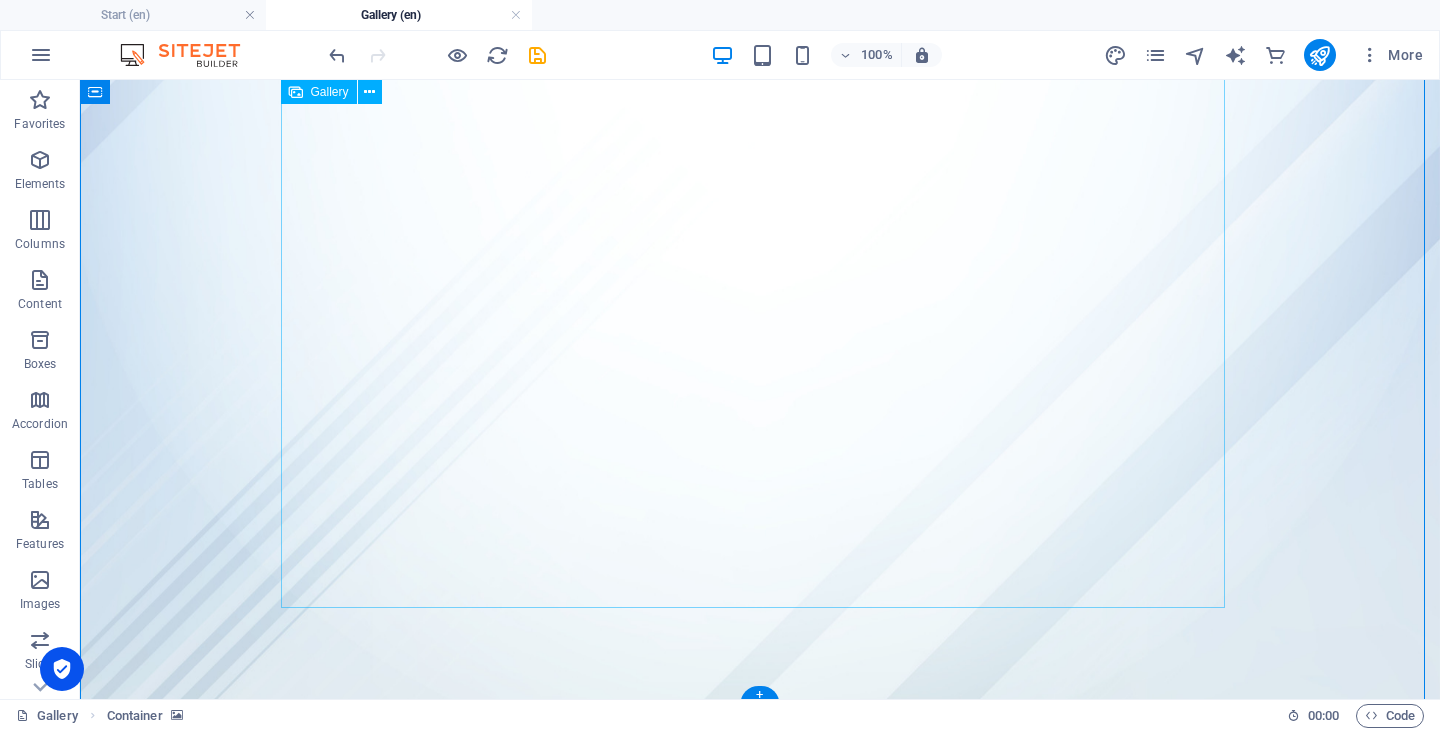 scroll, scrollTop: 867, scrollLeft: 0, axis: vertical 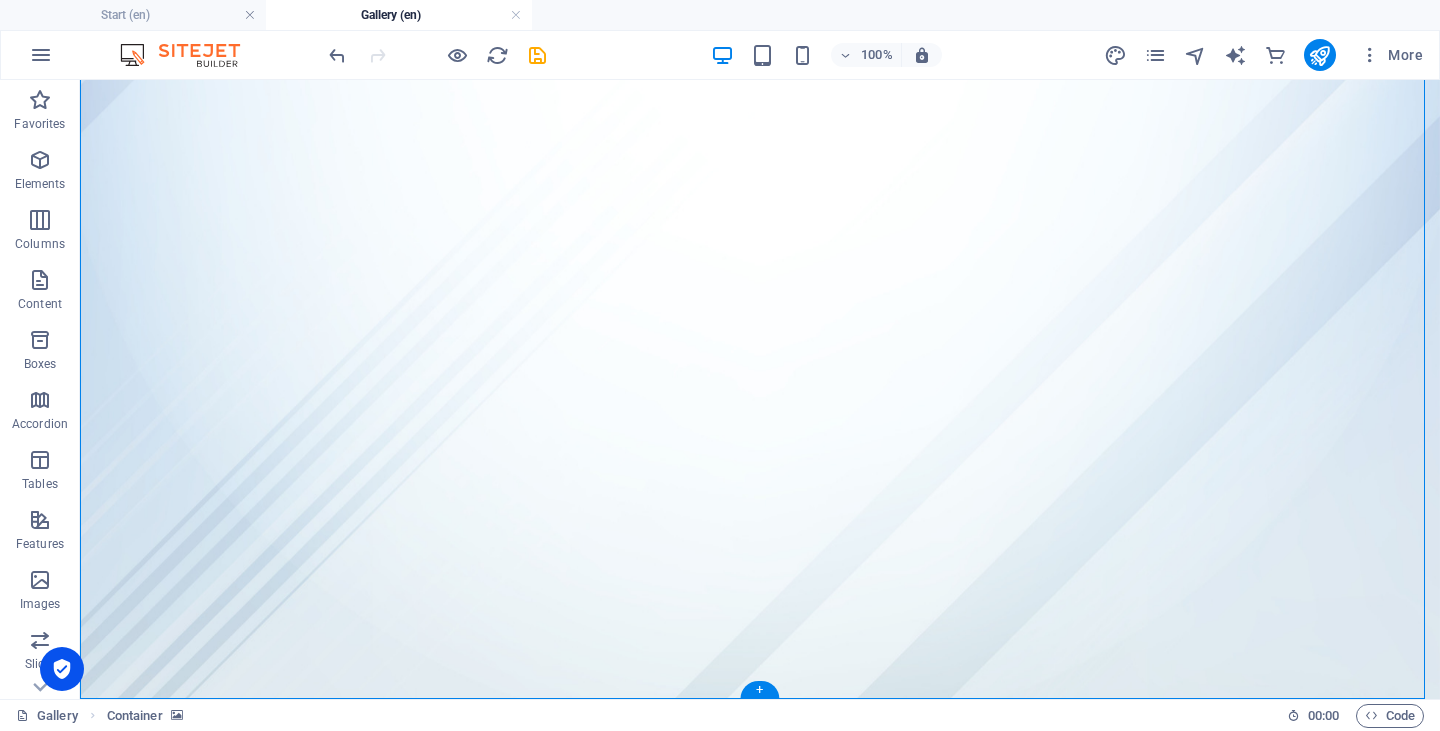 click at bounding box center [760, 36] 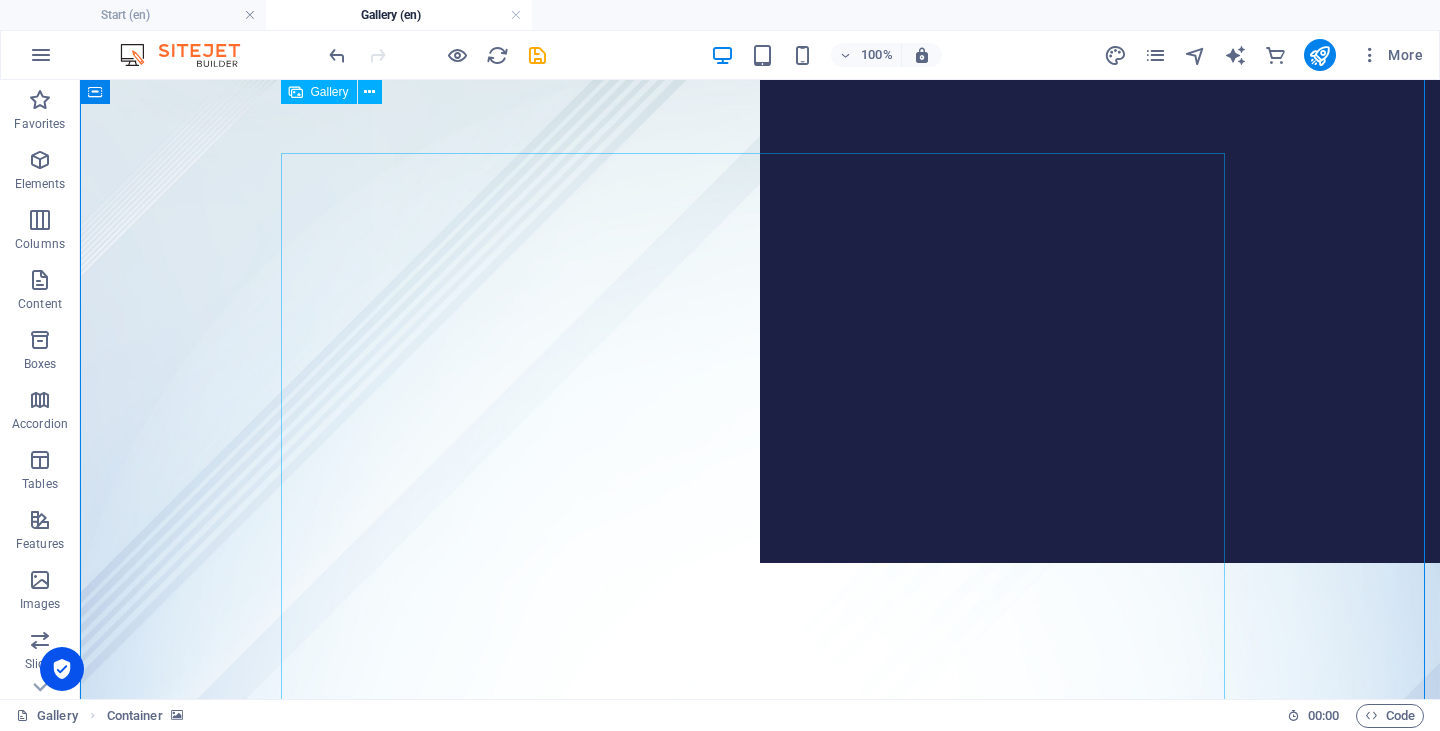 scroll, scrollTop: 0, scrollLeft: 0, axis: both 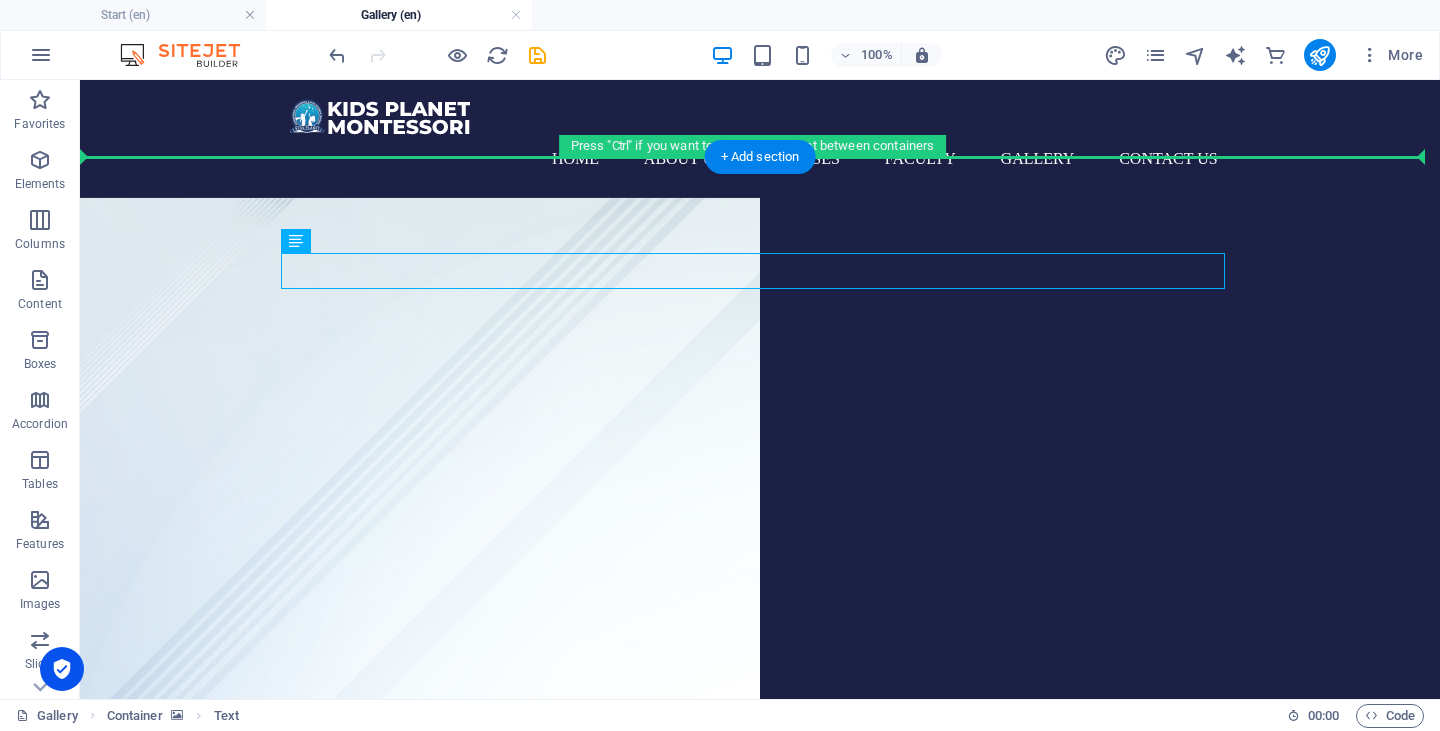 drag, startPoint x: 994, startPoint y: 266, endPoint x: 994, endPoint y: 202, distance: 64 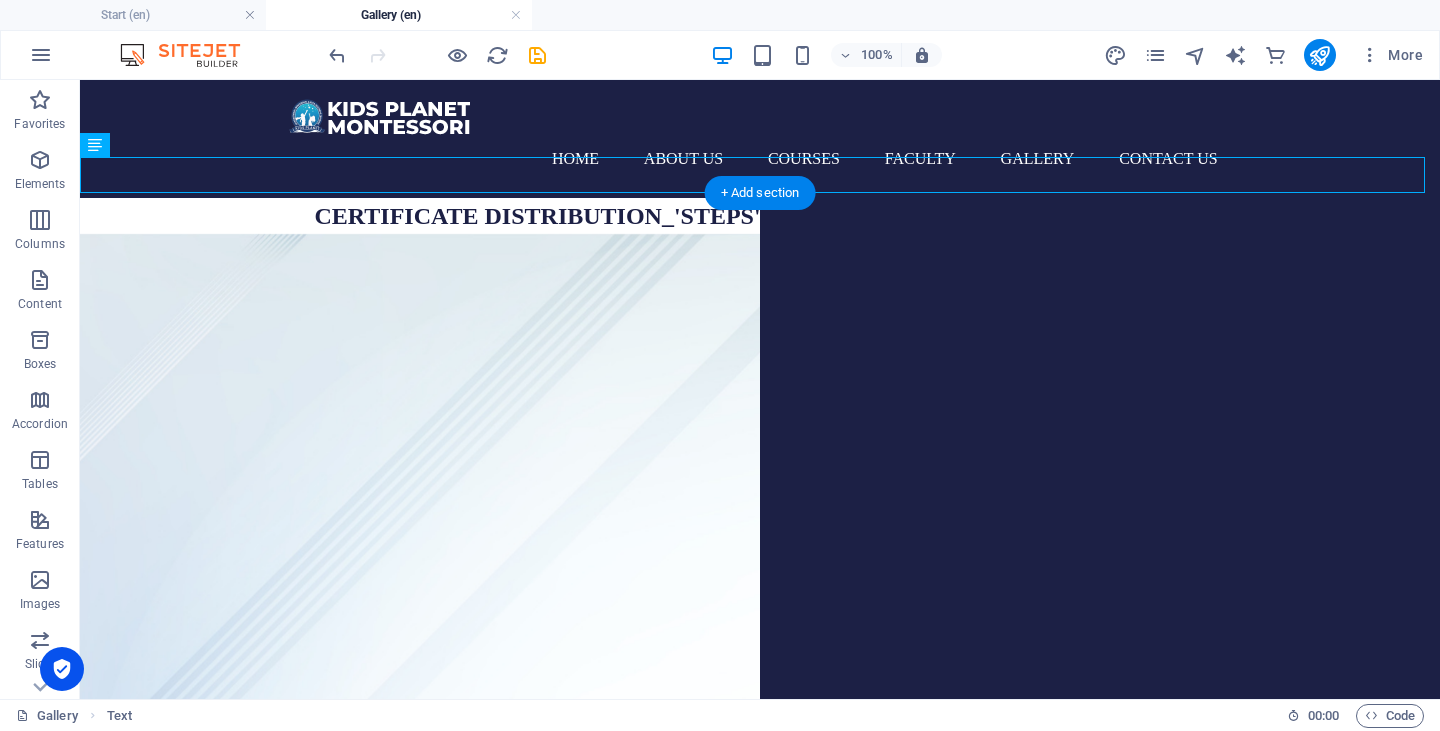 click at bounding box center (760, 921) 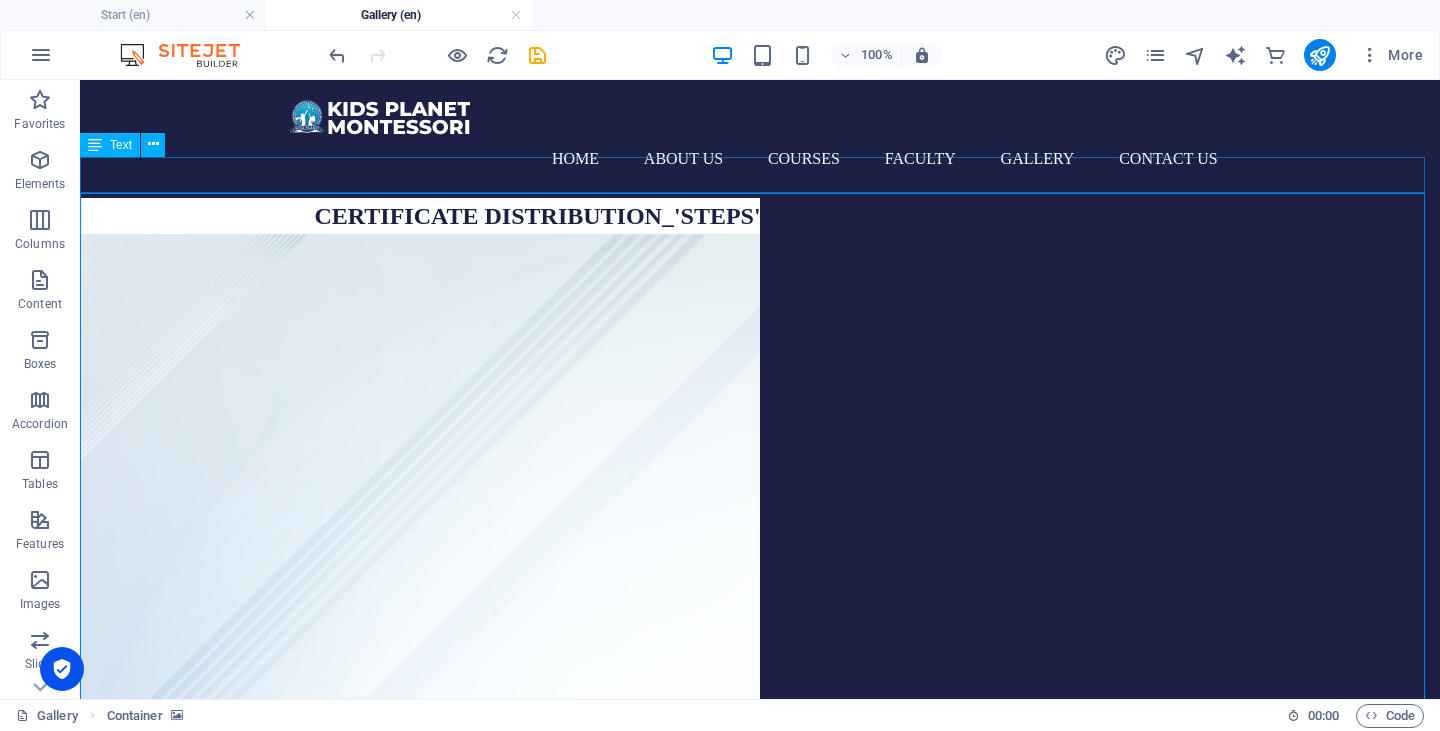 click on "CERTIFICATE DISTRIBUTION_'STEPS'-SKILL DEVELOPMENT PROGRAMME" at bounding box center (760, 216) 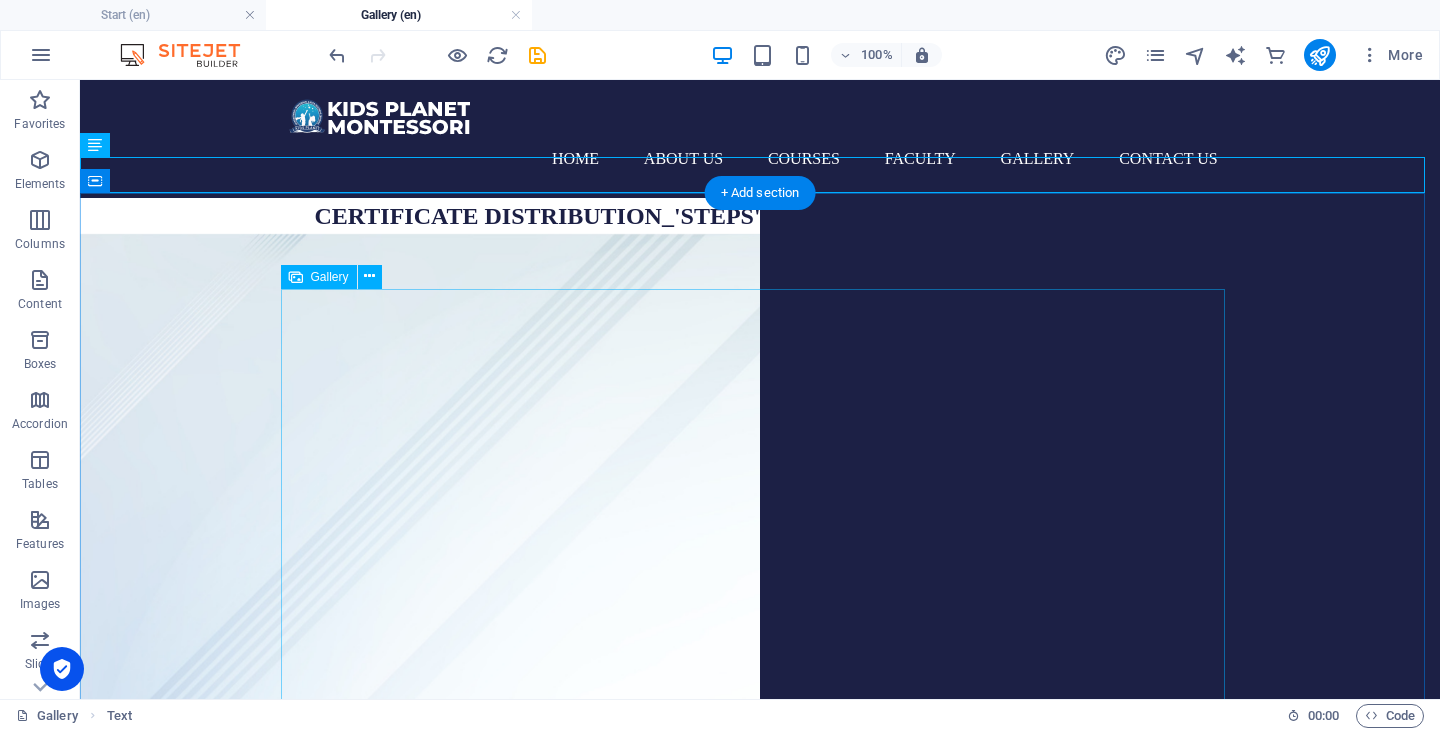 click at bounding box center (404, 1820) 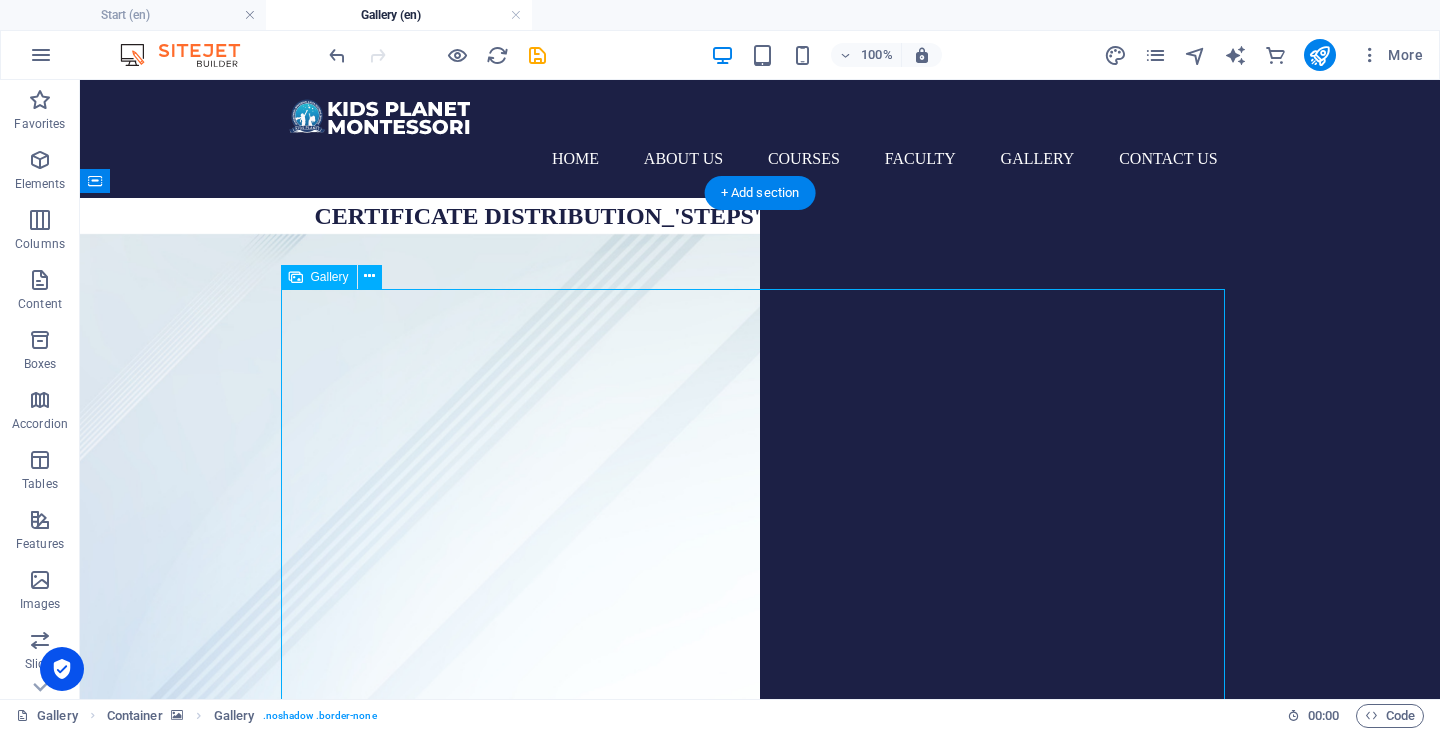 click at bounding box center [404, 1820] 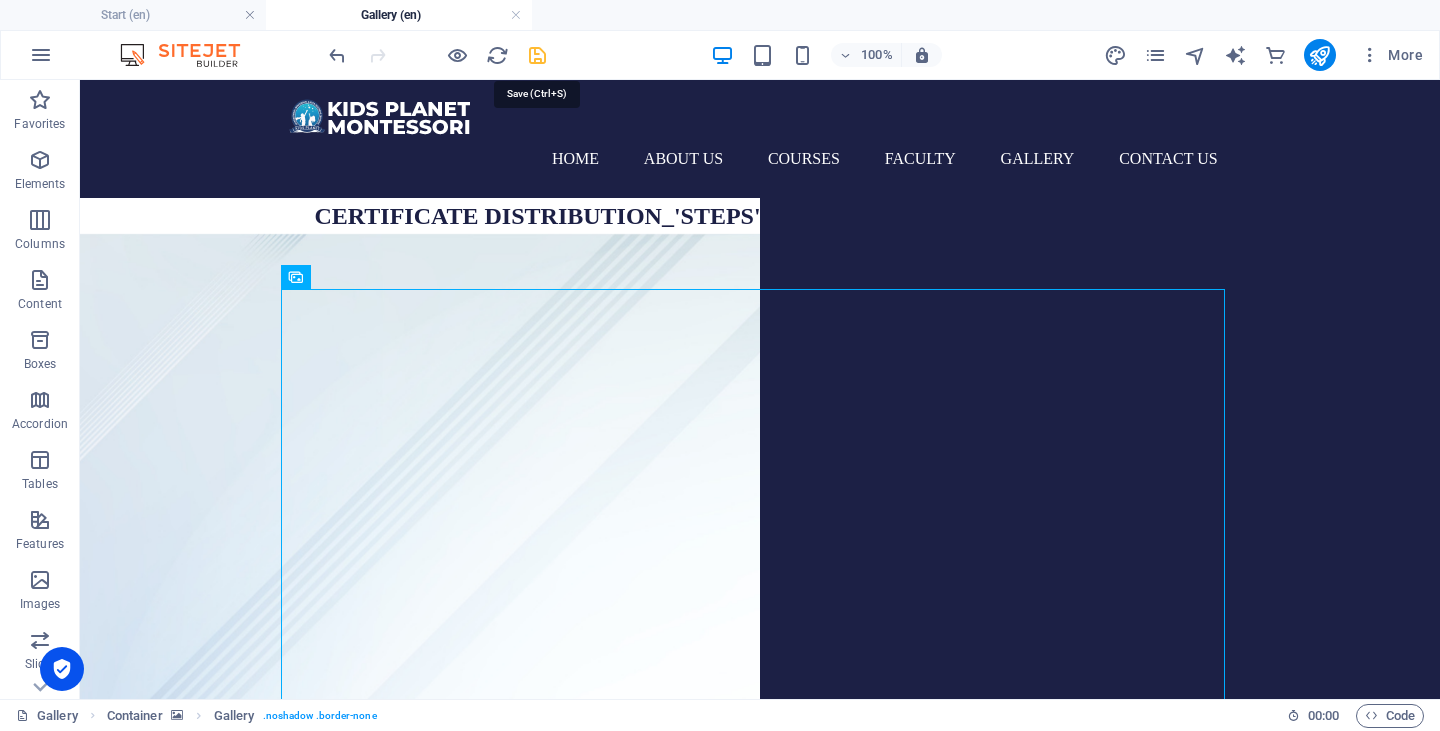 click at bounding box center [537, 55] 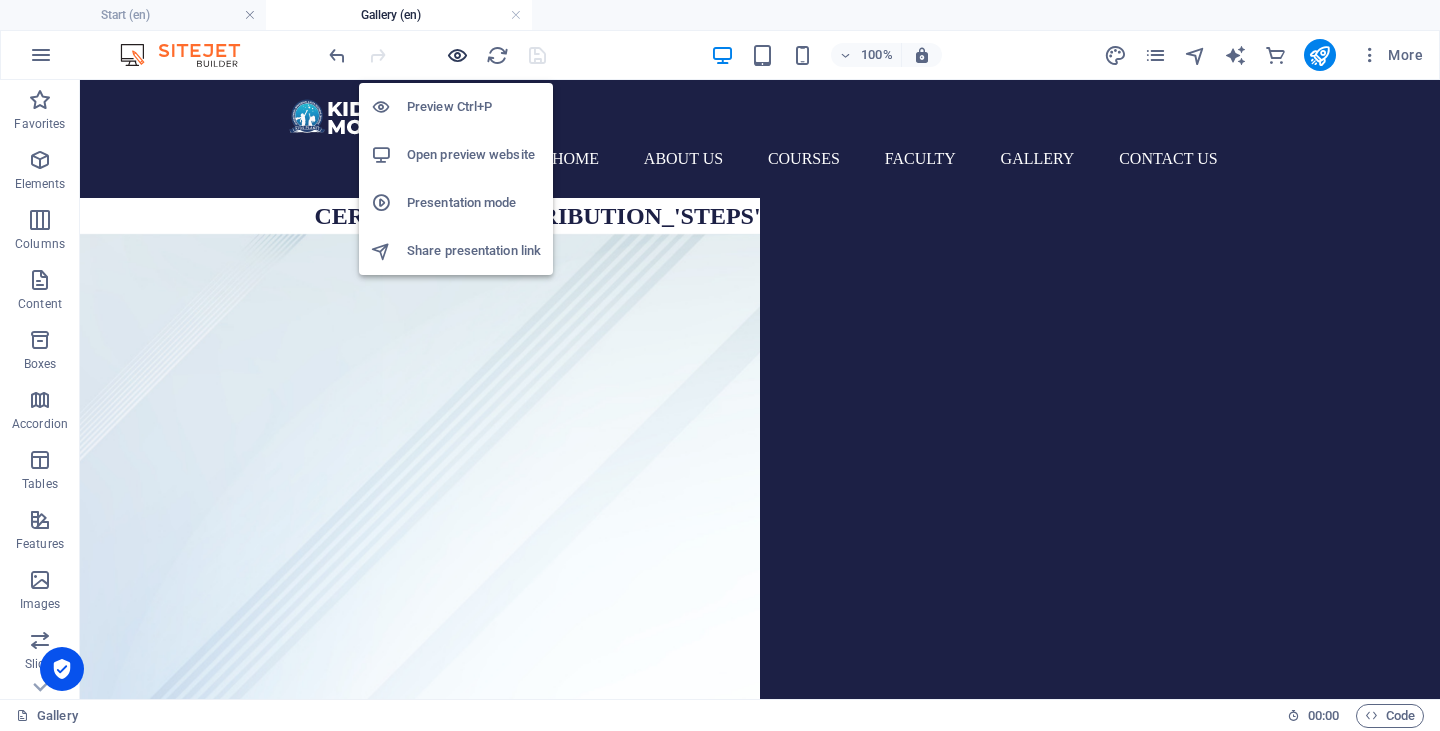 click at bounding box center [457, 55] 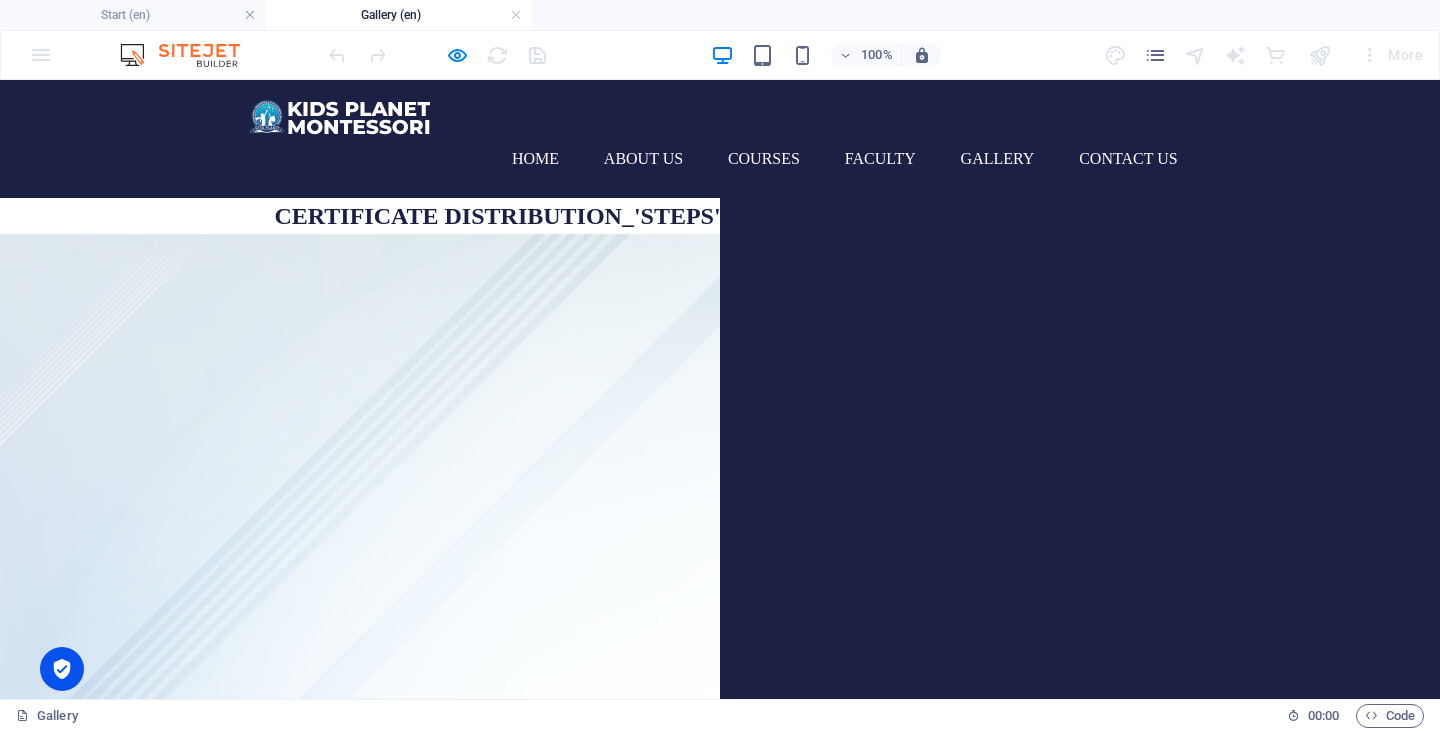 click at bounding box center [364, 1820] 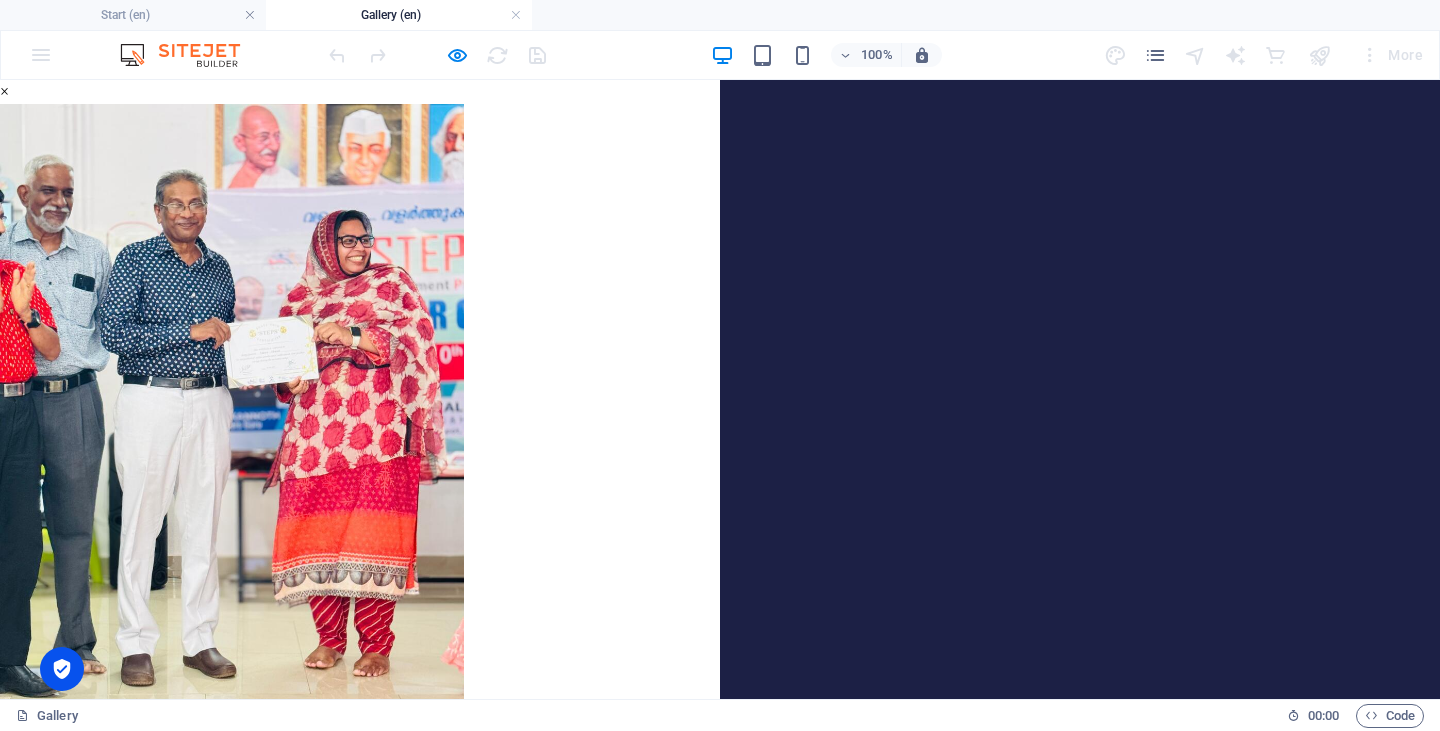 click on "× 6/17 ..." at bounding box center (712, 437) 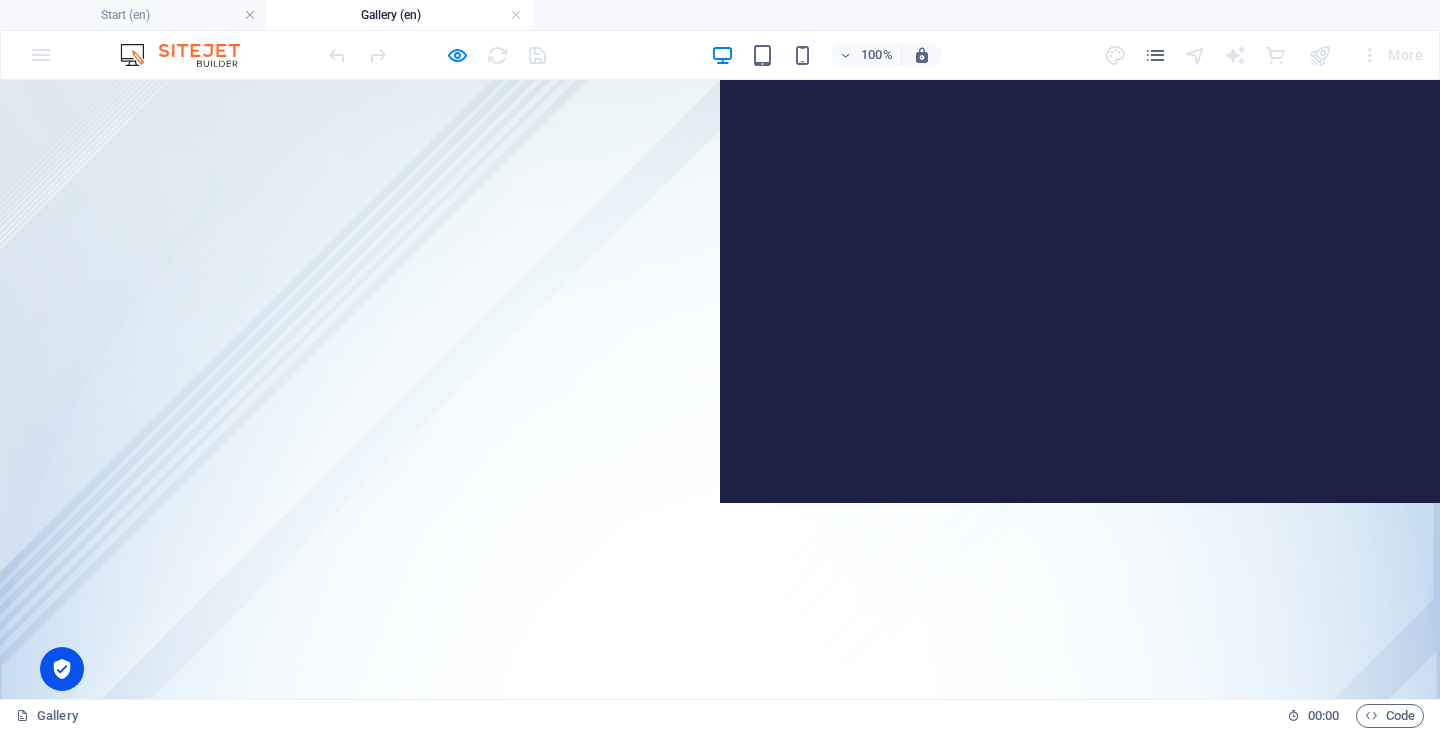 scroll, scrollTop: 200, scrollLeft: 0, axis: vertical 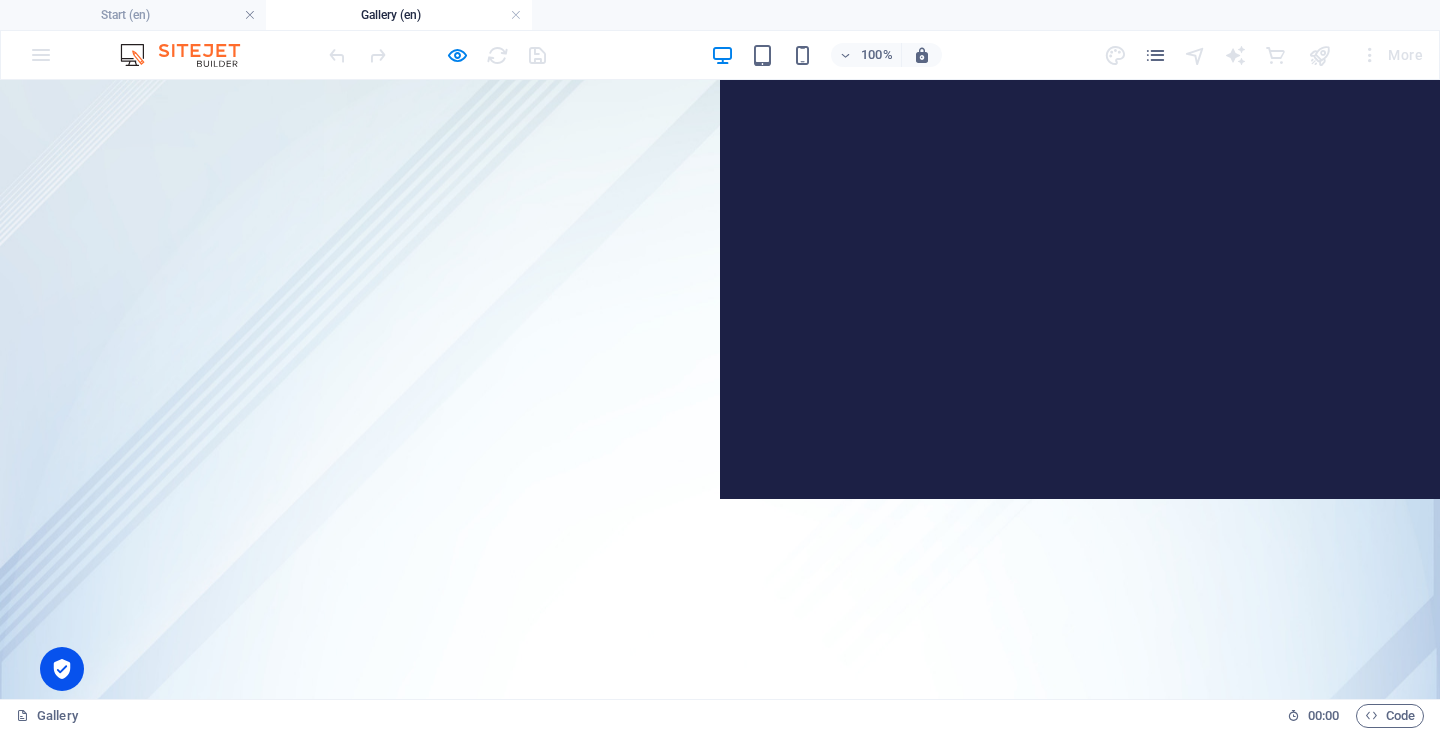 click at bounding box center (602, 1857) 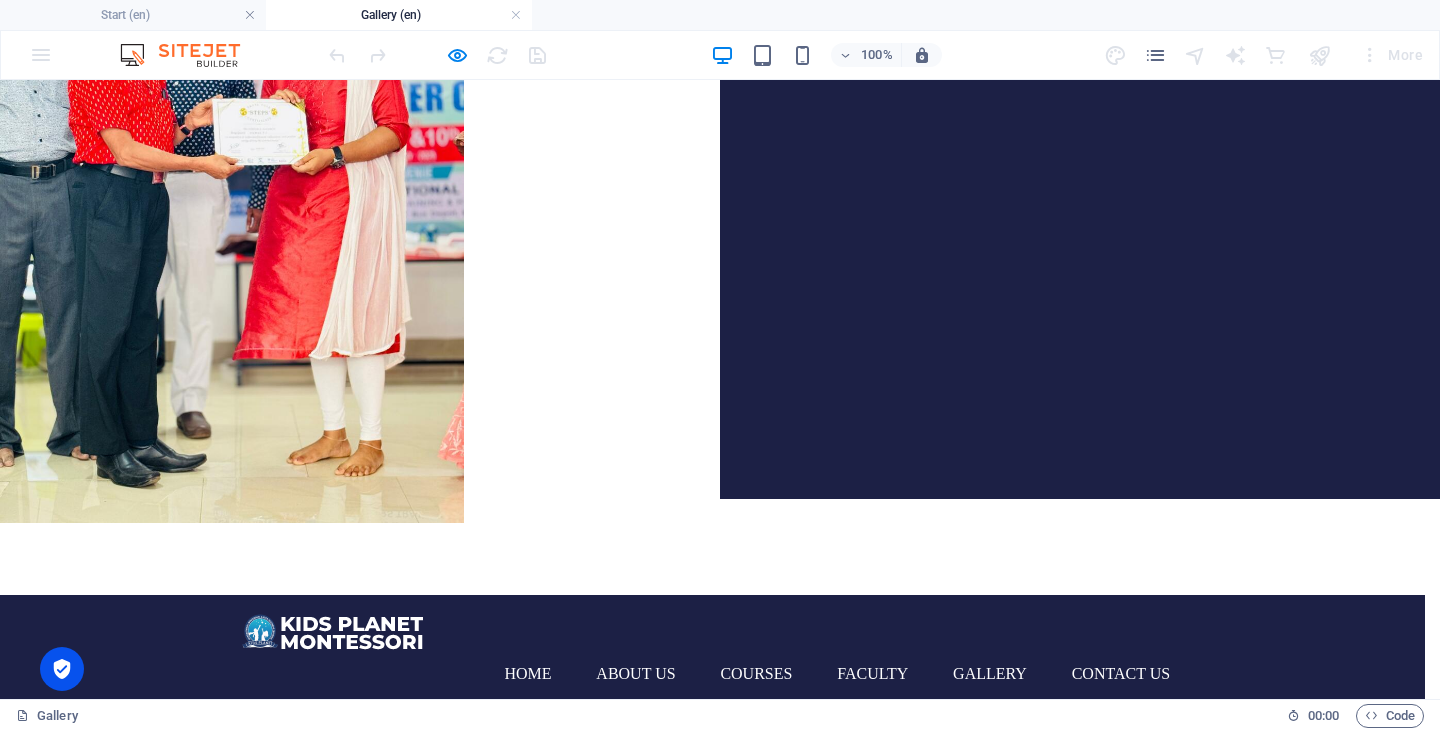 click on "× 7/17 ..." at bounding box center (712, 237) 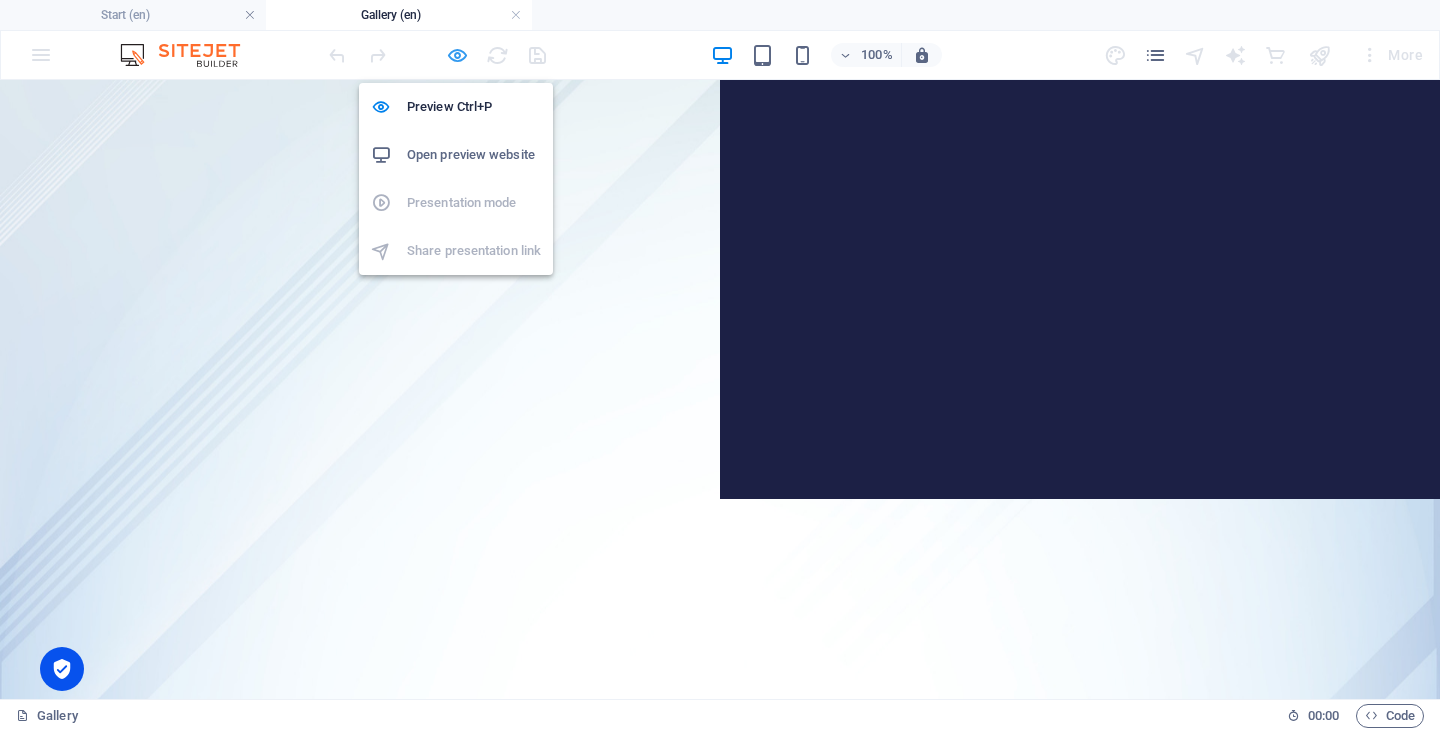 click at bounding box center (457, 55) 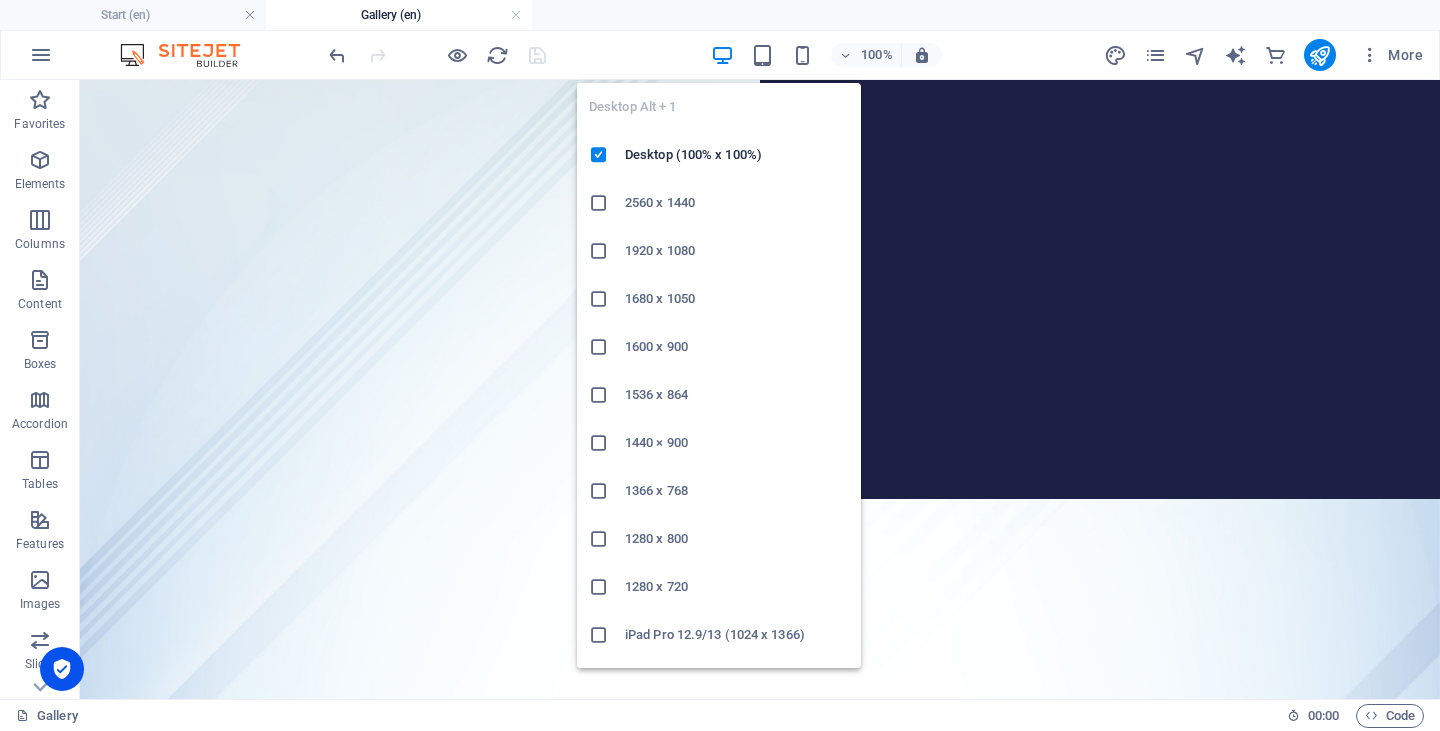 click at bounding box center (722, 55) 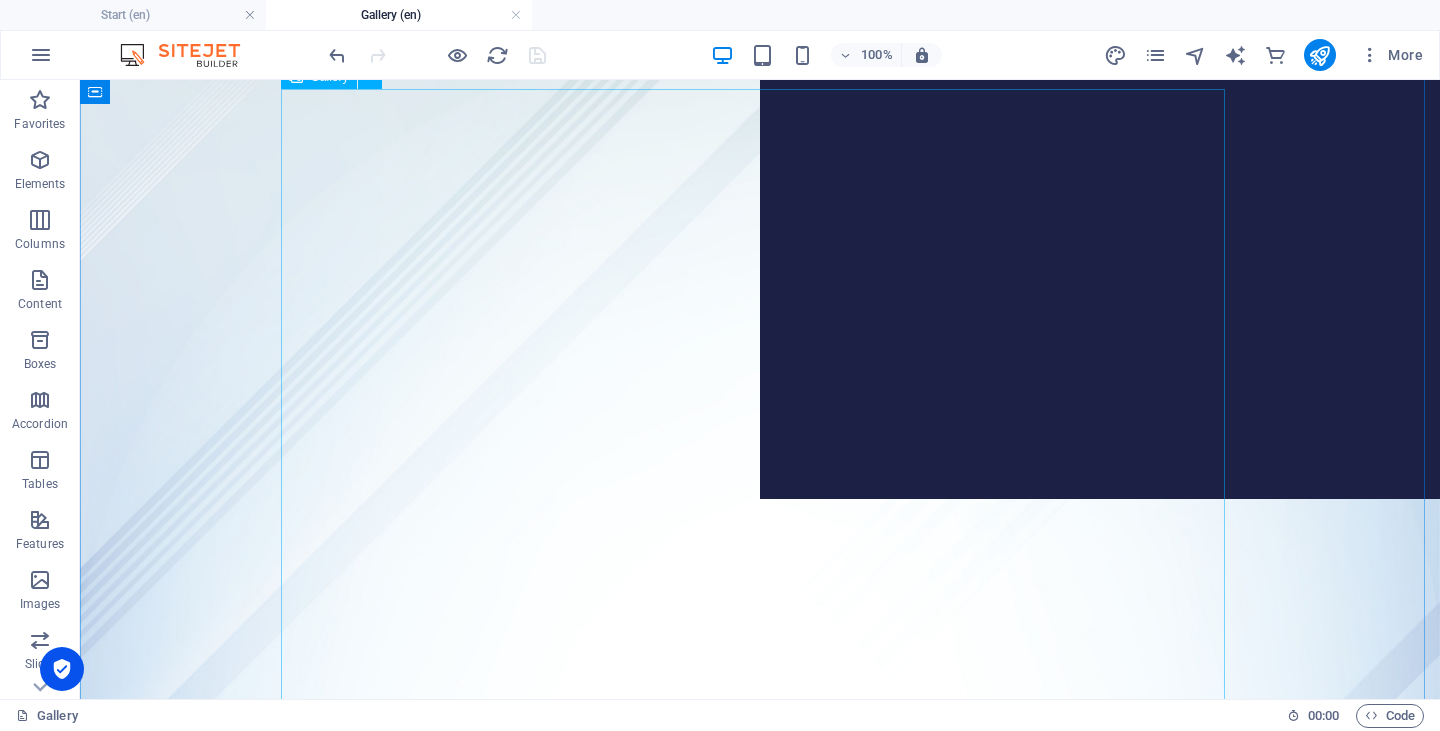 click at bounding box center (642, 1857) 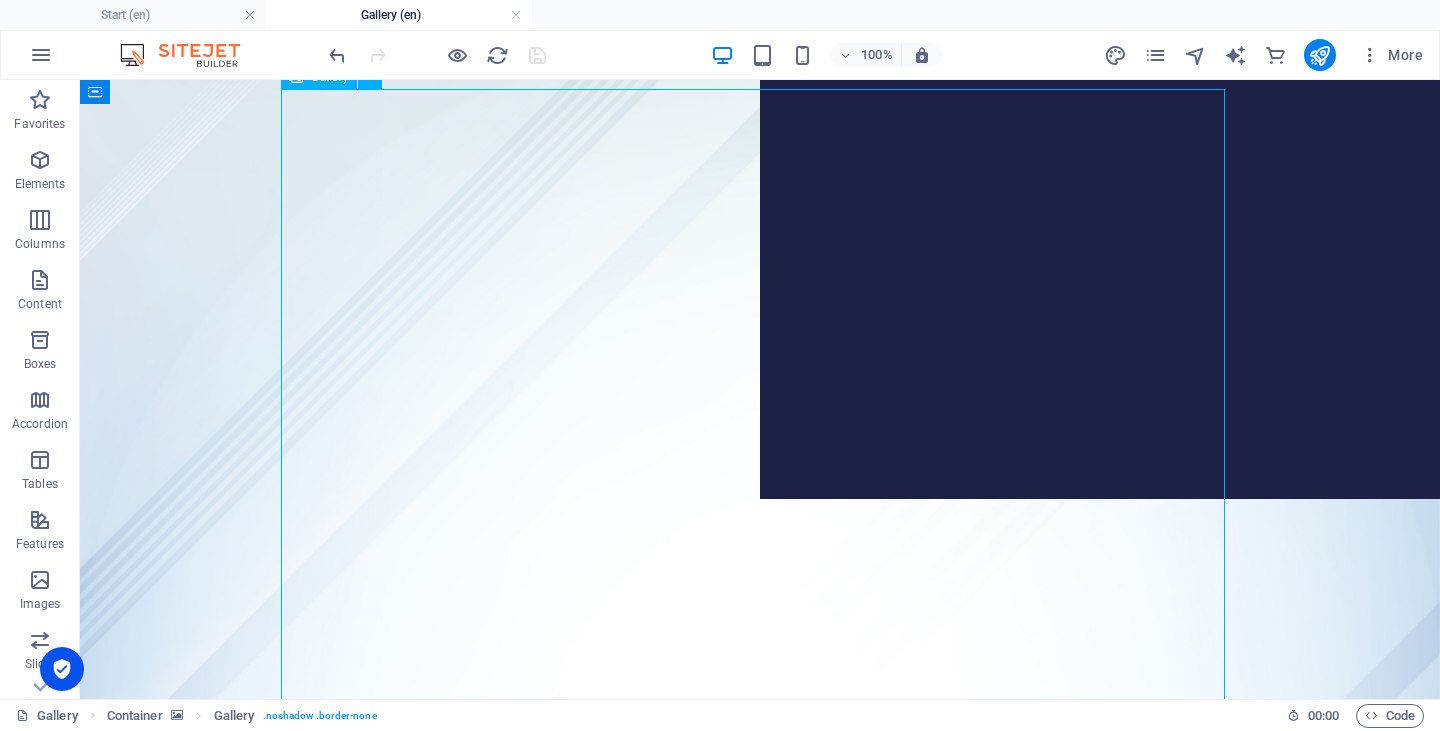 click at bounding box center [642, 1857] 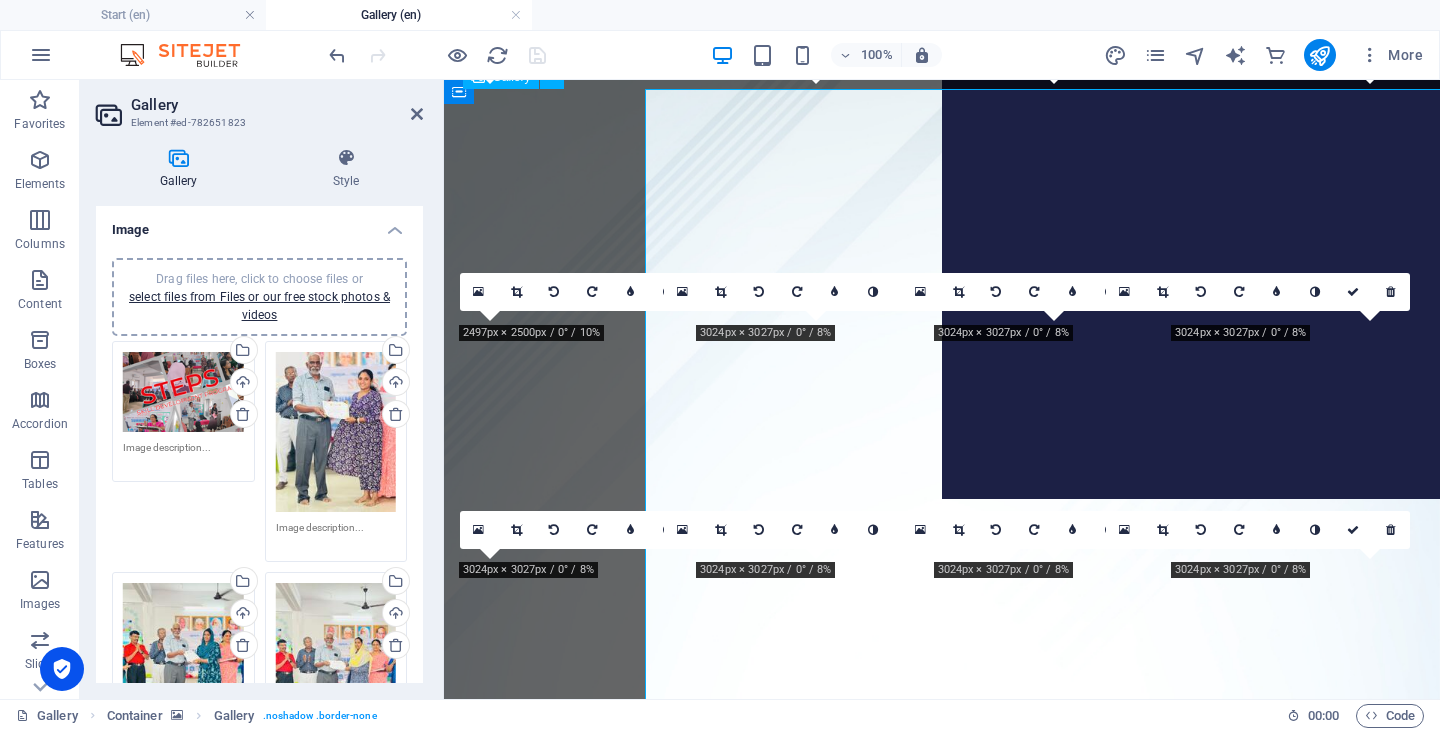 click at bounding box center (586, 1857) 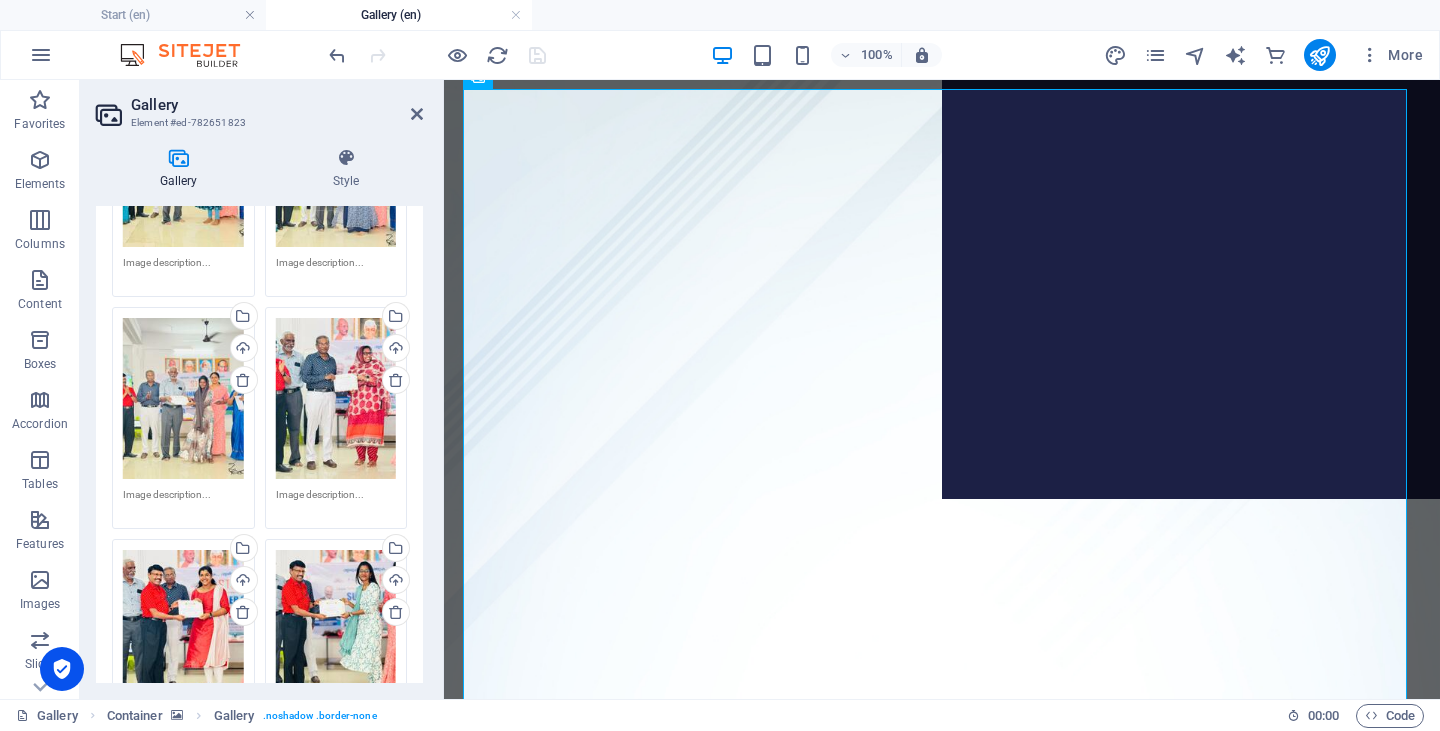 scroll, scrollTop: 500, scrollLeft: 0, axis: vertical 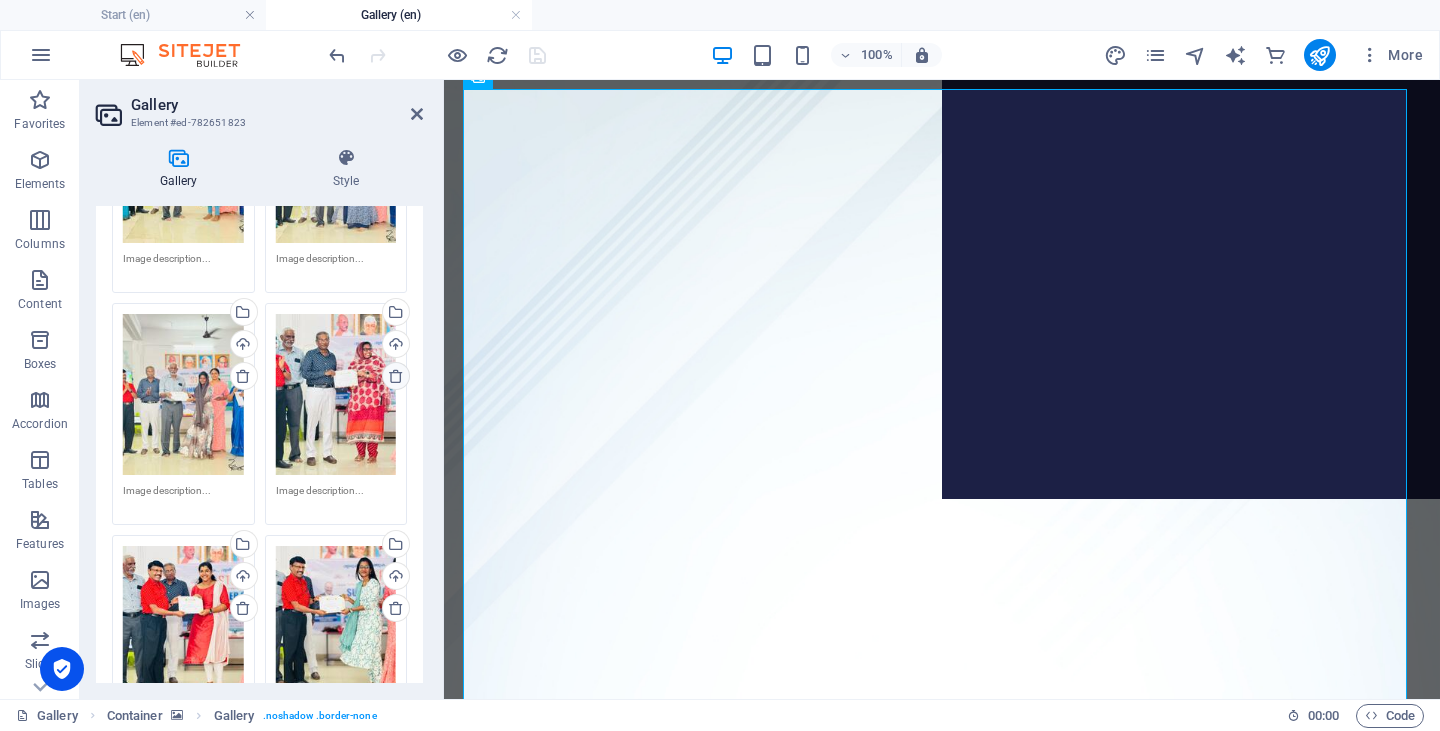 click at bounding box center [396, 376] 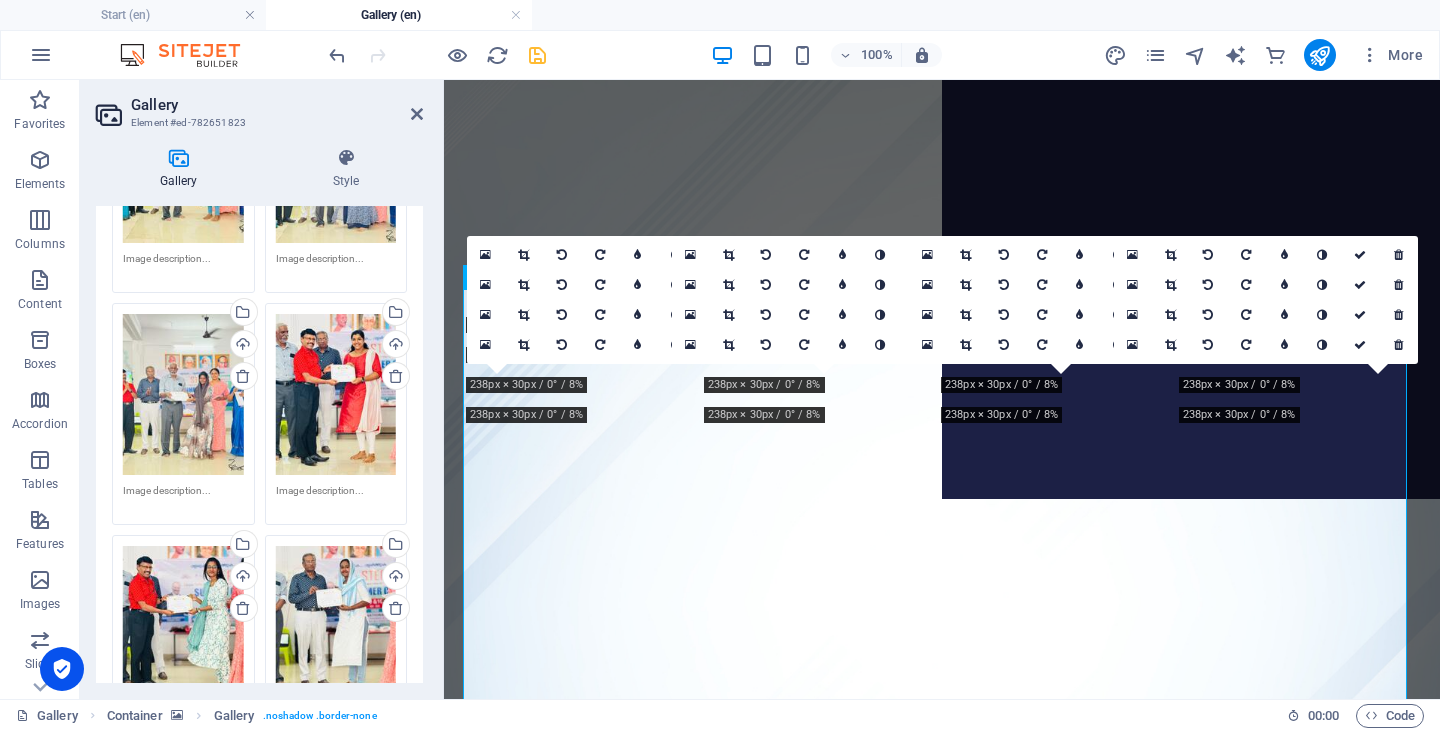 scroll, scrollTop: 0, scrollLeft: 0, axis: both 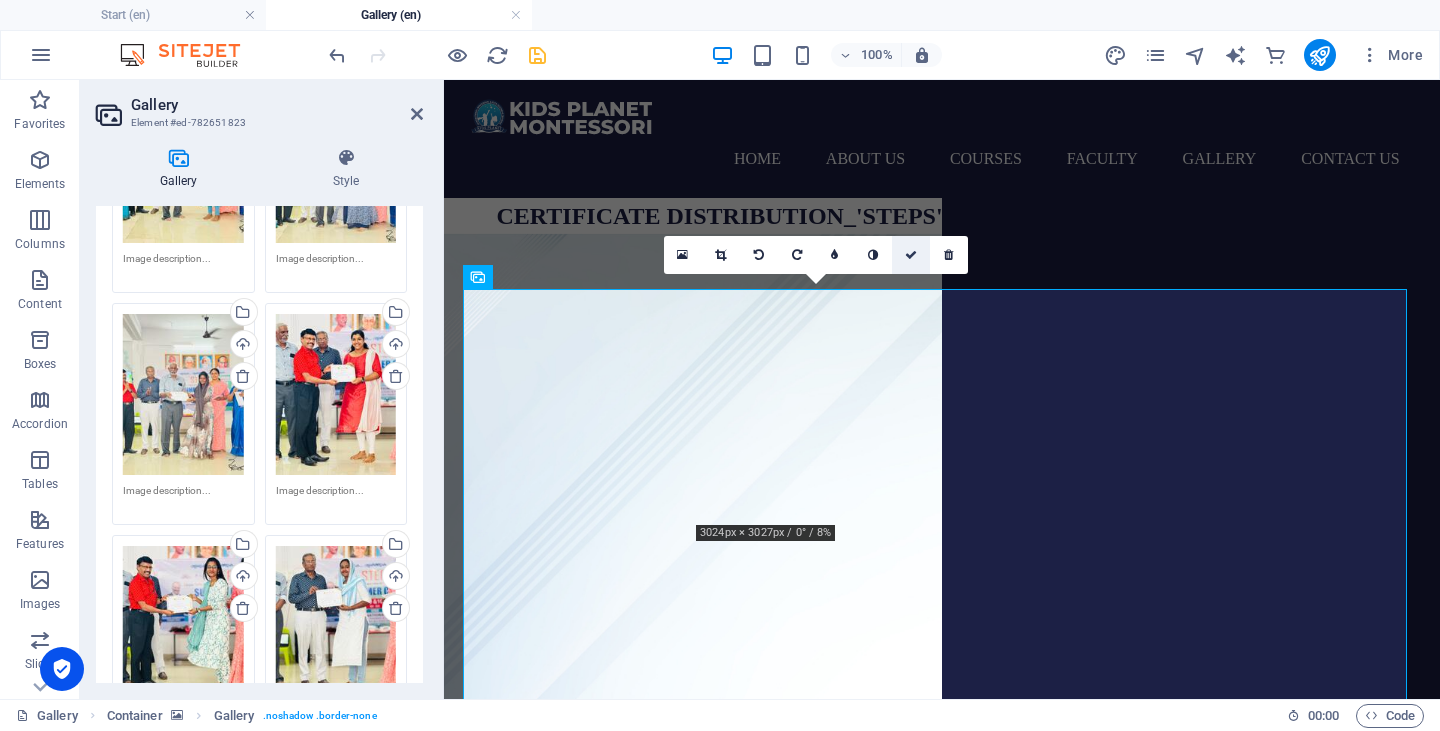 click at bounding box center (911, 255) 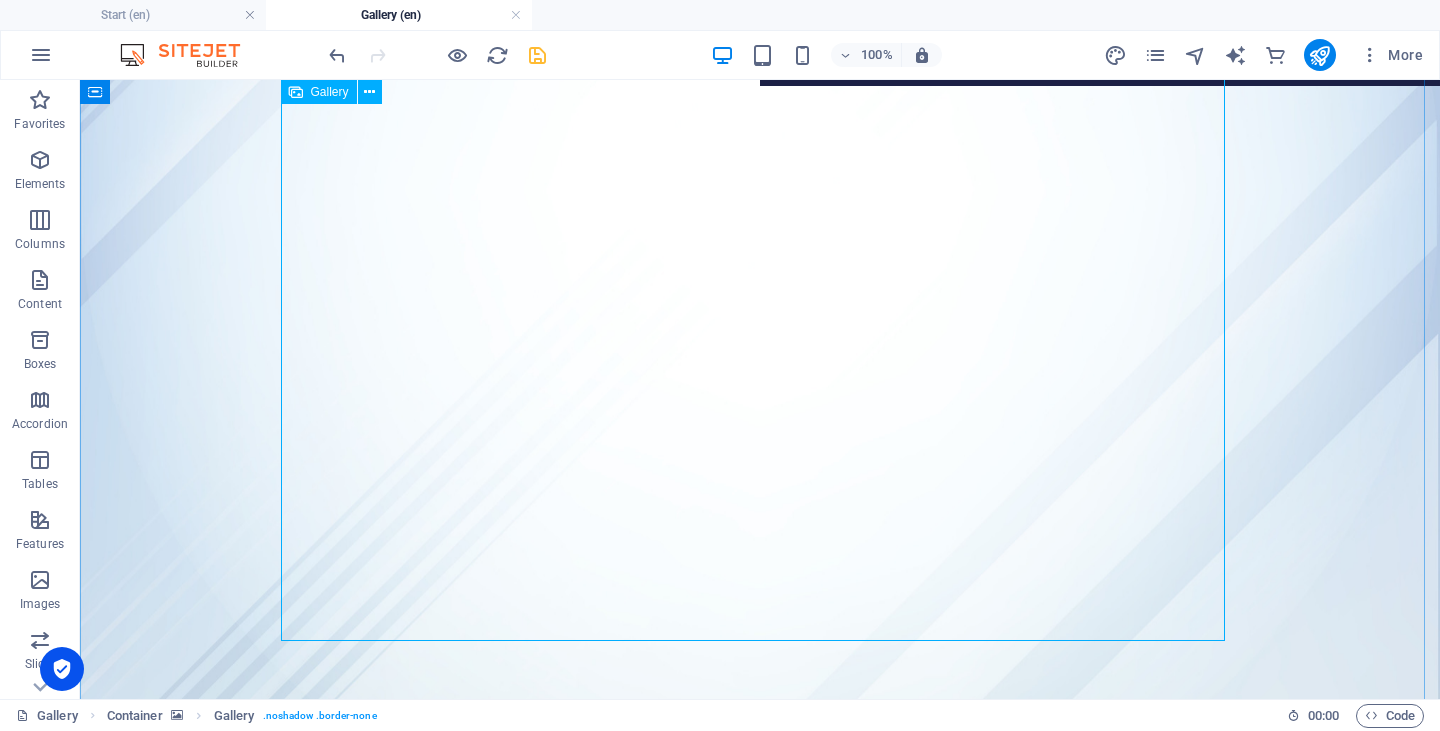 scroll, scrollTop: 630, scrollLeft: 0, axis: vertical 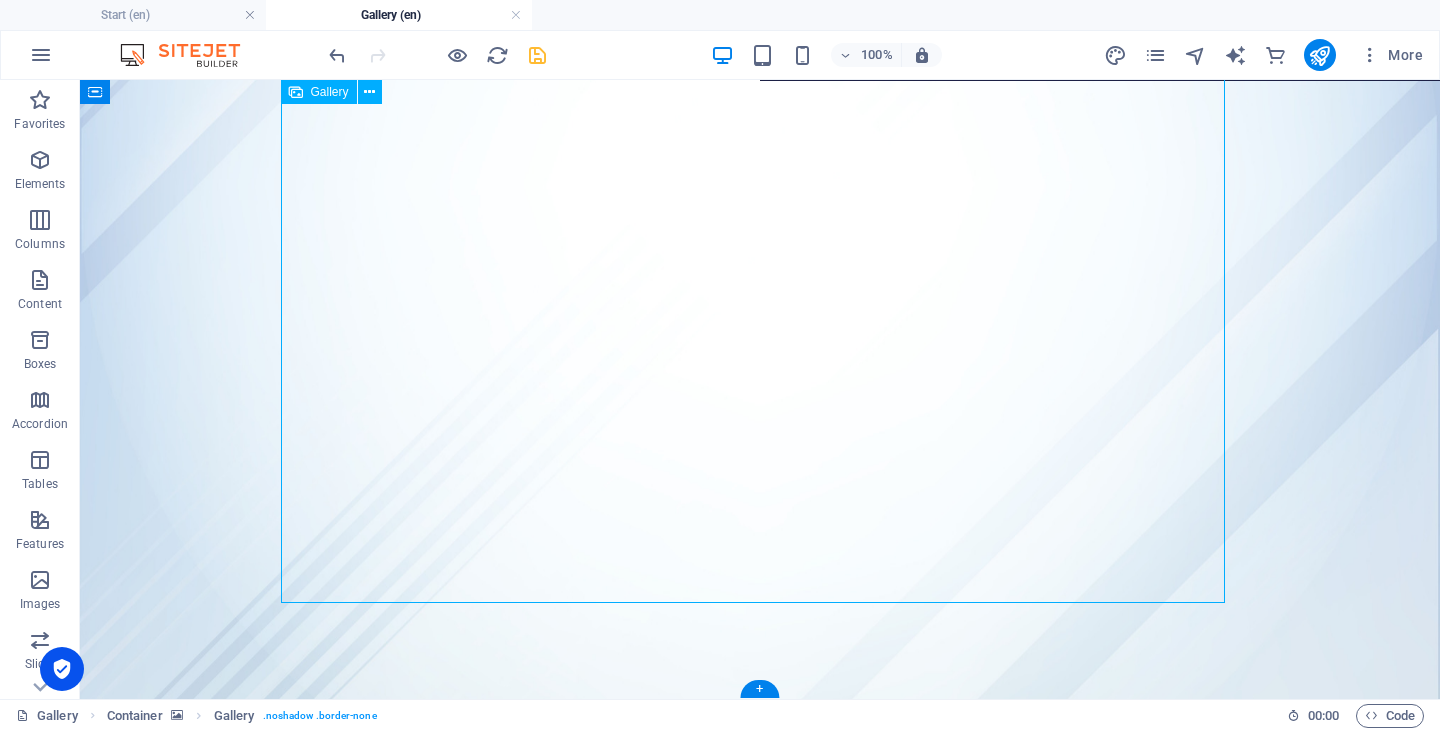 drag, startPoint x: 428, startPoint y: 252, endPoint x: 621, endPoint y: 167, distance: 210.8886 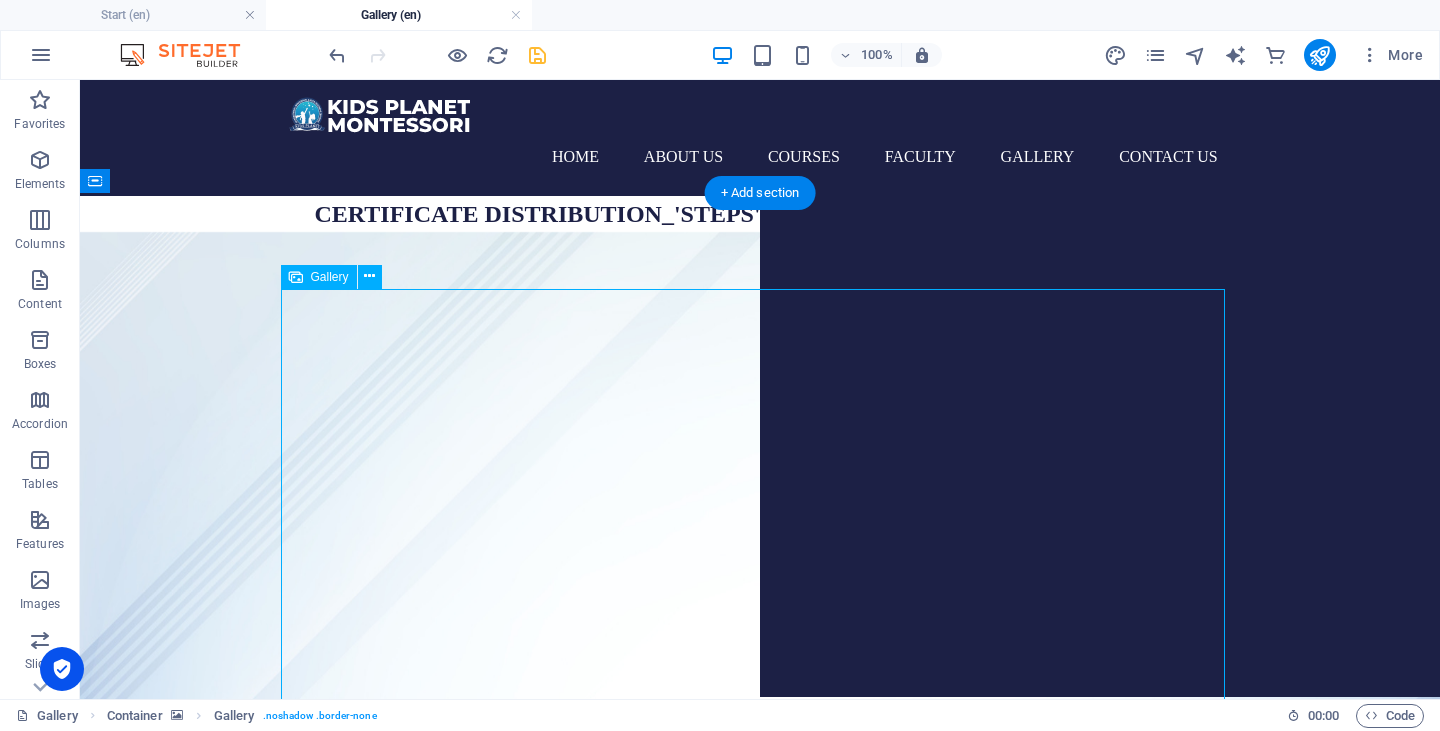 scroll, scrollTop: 0, scrollLeft: 0, axis: both 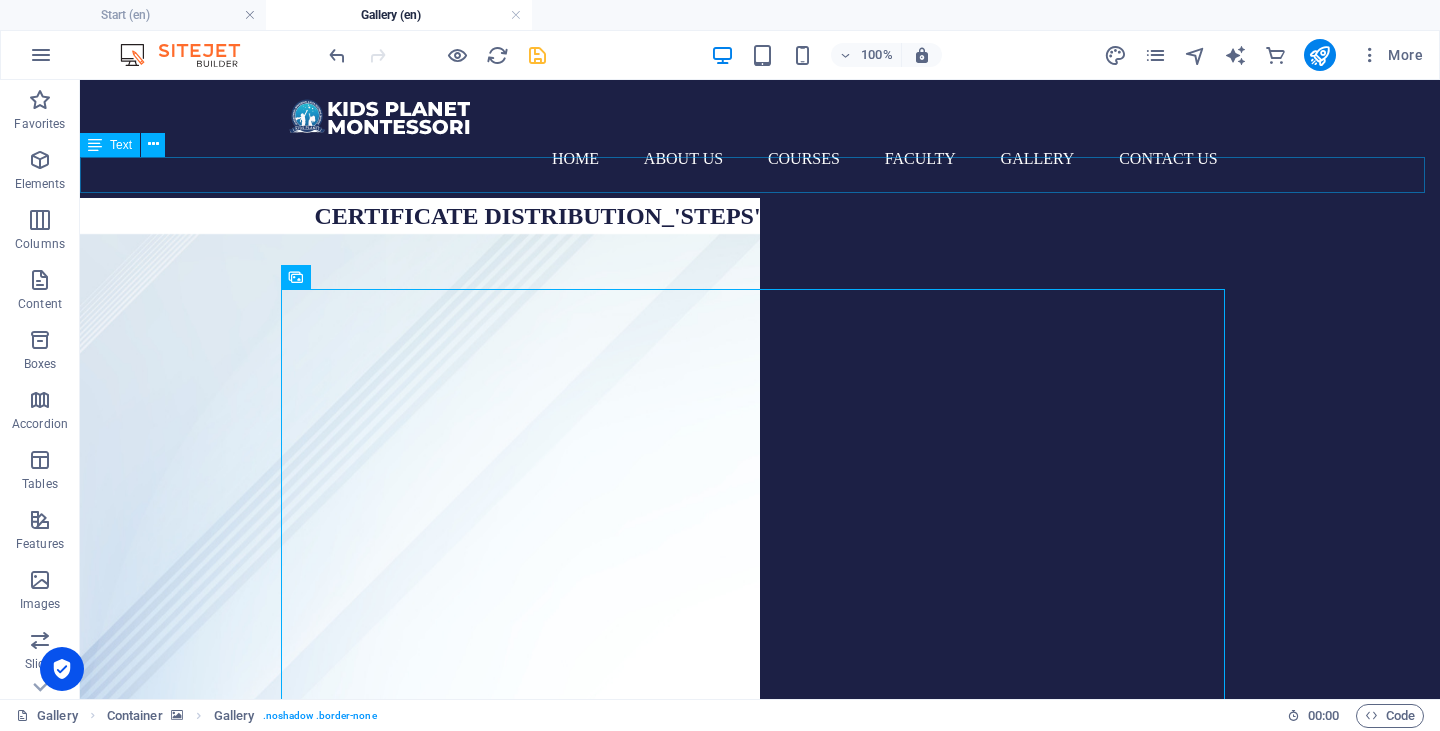 click on "CERTIFICATE DISTRIBUTION_'STEPS'-SKILL DEVELOPMENT PROGRAMME" at bounding box center (760, 216) 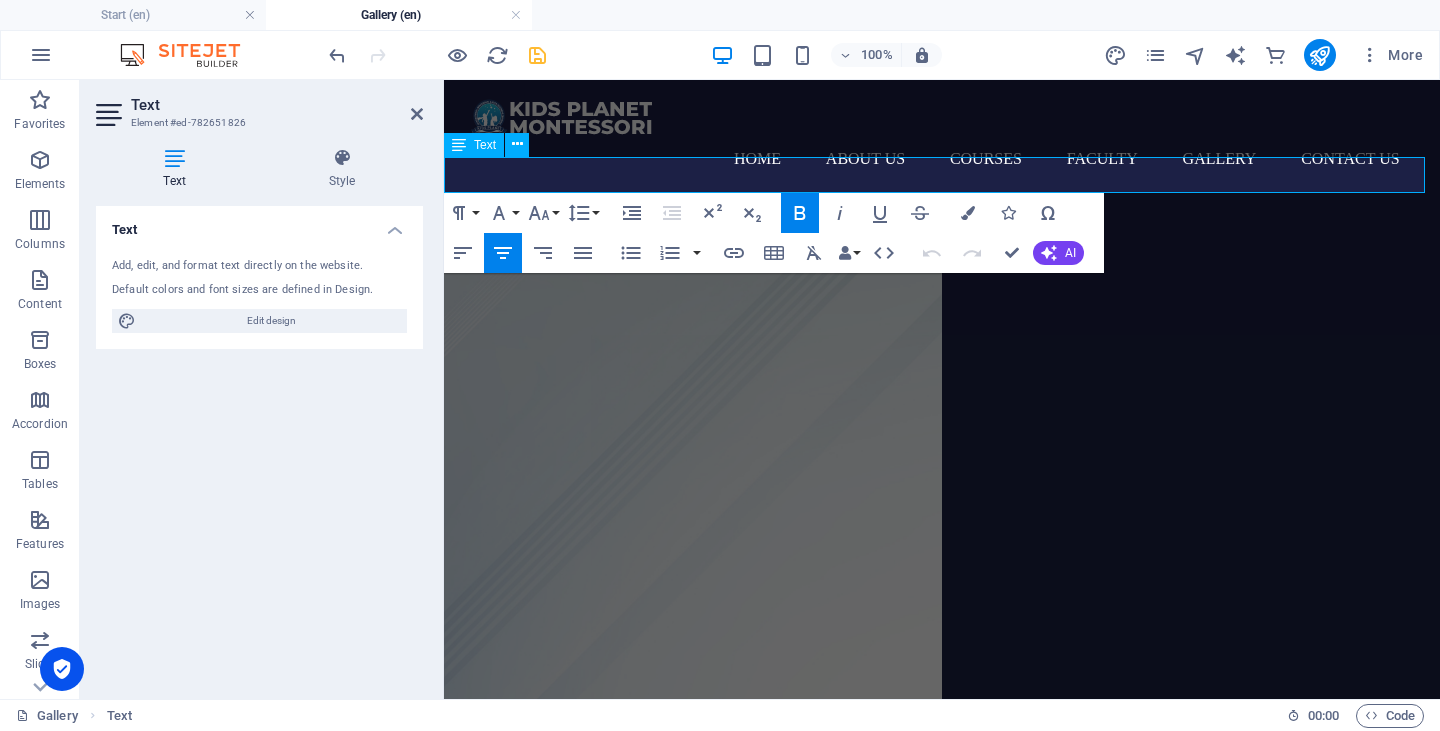 drag, startPoint x: 1356, startPoint y: 175, endPoint x: 482, endPoint y: 180, distance: 874.0143 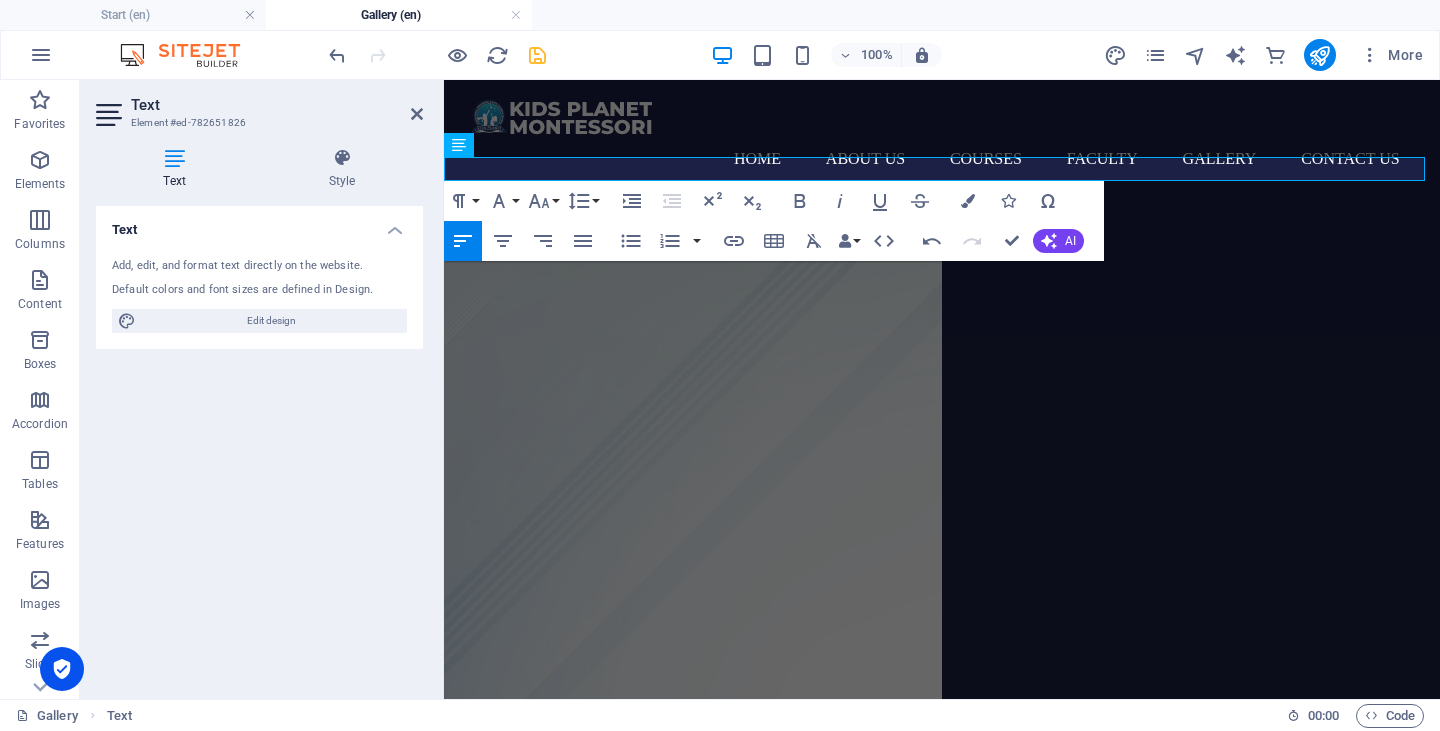 click at bounding box center (942, 790) 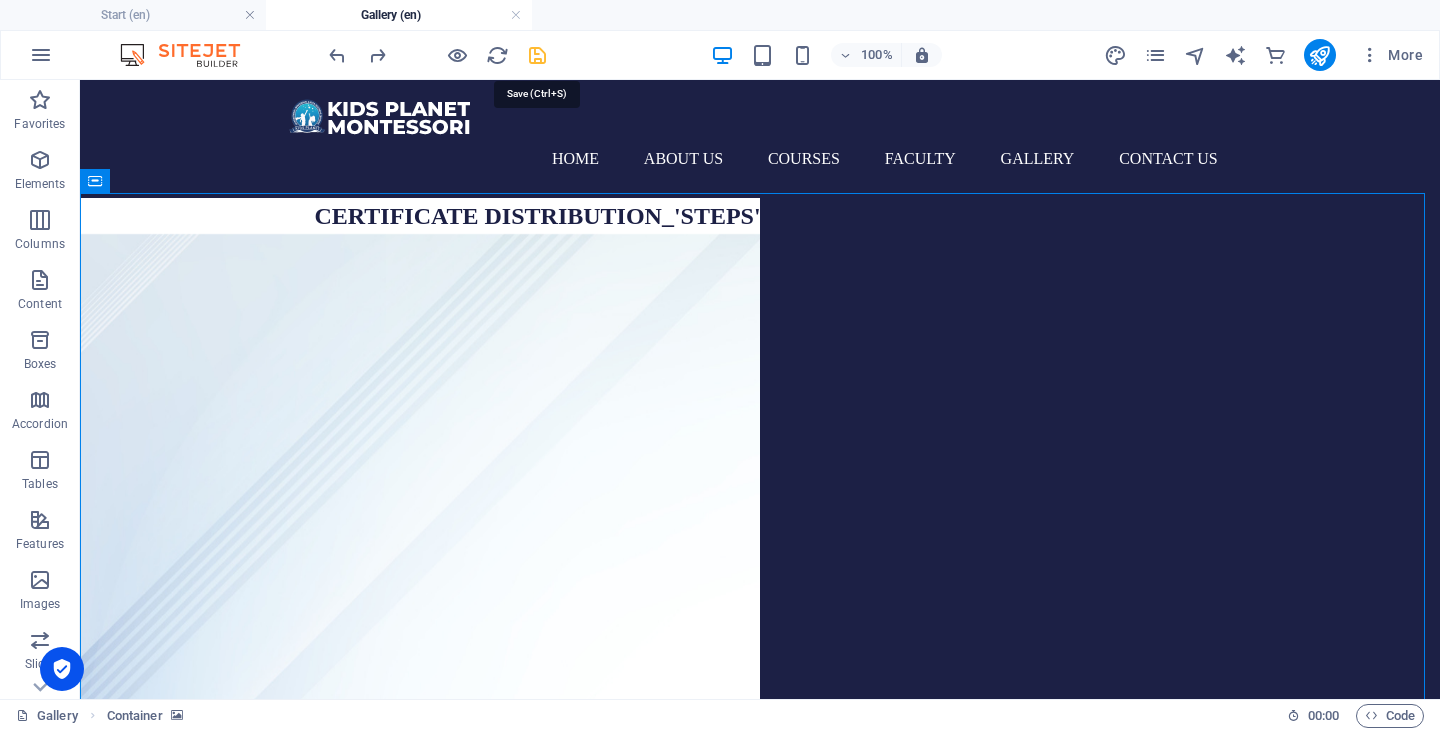 click at bounding box center [537, 55] 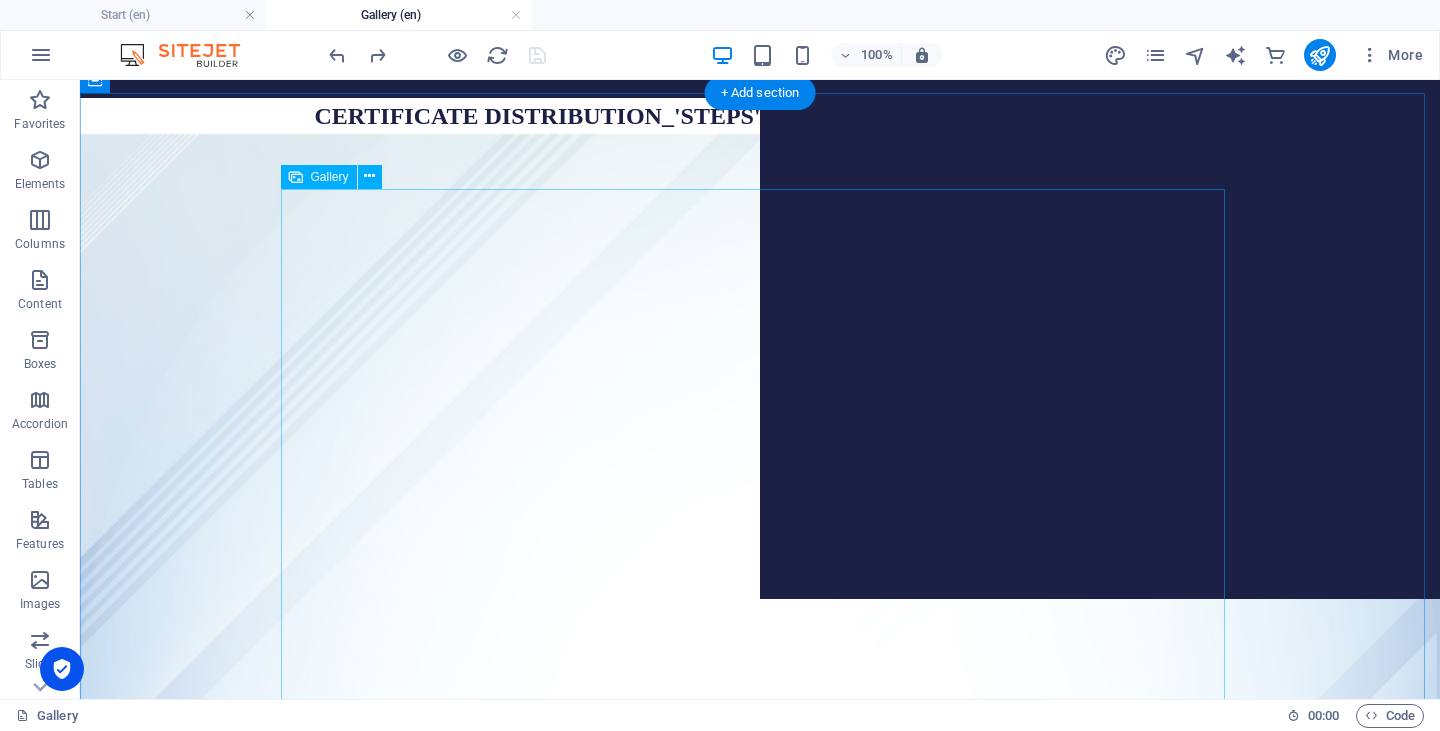 scroll, scrollTop: 0, scrollLeft: 0, axis: both 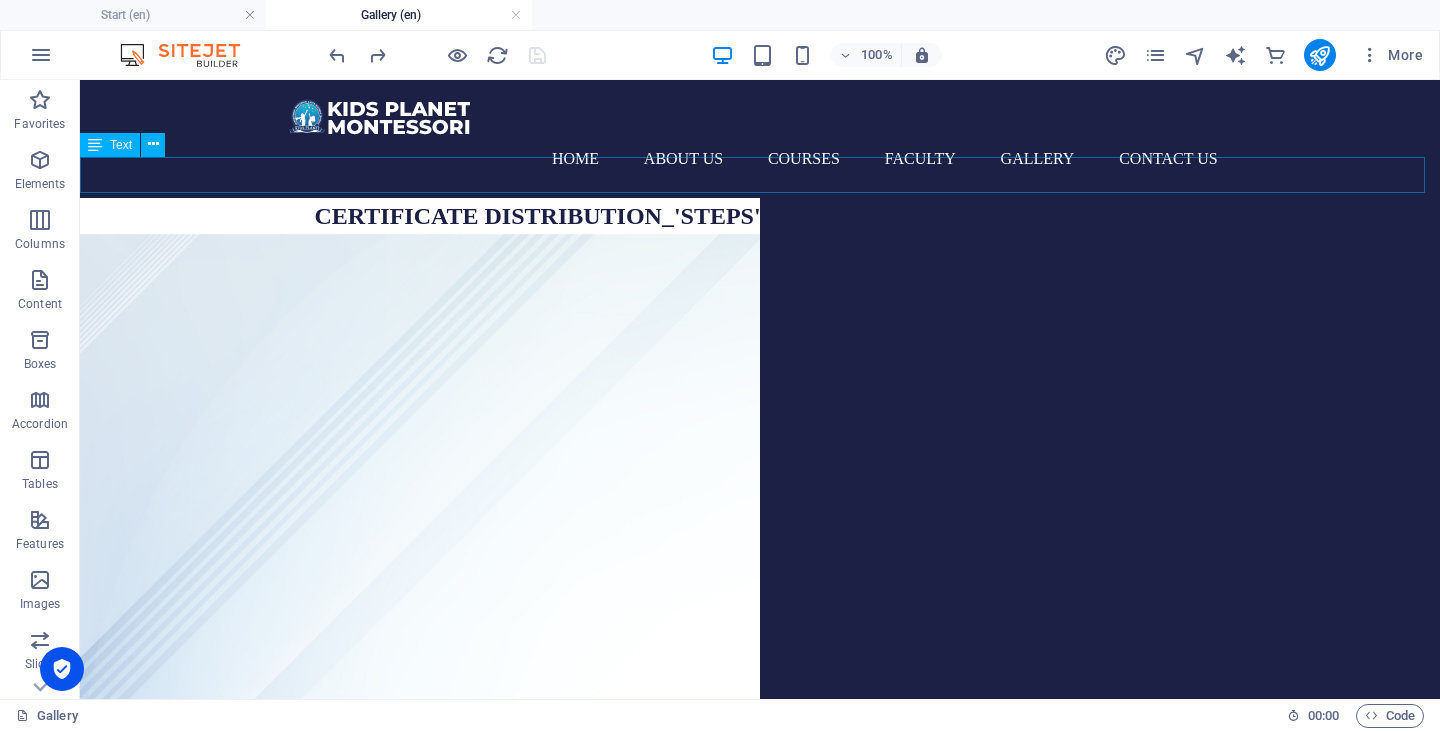 click on "CERTIFICATE DISTRIBUTION_'STEPS'-SKILL DEVELOPMENT PROGRAMME" at bounding box center [760, 216] 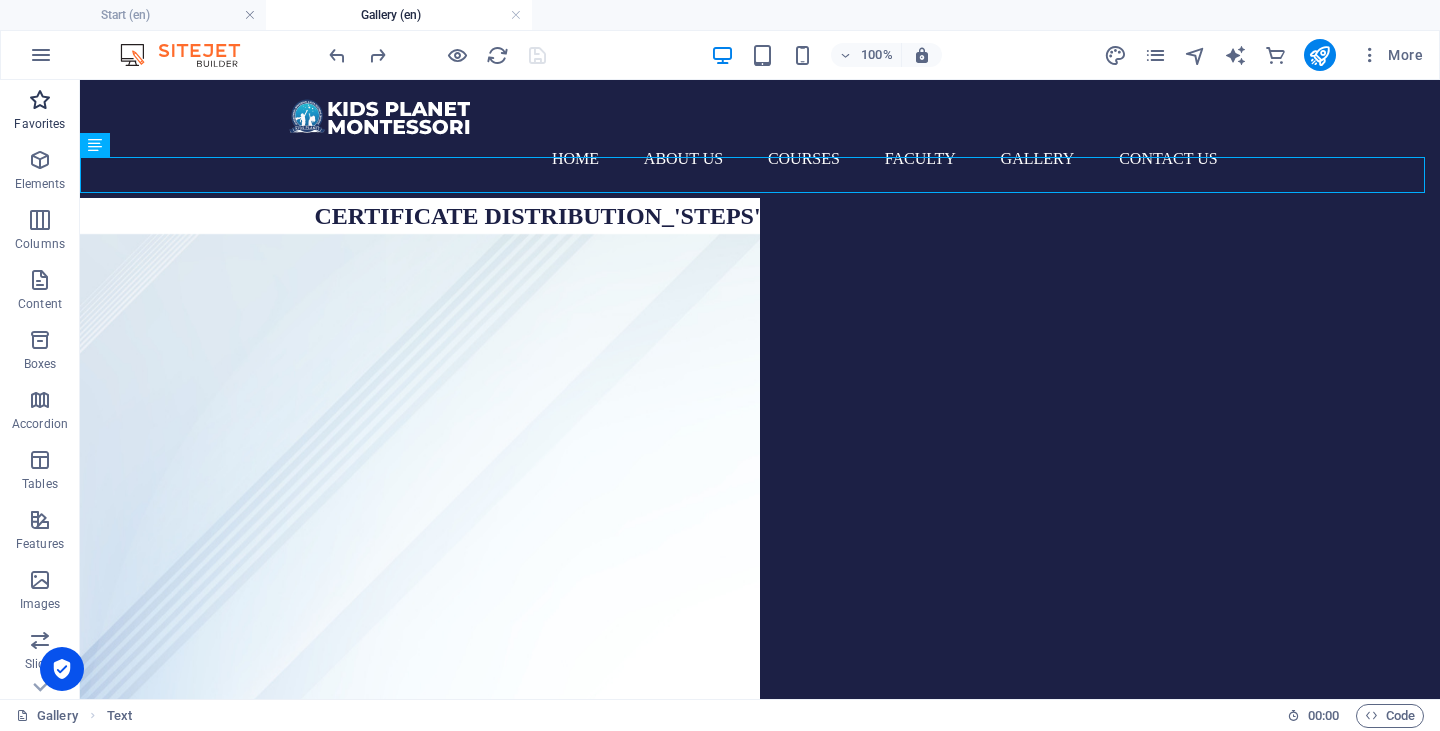 click on "Favorites" at bounding box center [39, 124] 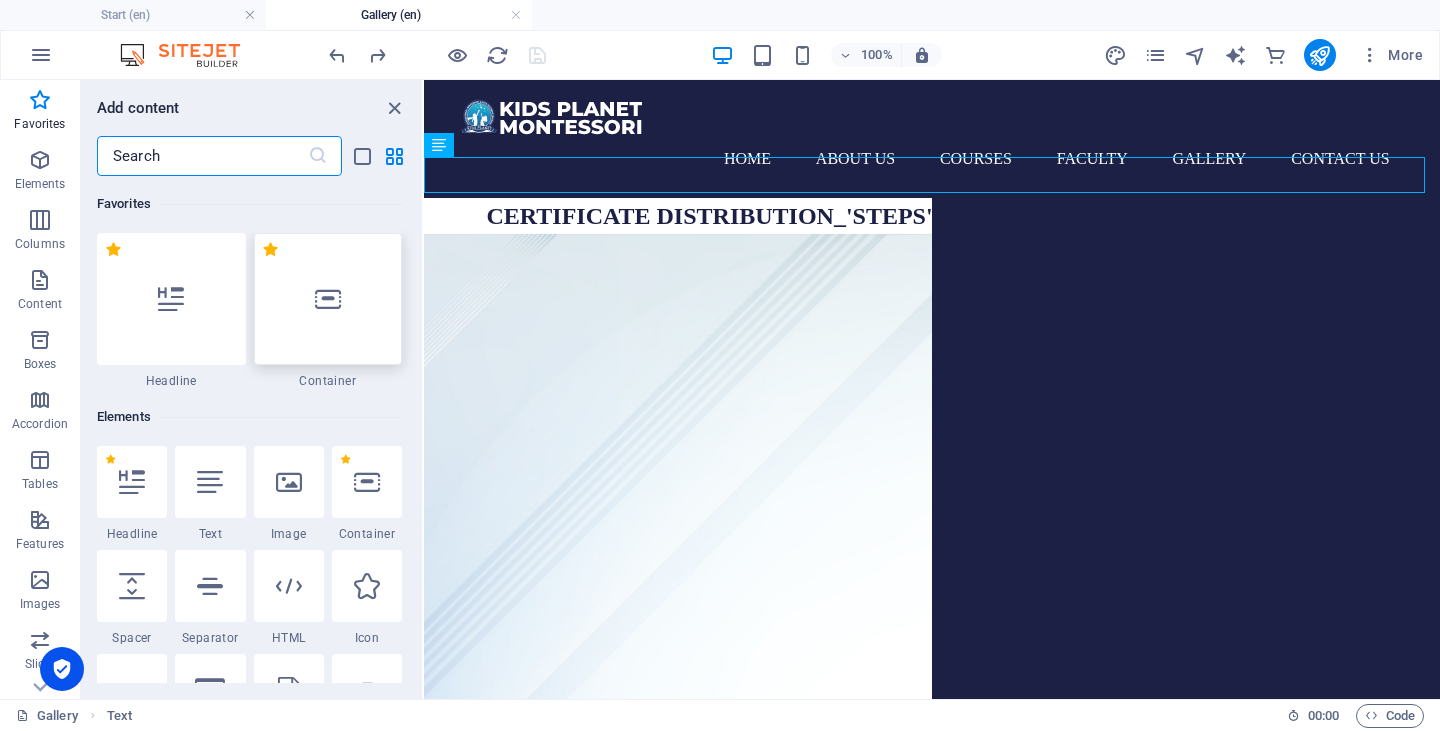 click at bounding box center (328, 299) 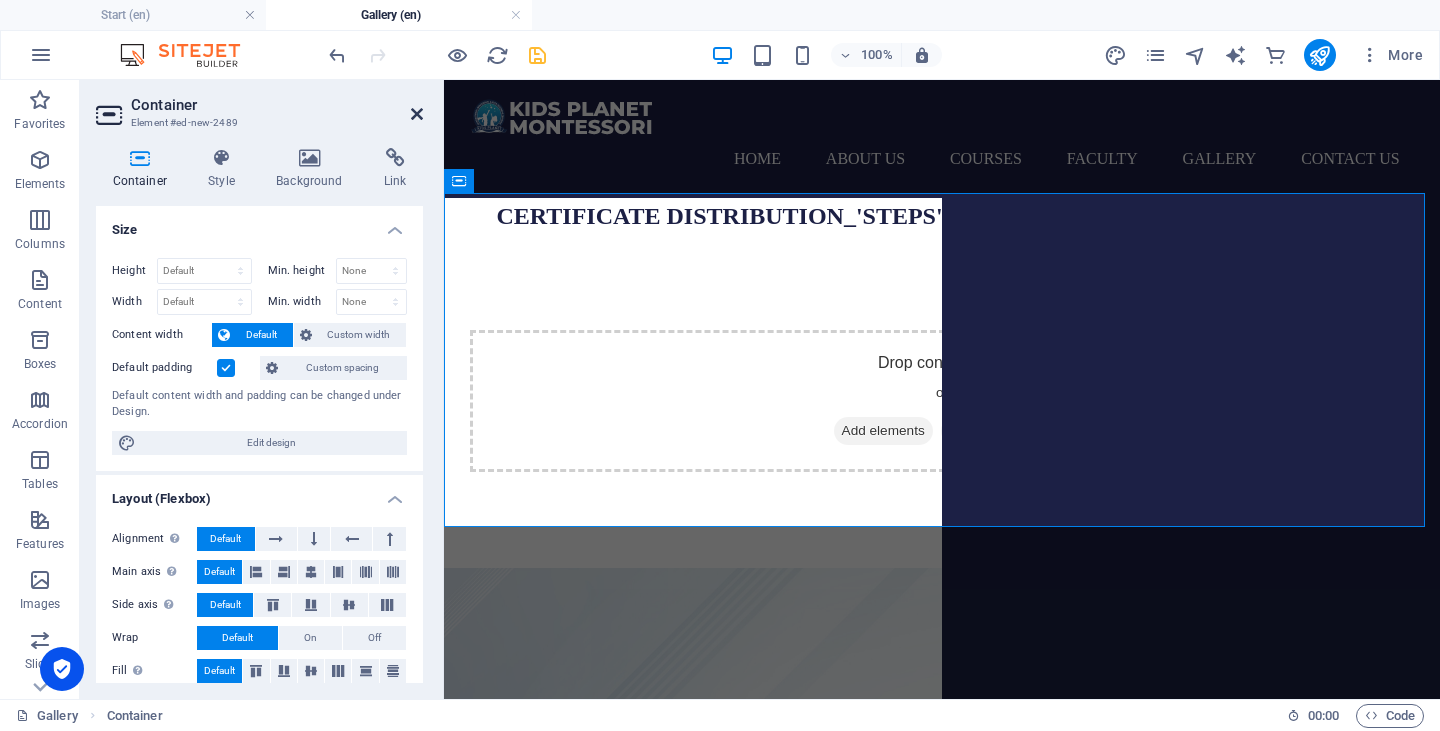 click at bounding box center (417, 114) 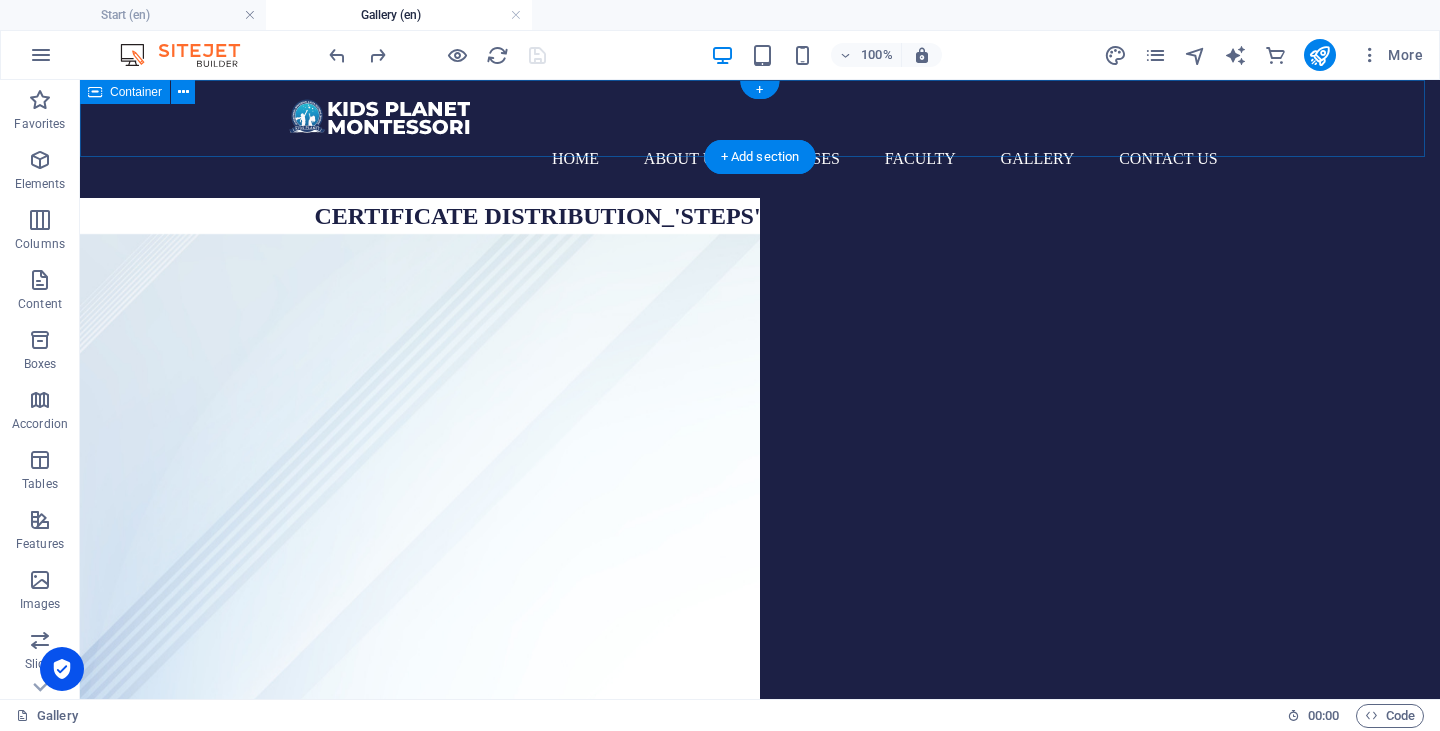 click on "Home About Us Courses Faculty Gallery Contact Us" at bounding box center (760, 139) 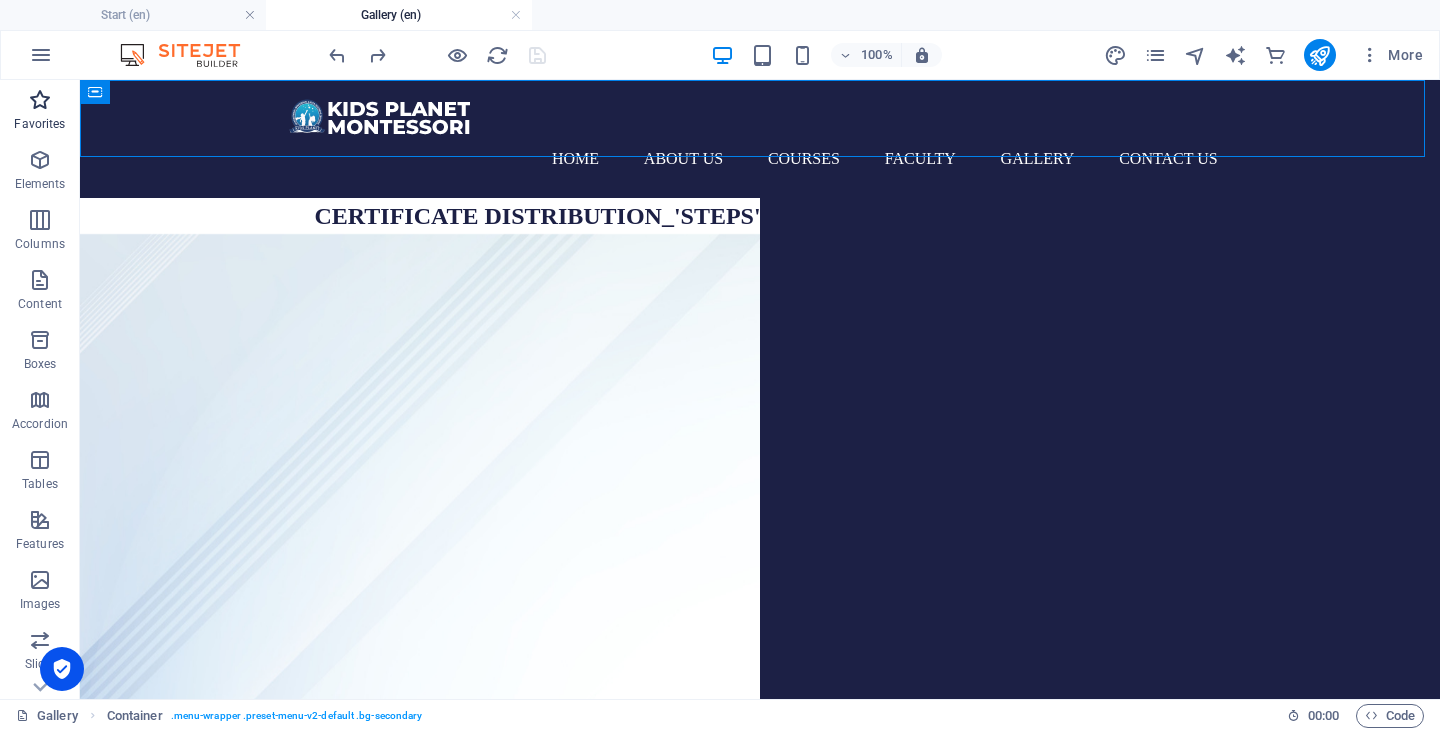click at bounding box center [40, 100] 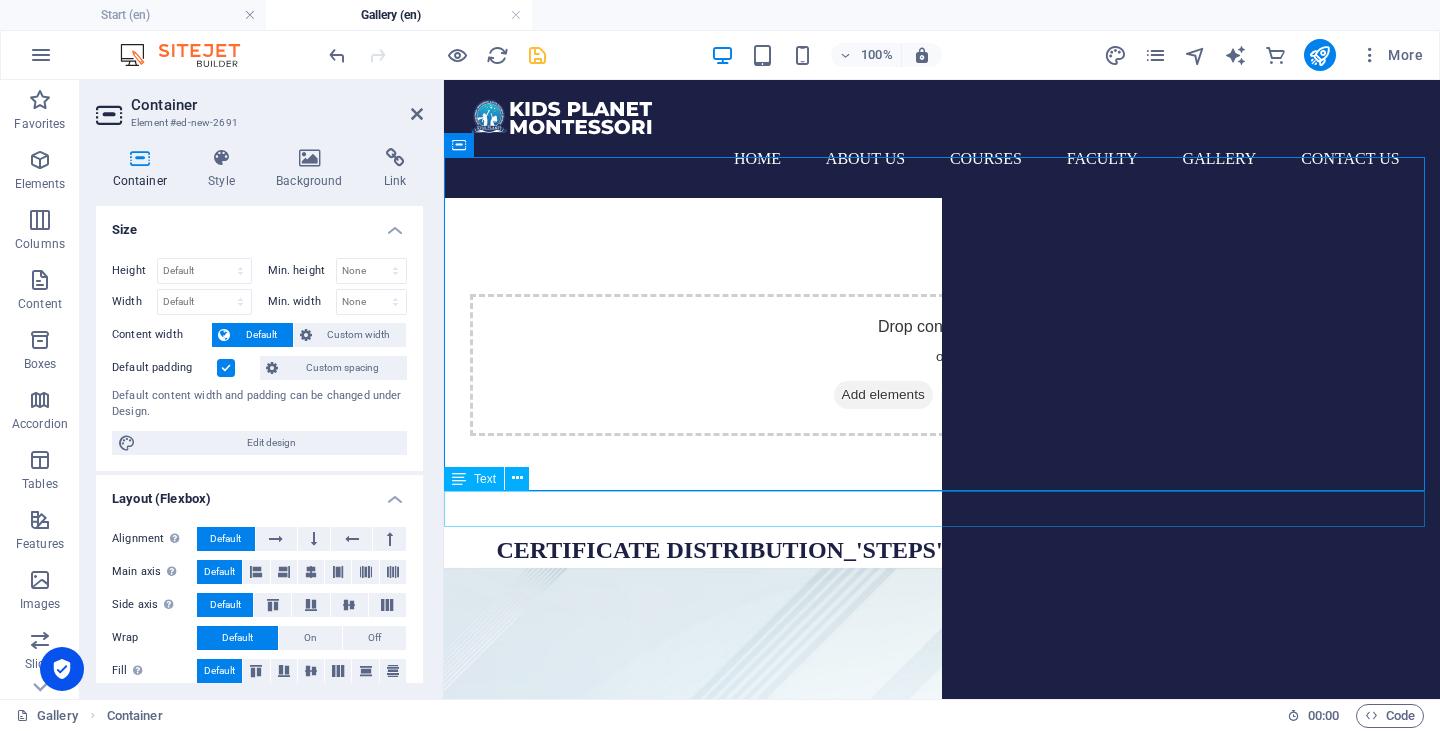 click on "CERTIFICATE DISTRIBUTION_'STEPS'-SKILL DEVELOPMENT PROGRAMME" at bounding box center (942, 550) 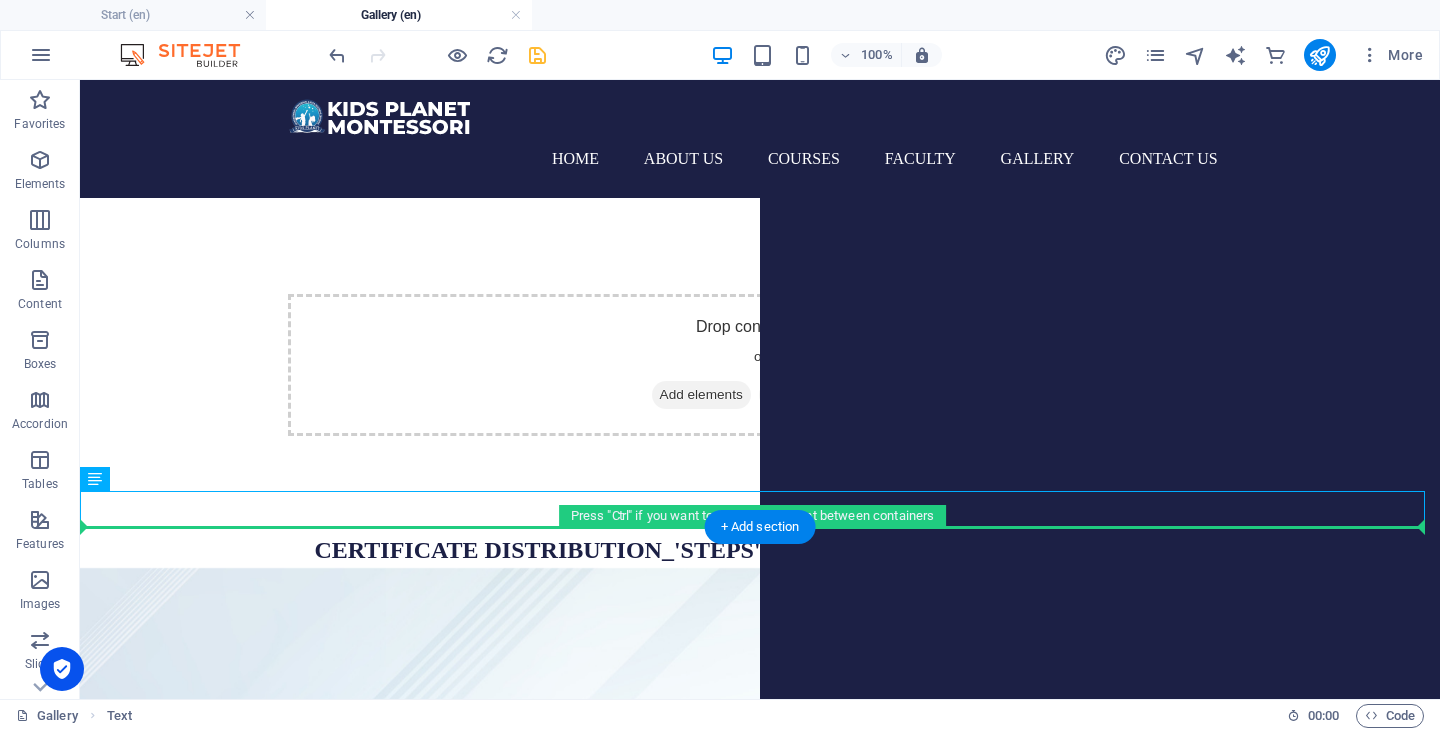 drag, startPoint x: 591, startPoint y: 506, endPoint x: 591, endPoint y: 575, distance: 69 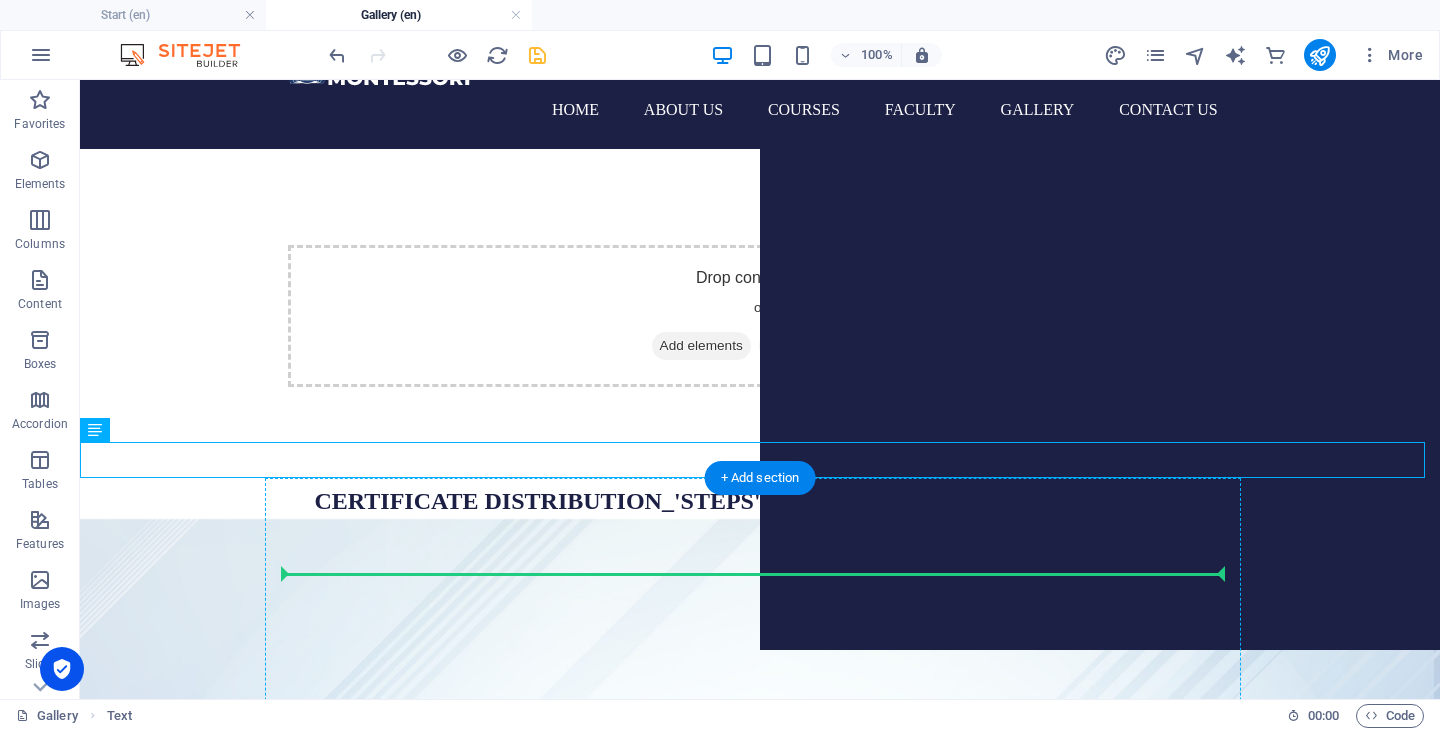 scroll, scrollTop: 51, scrollLeft: 0, axis: vertical 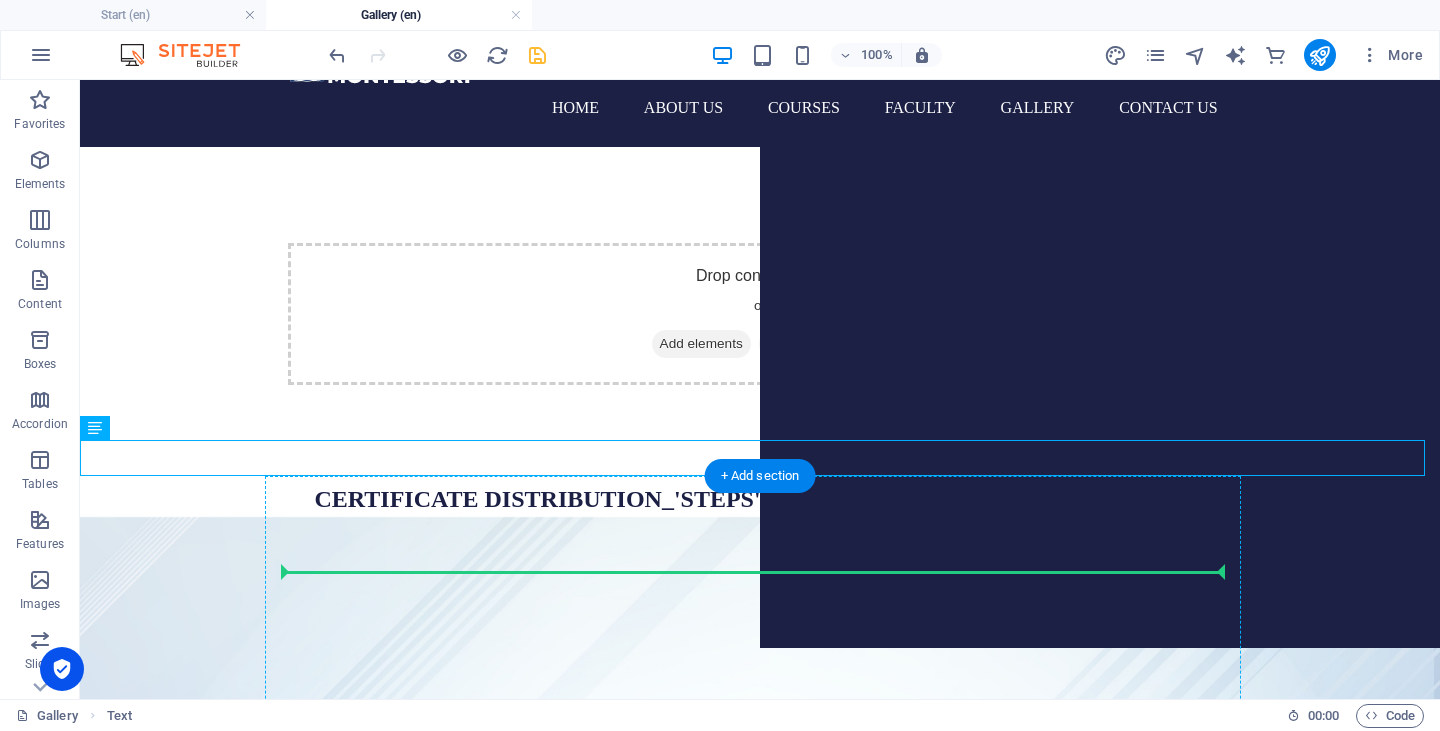 drag, startPoint x: 595, startPoint y: 507, endPoint x: 594, endPoint y: 571, distance: 64.00781 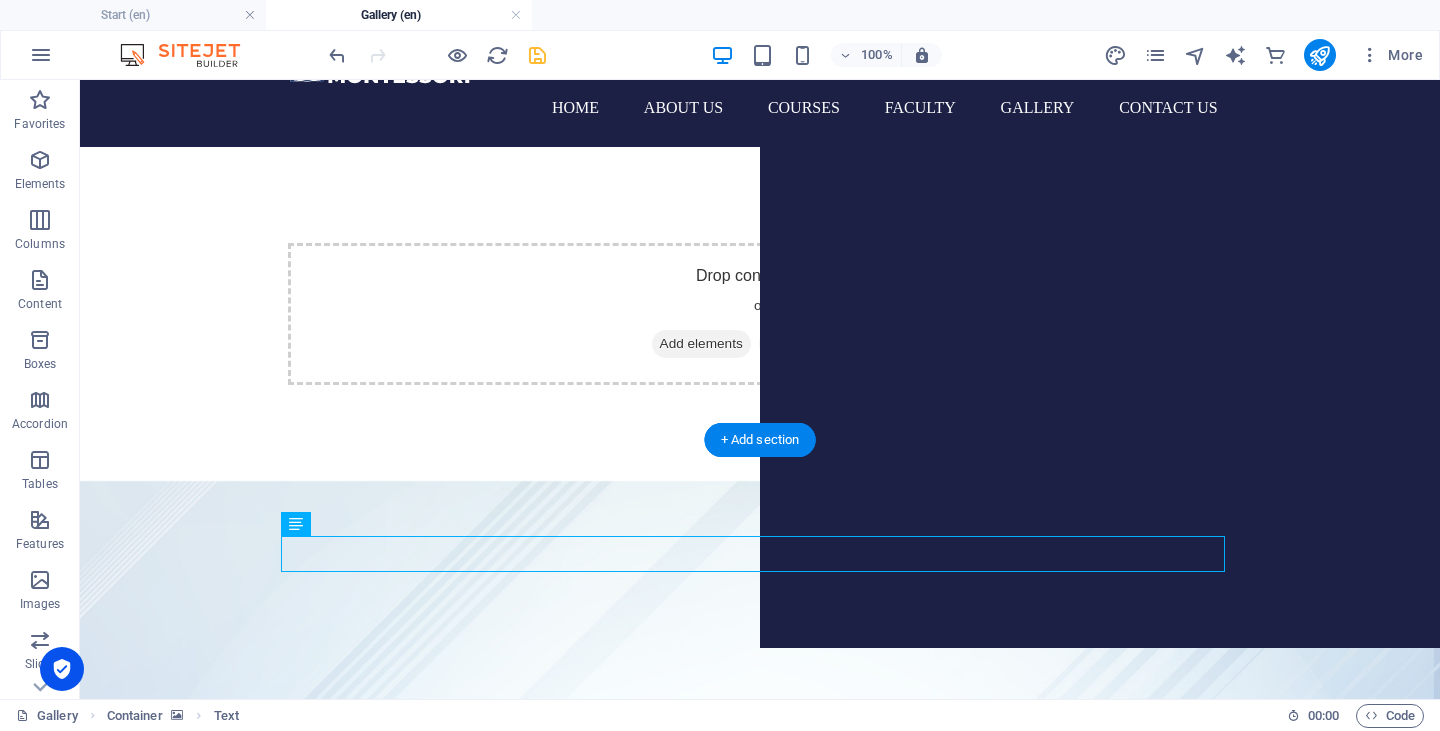 click at bounding box center [760, 1067] 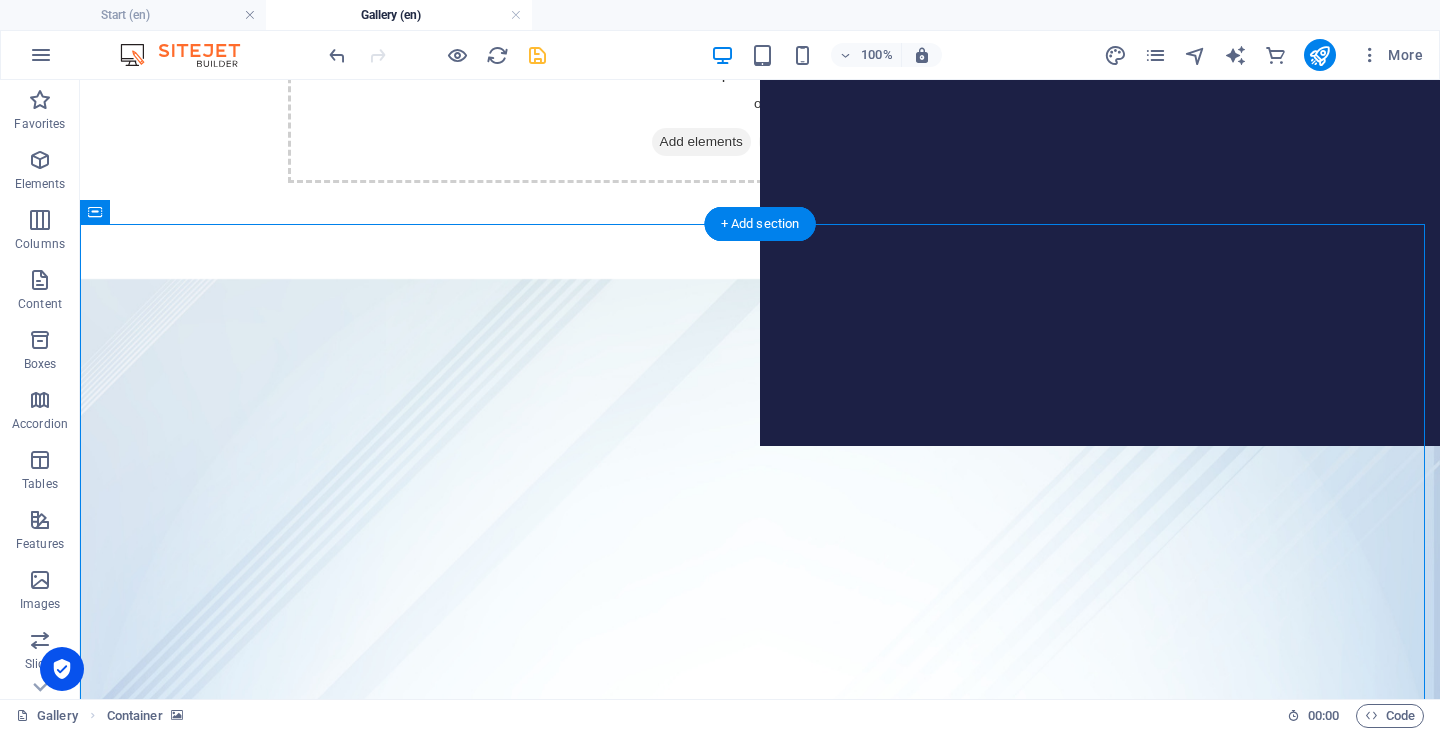 scroll, scrollTop: 251, scrollLeft: 0, axis: vertical 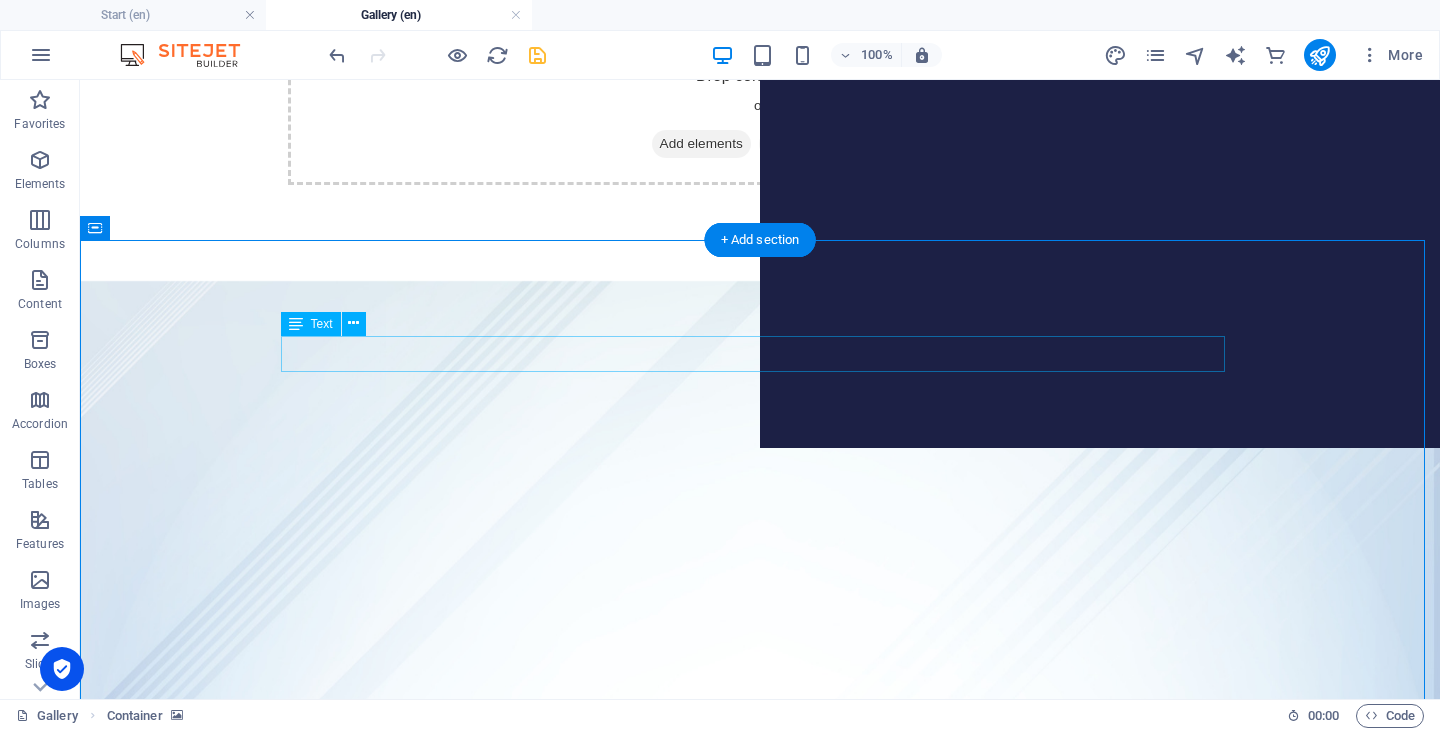 click on "CERTIFICATE DISTRIBUTION_'STEPS'-SKILL DEVELOPMENT PROGRAMME" at bounding box center (760, 1567) 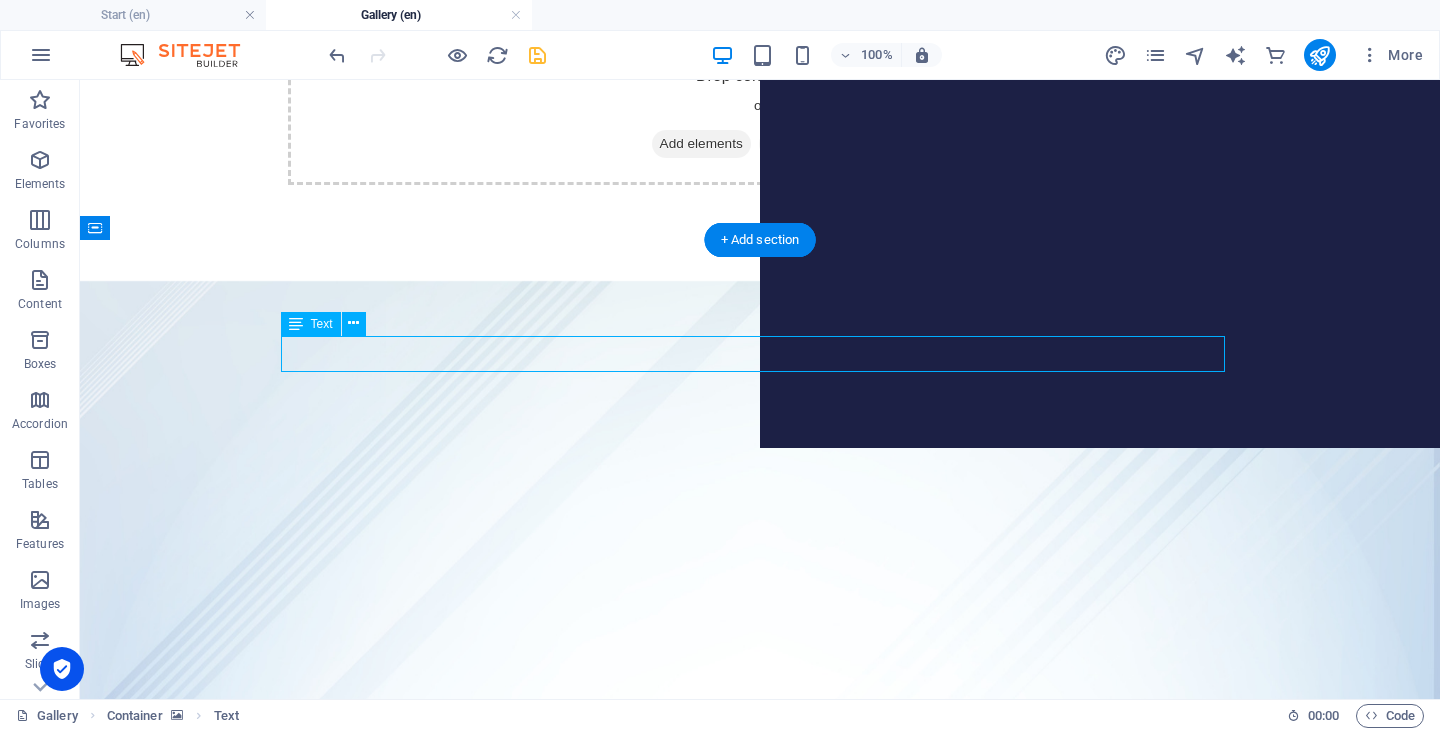 click on "CERTIFICATE DISTRIBUTION_'STEPS'-SKILL DEVELOPMENT PROGRAMME" at bounding box center [760, 1567] 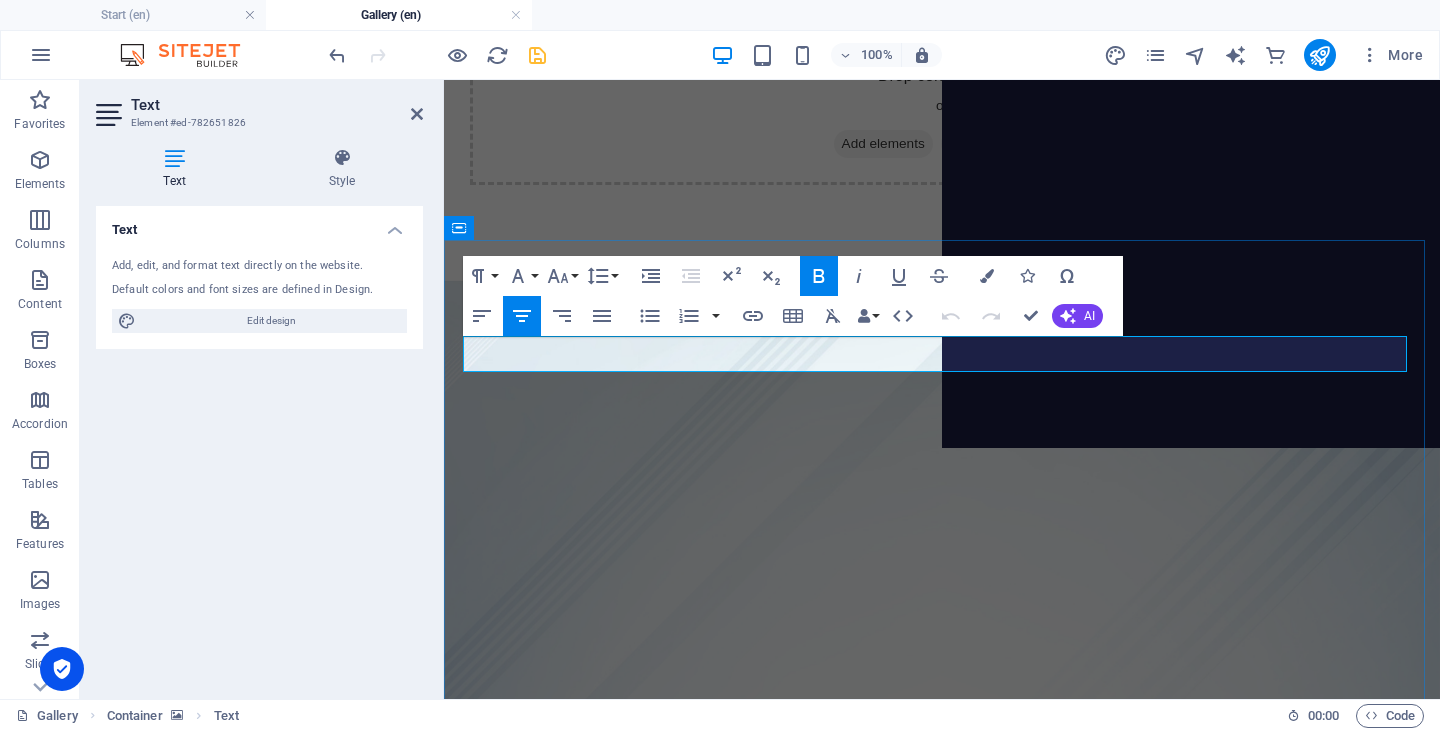 drag, startPoint x: 1376, startPoint y: 351, endPoint x: 491, endPoint y: 351, distance: 885 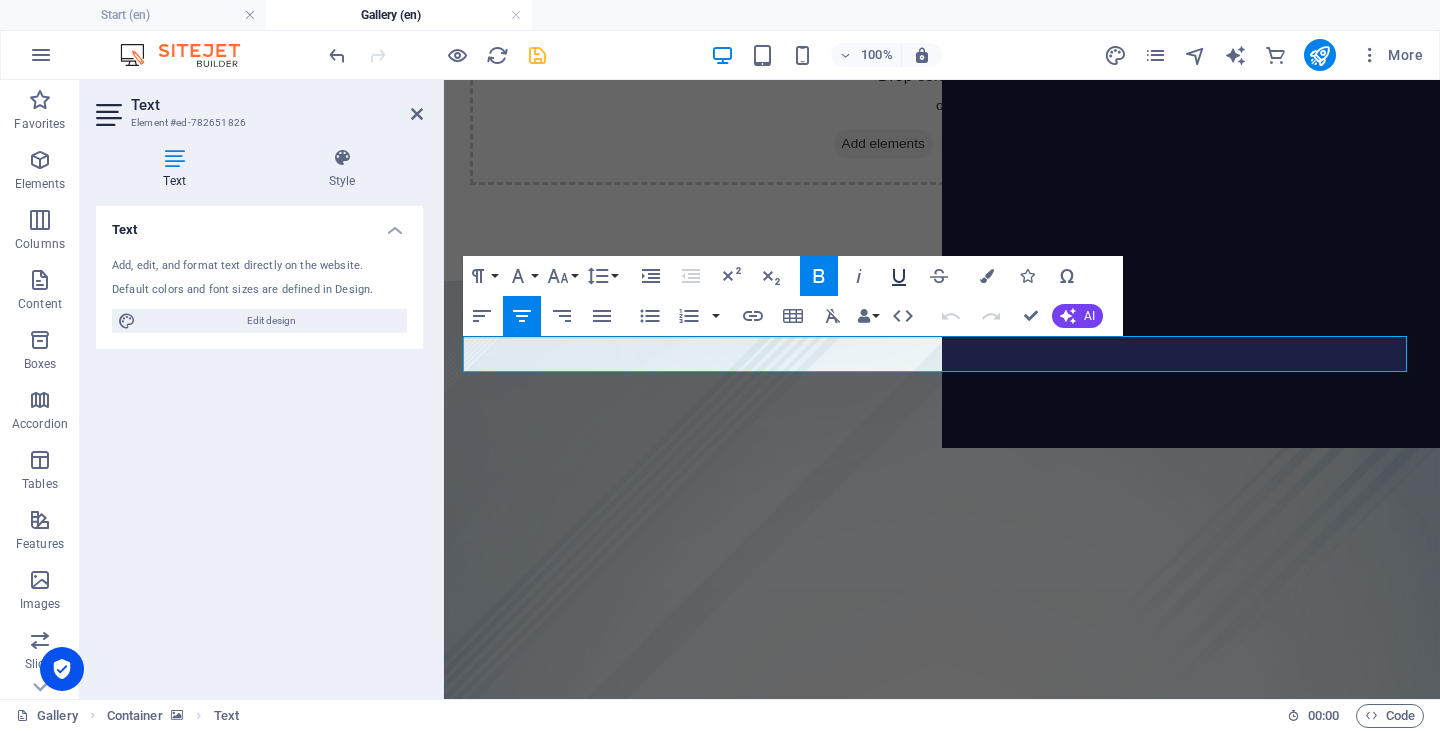click 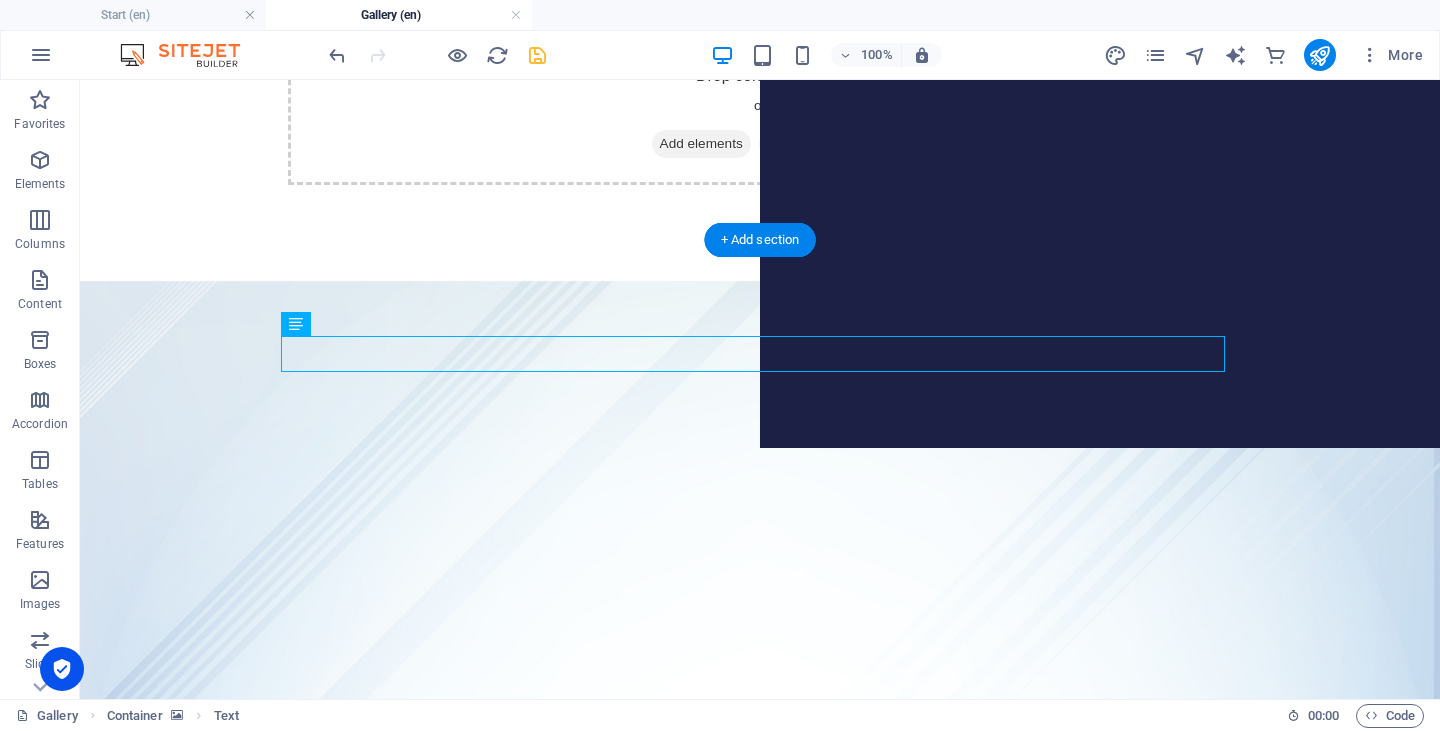 click at bounding box center [760, 867] 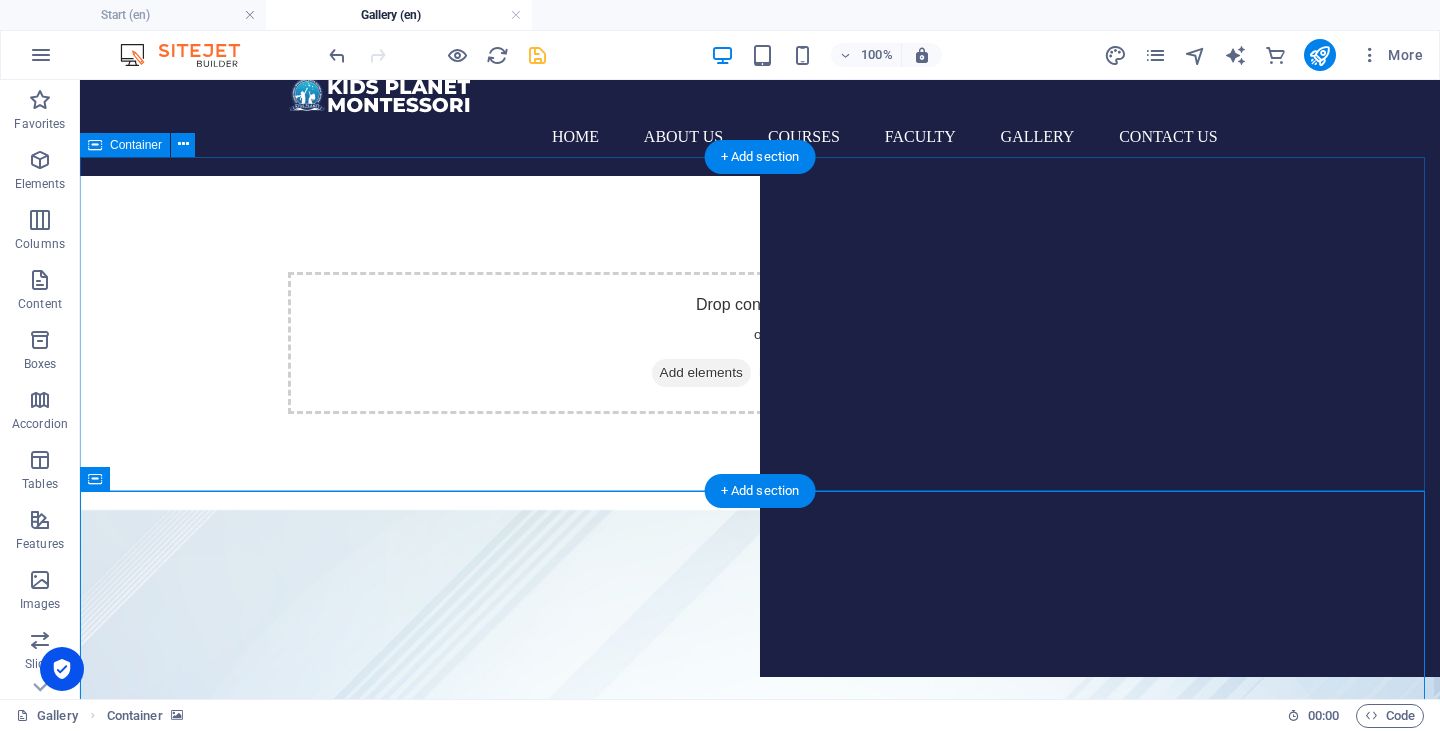 scroll, scrollTop: 0, scrollLeft: 0, axis: both 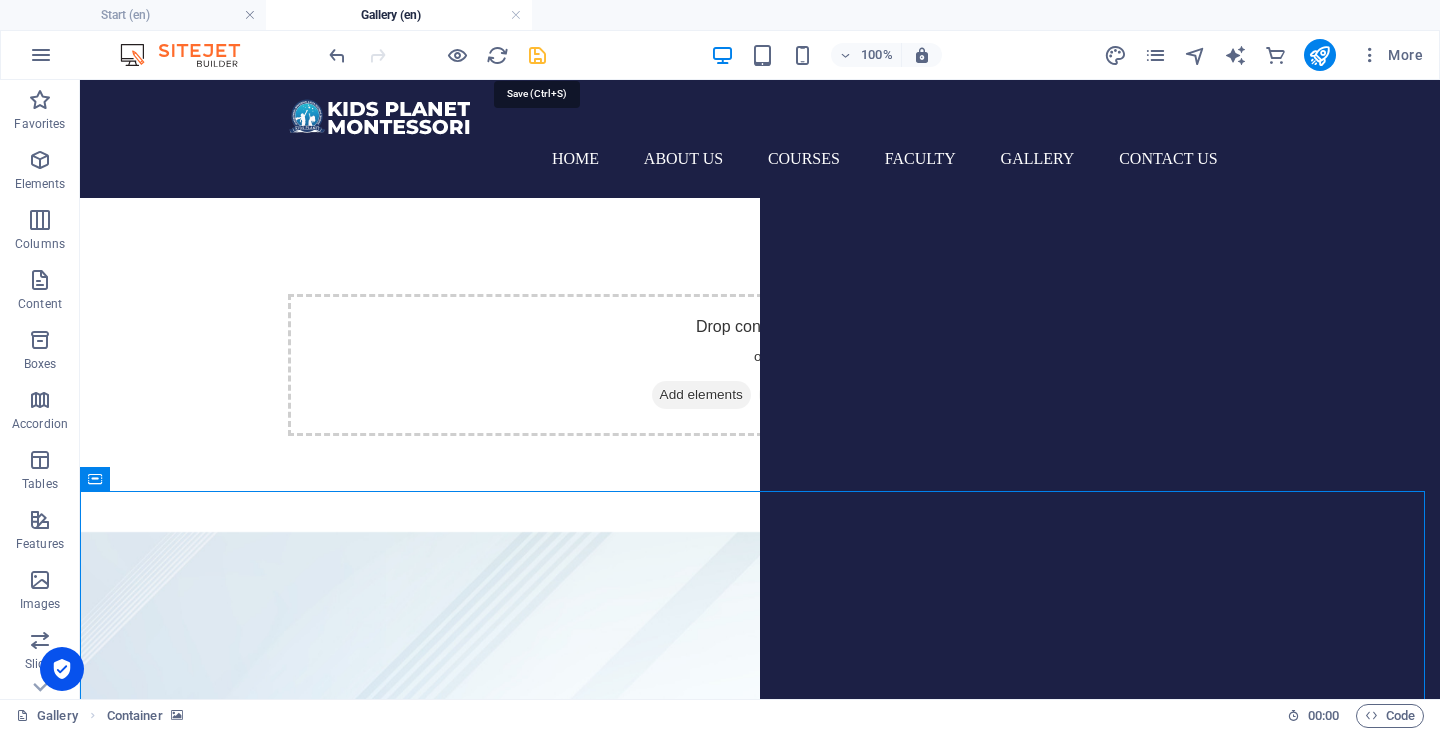 click at bounding box center (537, 55) 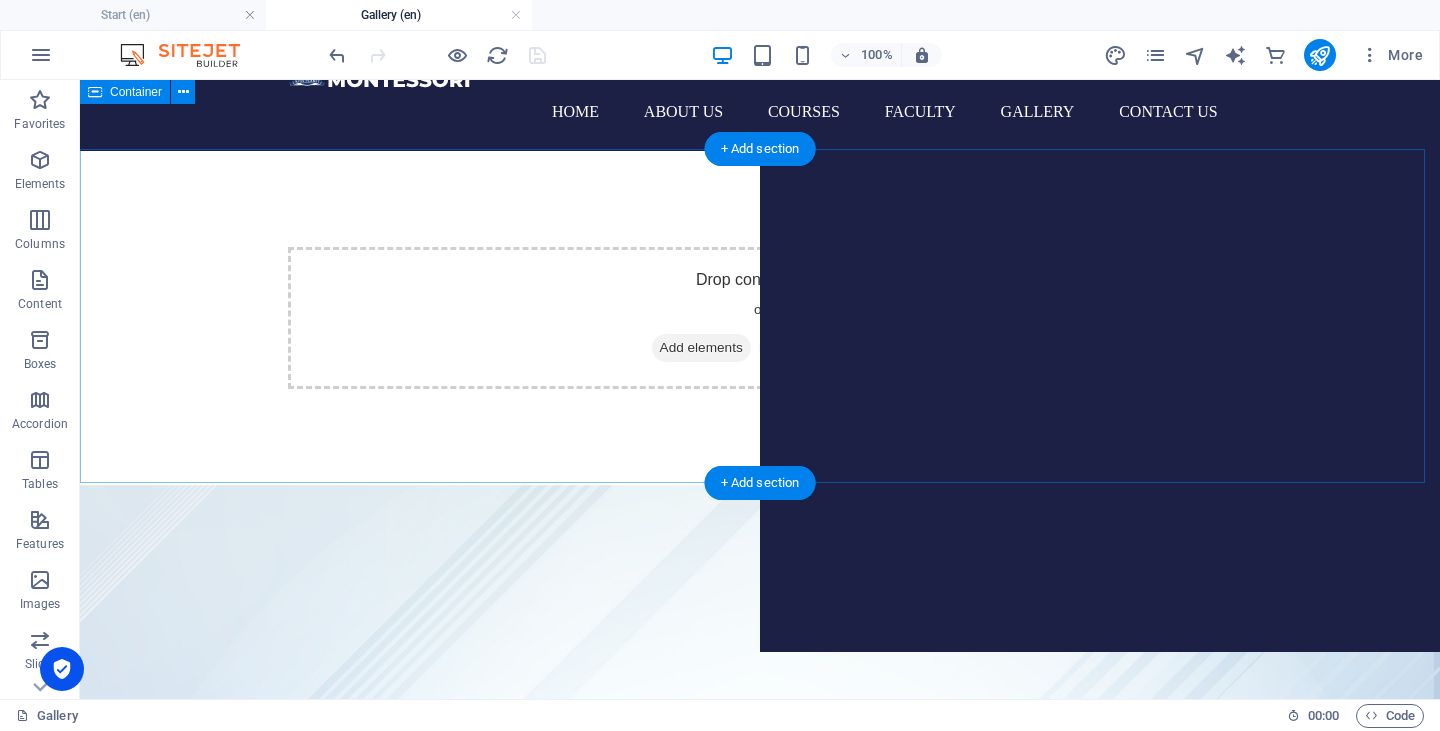 scroll, scrollTop: 0, scrollLeft: 0, axis: both 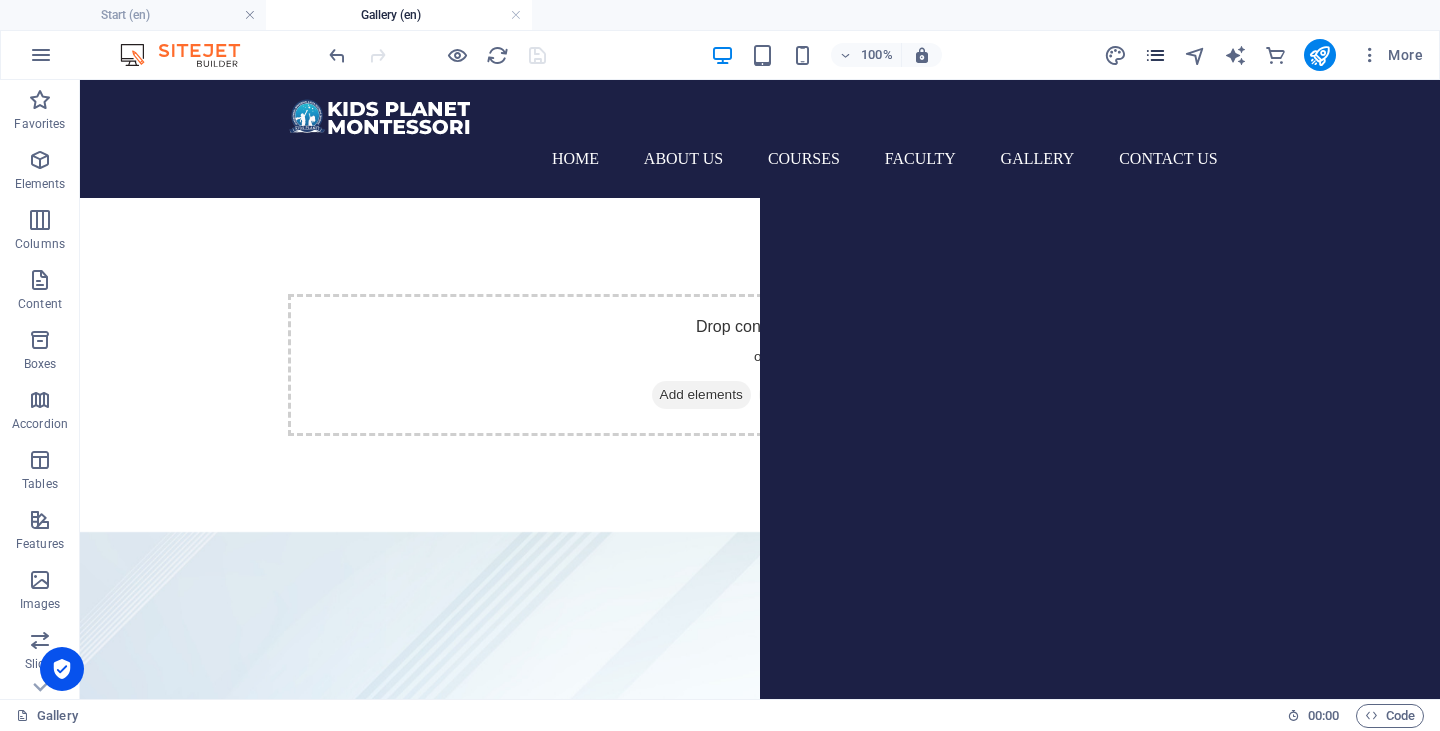 click at bounding box center [1155, 55] 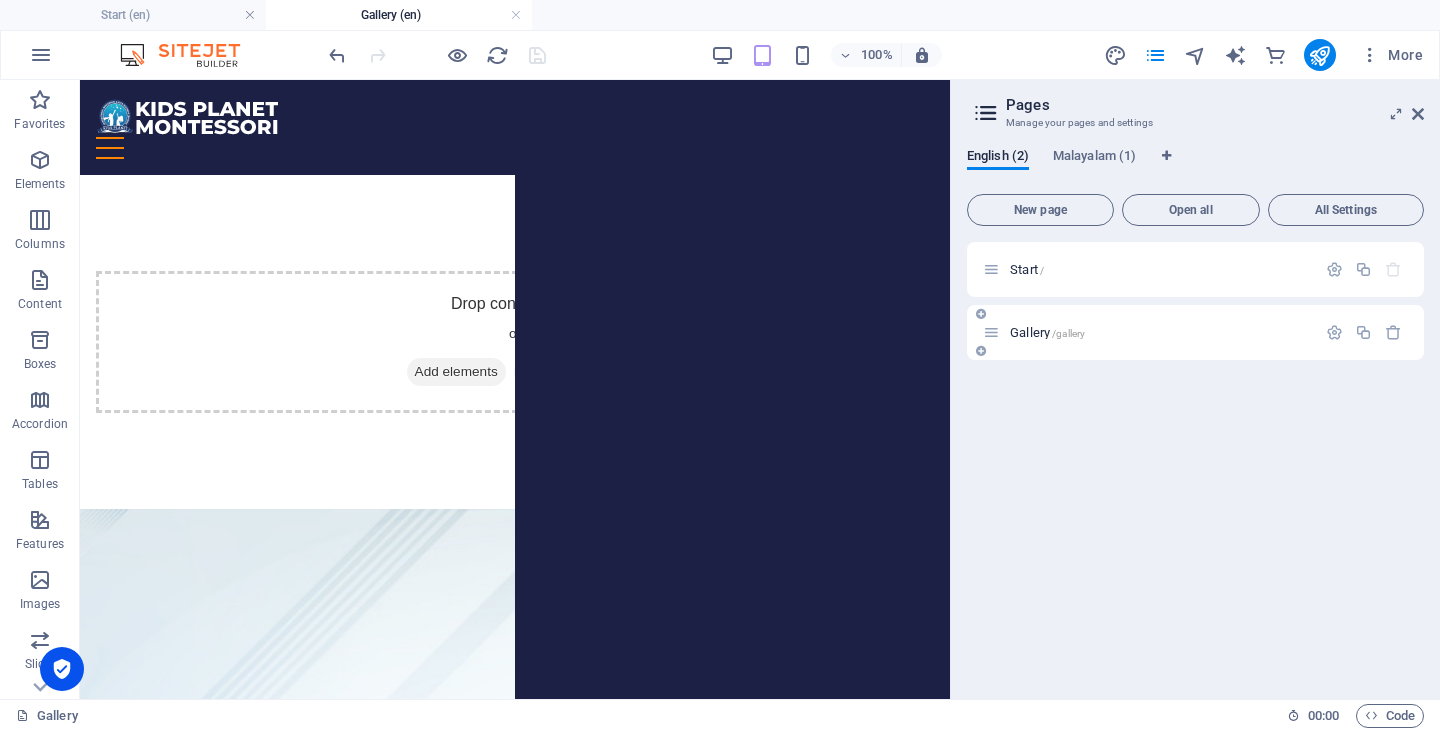 click on "Gallery /gallery" at bounding box center (1160, 332) 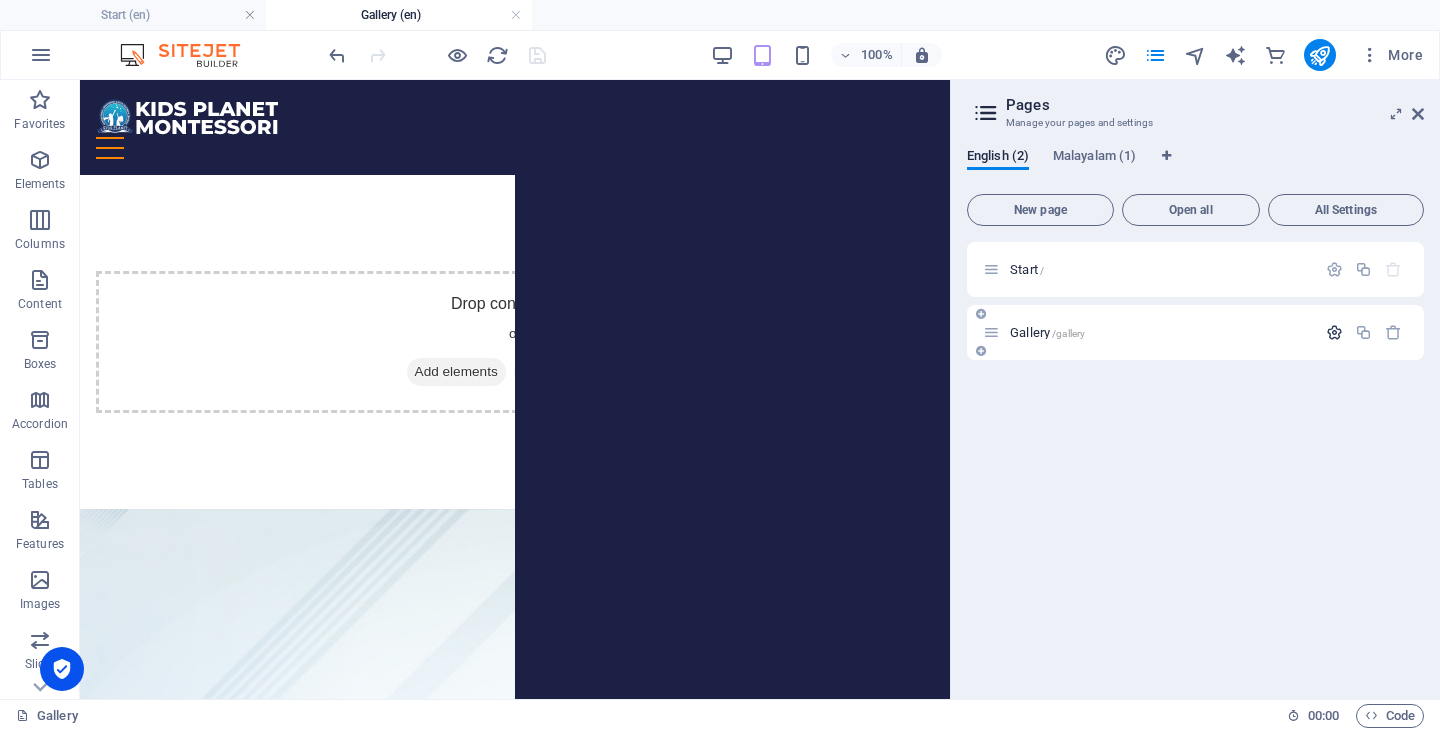 click at bounding box center [1334, 332] 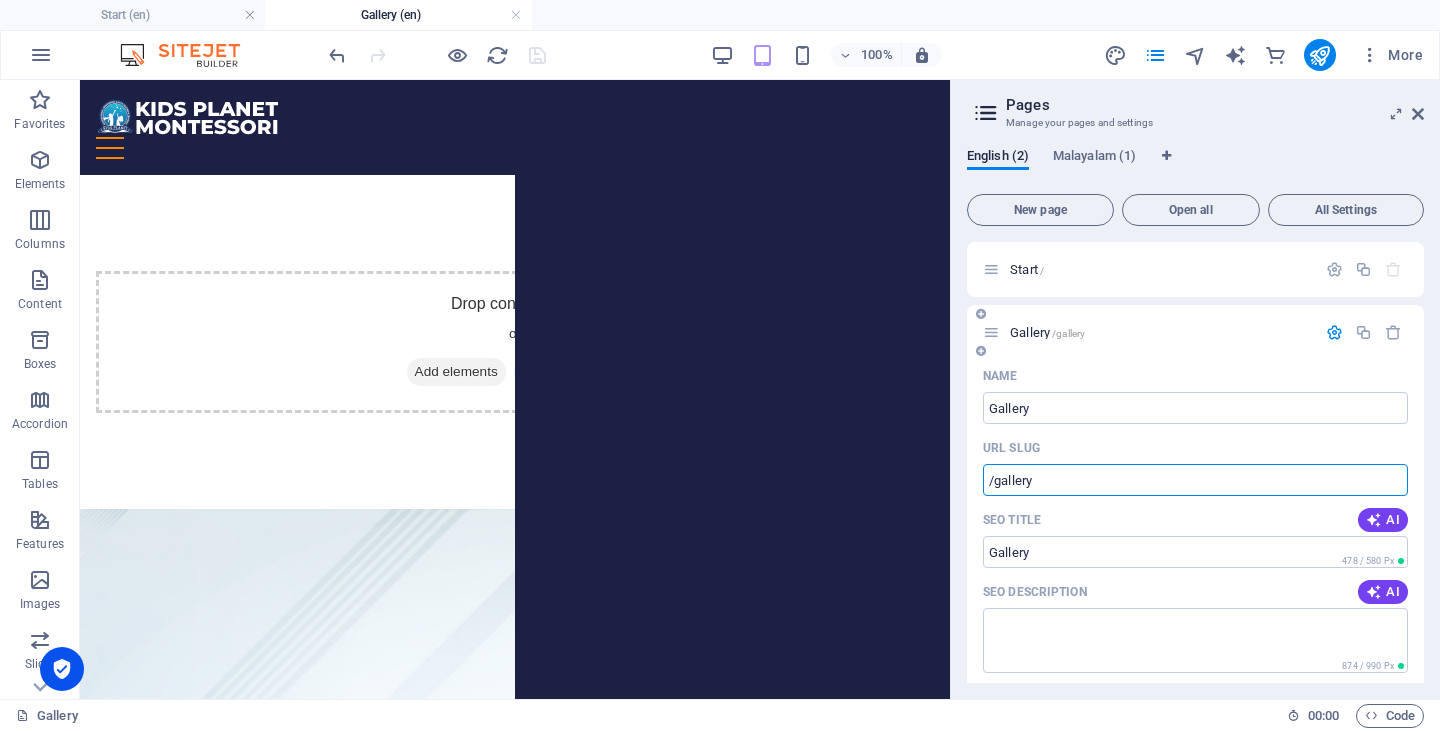 drag, startPoint x: 1044, startPoint y: 485, endPoint x: 975, endPoint y: 481, distance: 69.115845 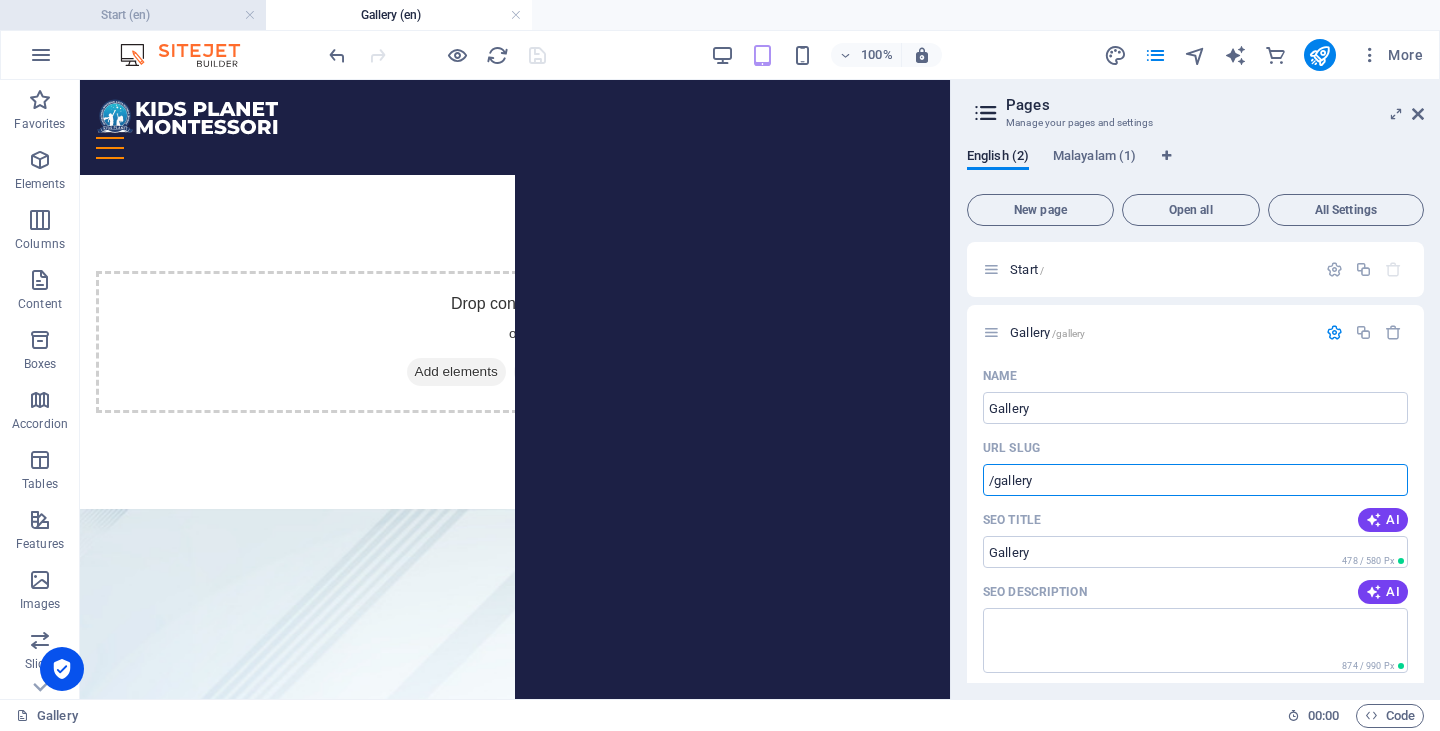 click on "Start (en)" at bounding box center [133, 15] 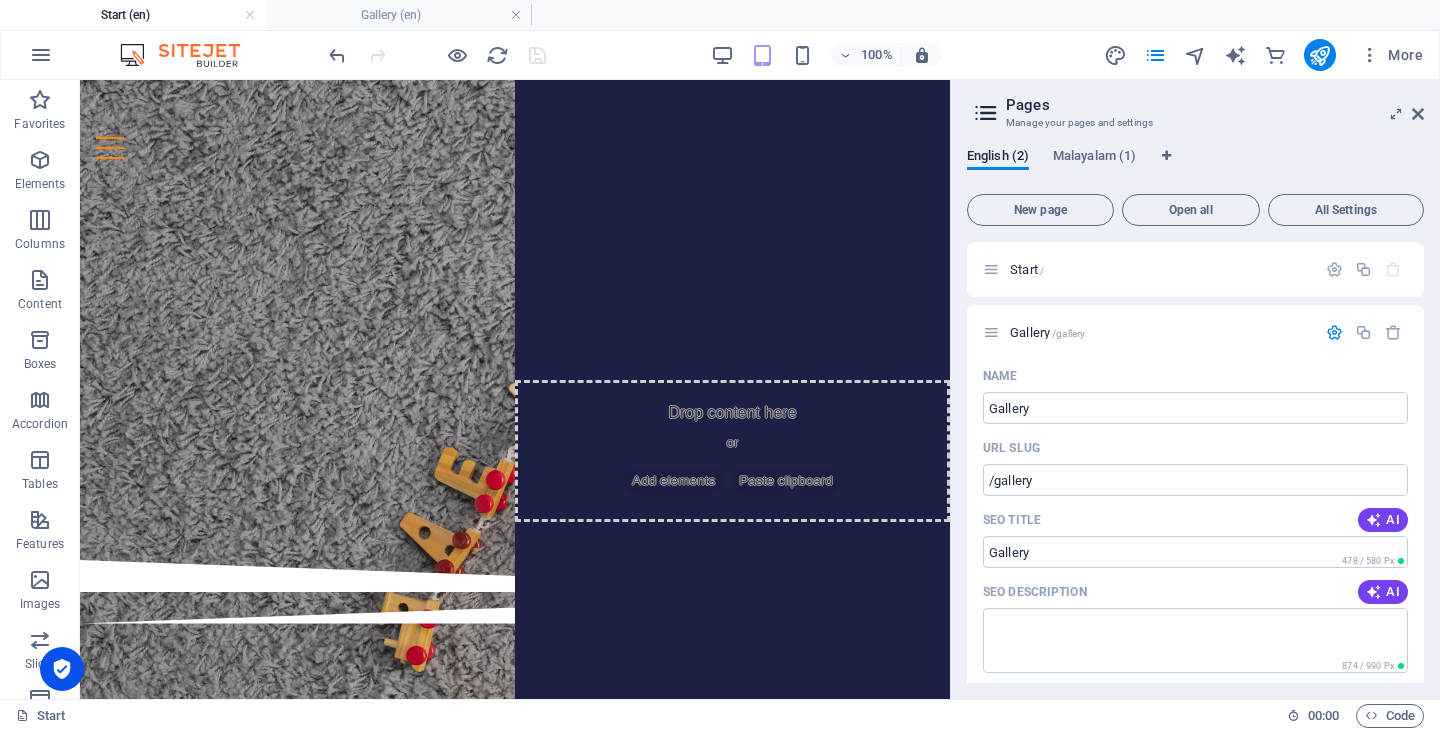 click on "Start (en)" at bounding box center (133, 15) 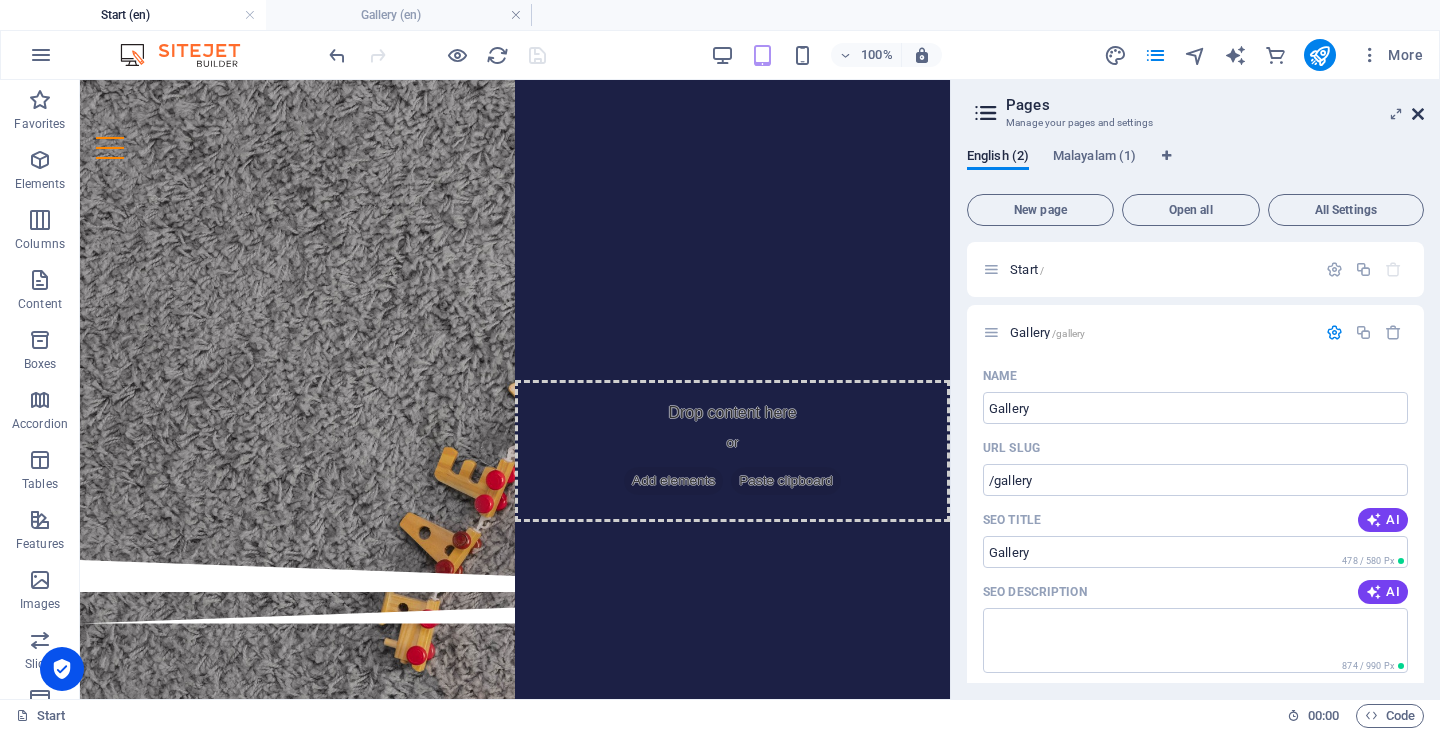 click at bounding box center [1418, 114] 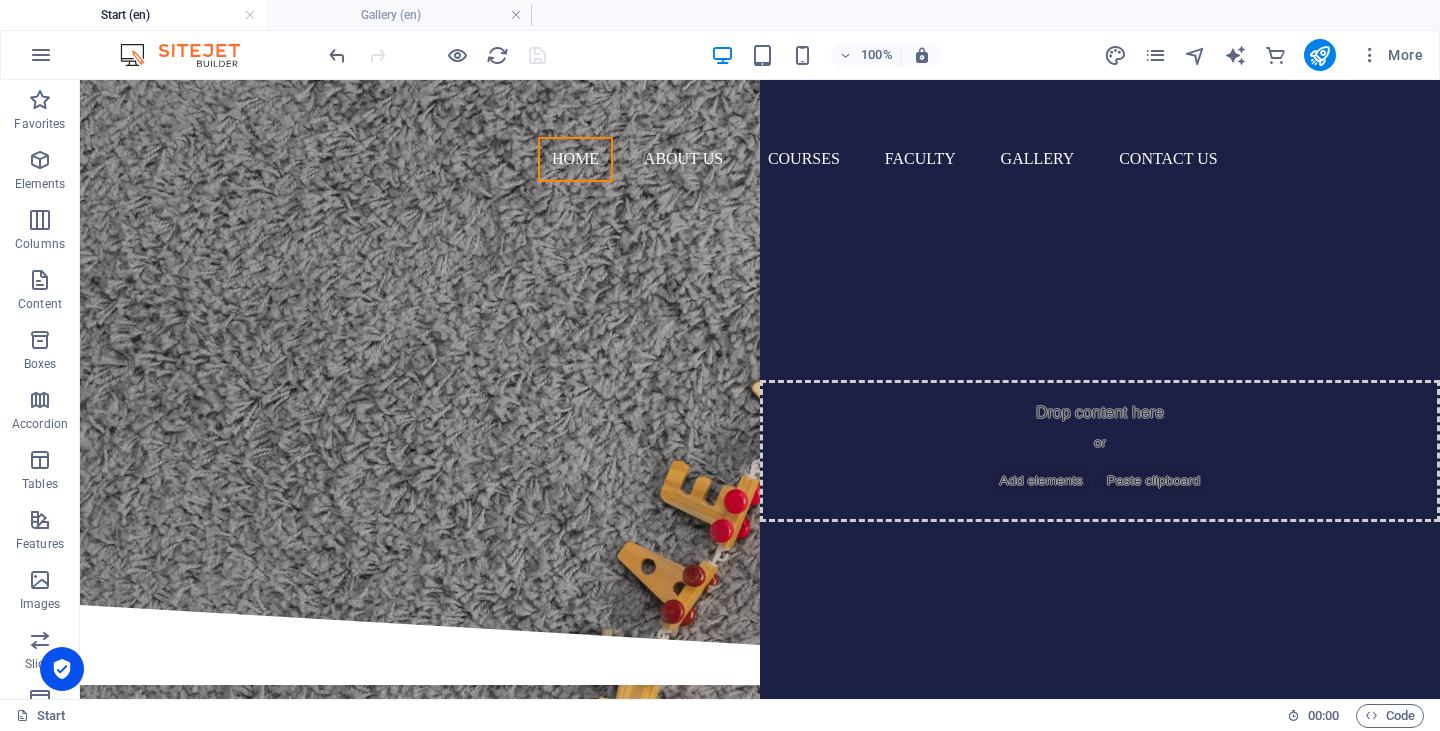 click on "Start (en)" at bounding box center (133, 15) 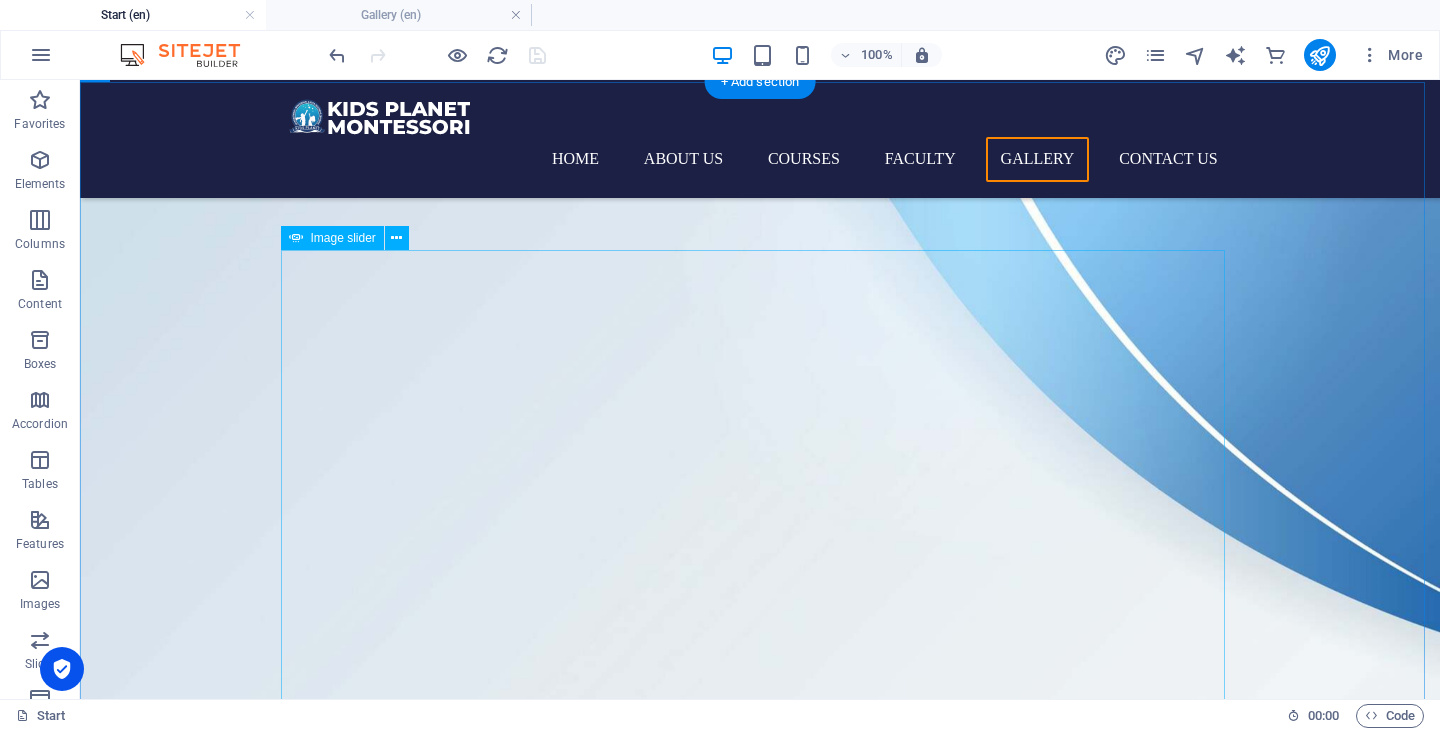 scroll, scrollTop: 5300, scrollLeft: 0, axis: vertical 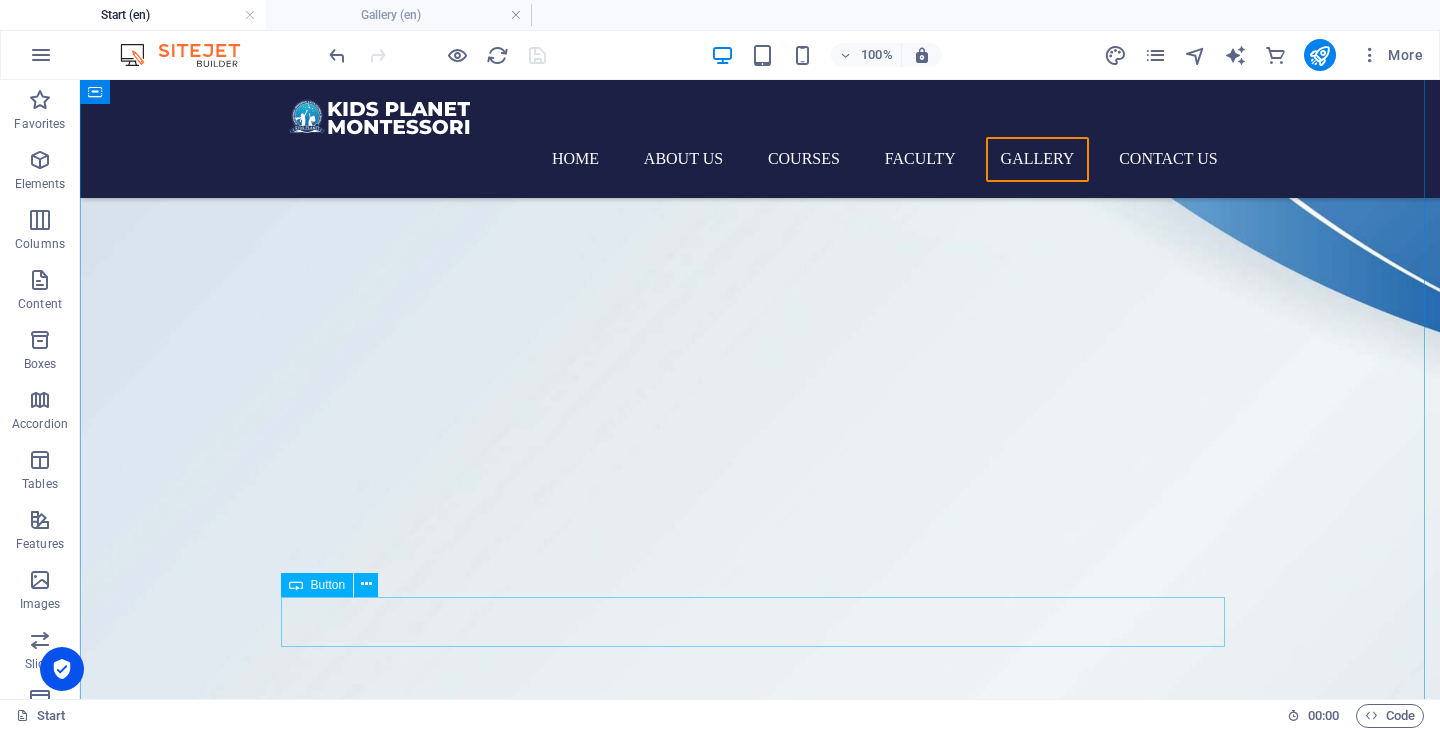 click on "more" at bounding box center [760, 6781] 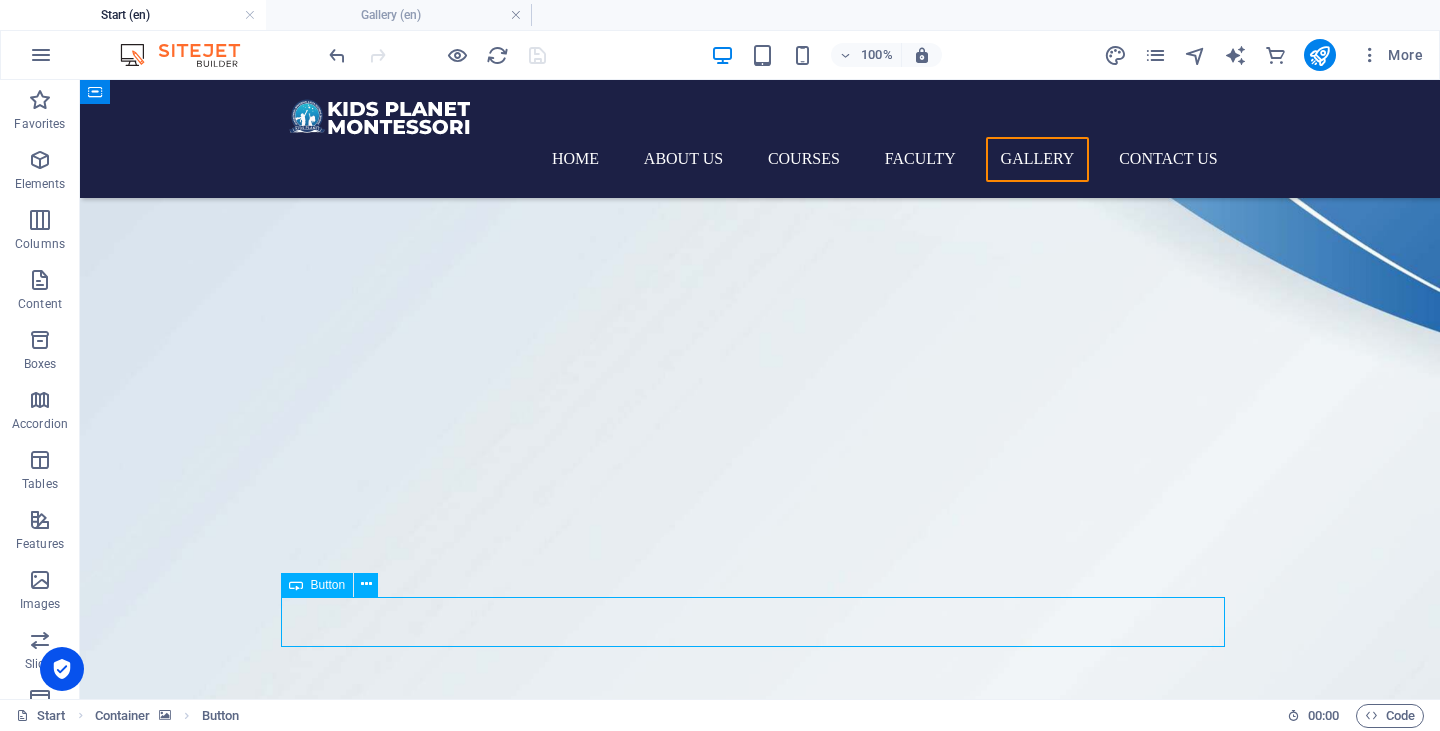 click on "more" at bounding box center (760, 6781) 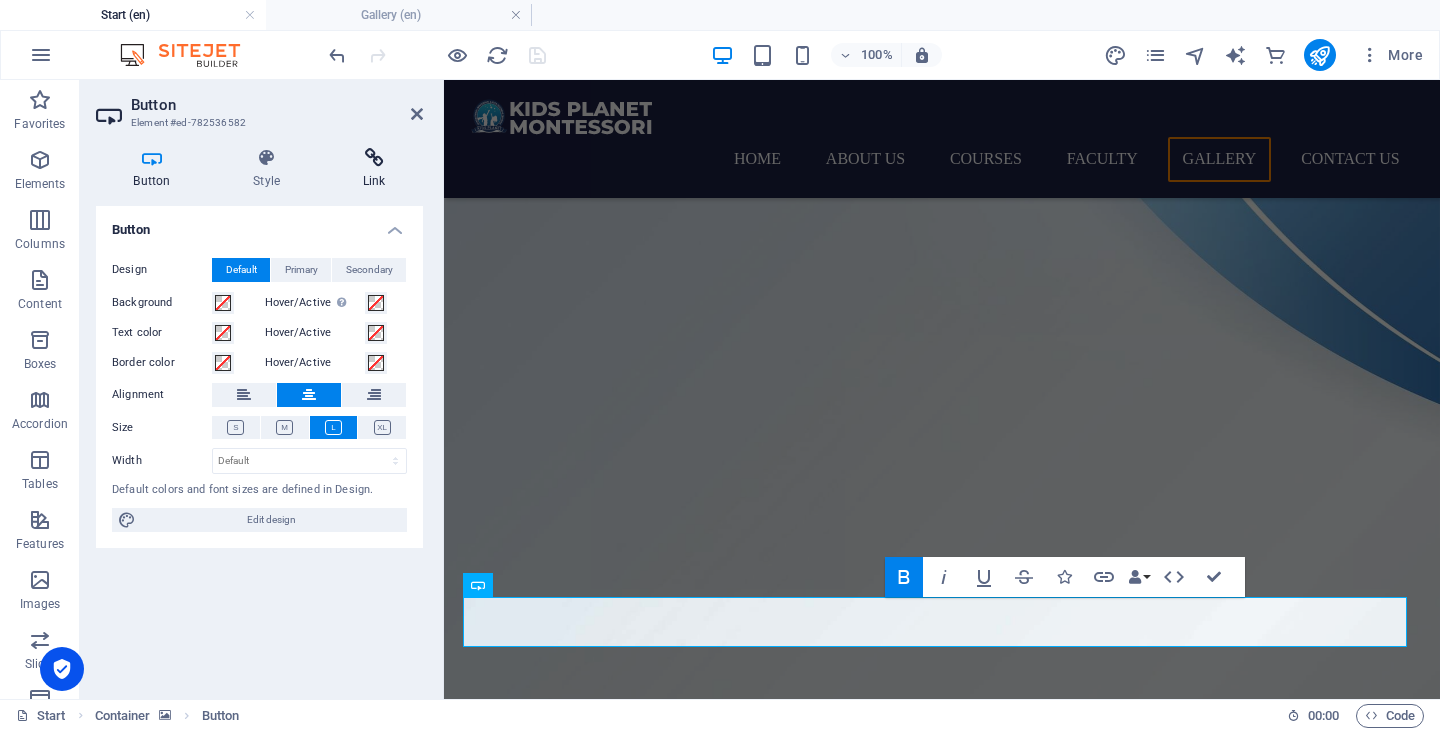 click on "Link" at bounding box center [374, 169] 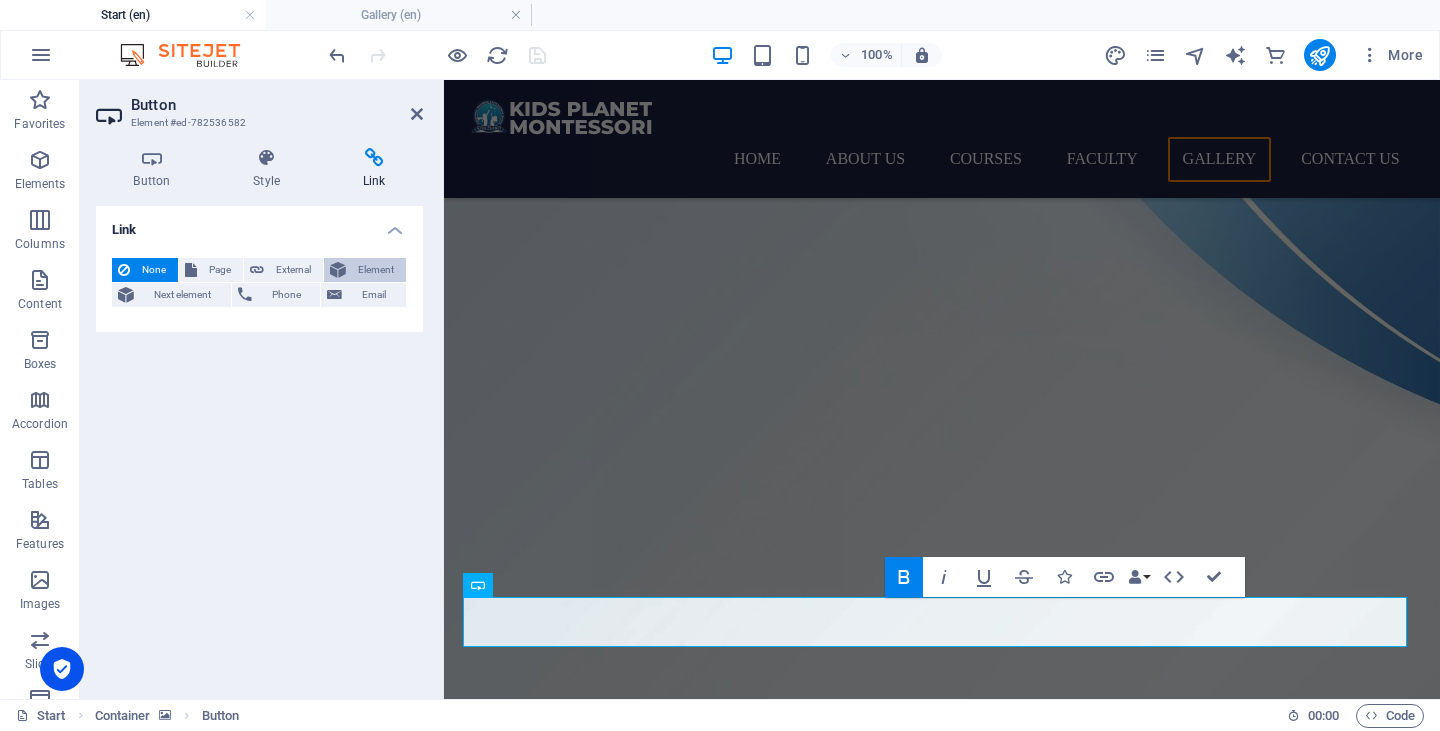 click on "Element" at bounding box center [376, 270] 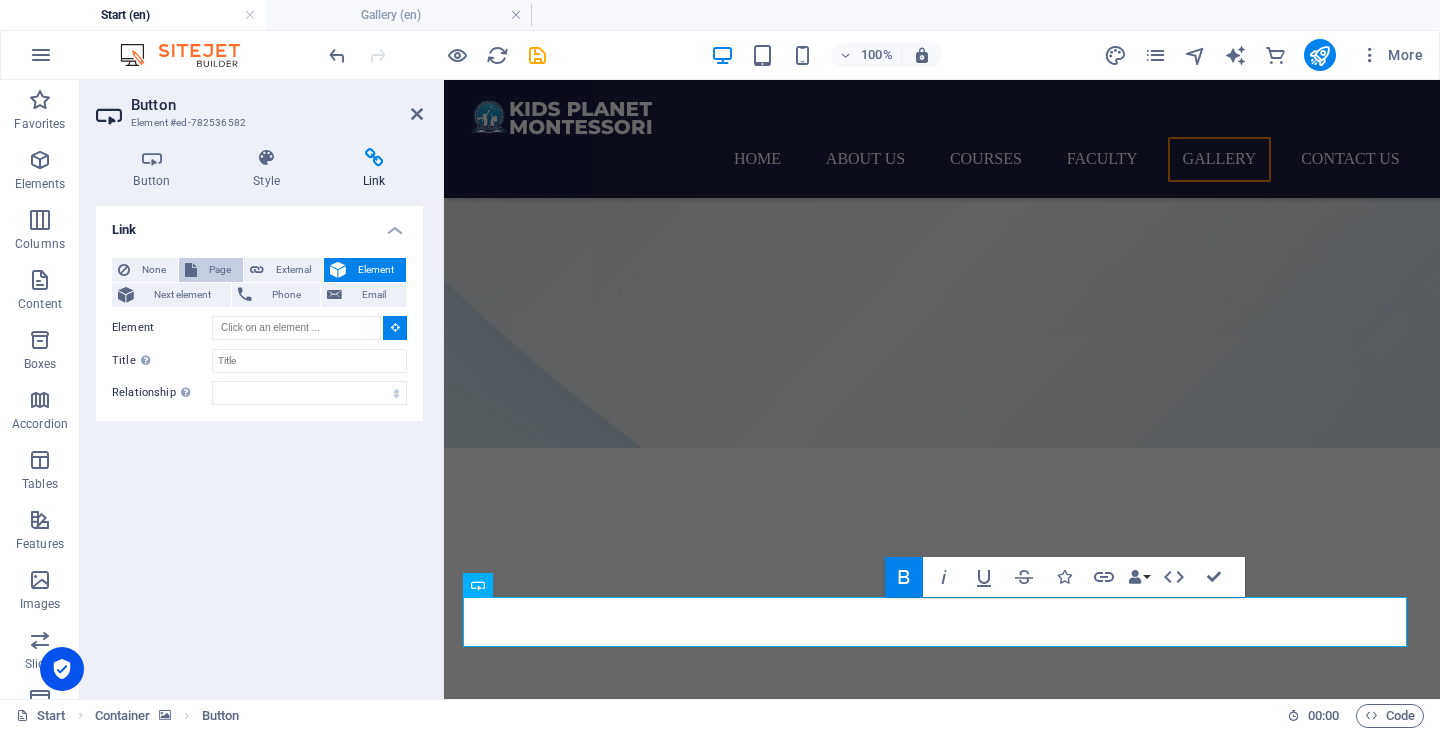 click on "Page" at bounding box center [220, 270] 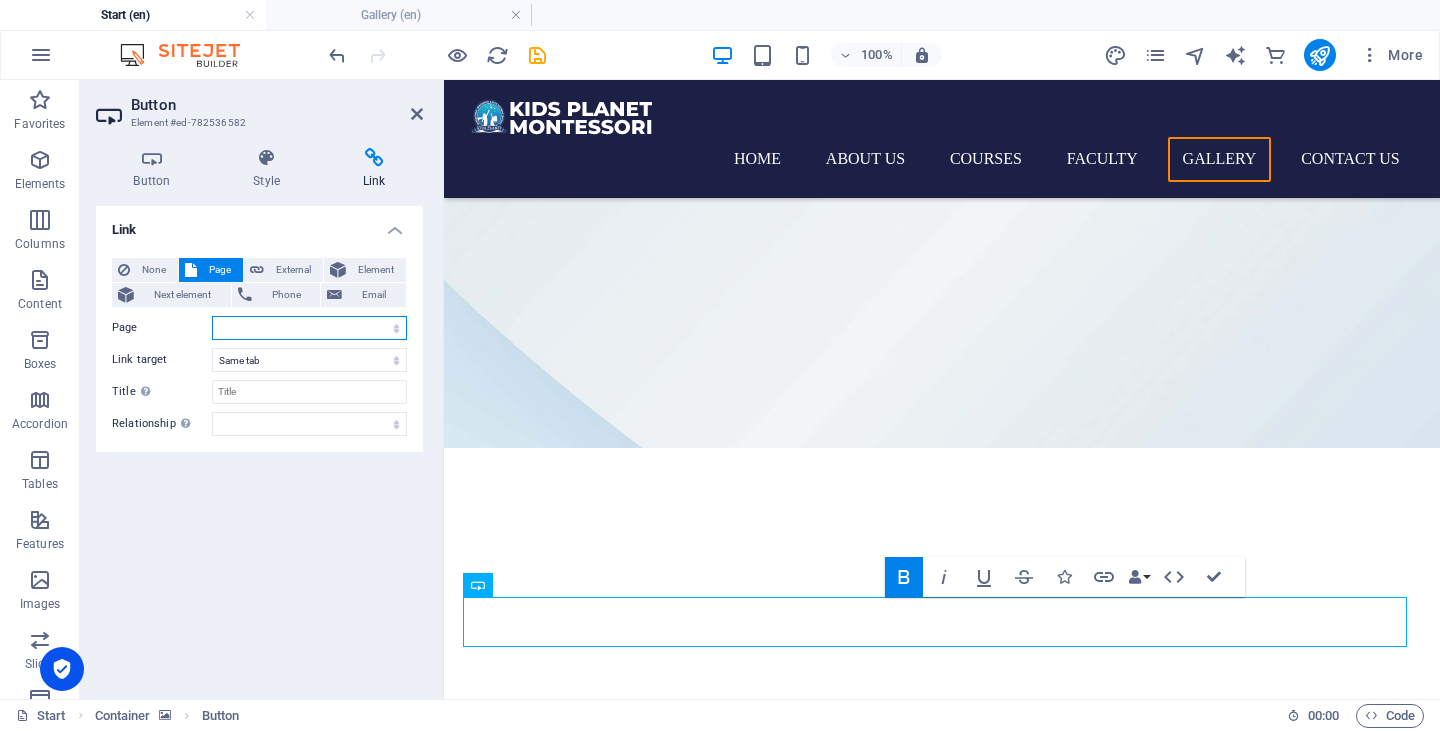 click on "Start Gallery Start" at bounding box center (309, 328) 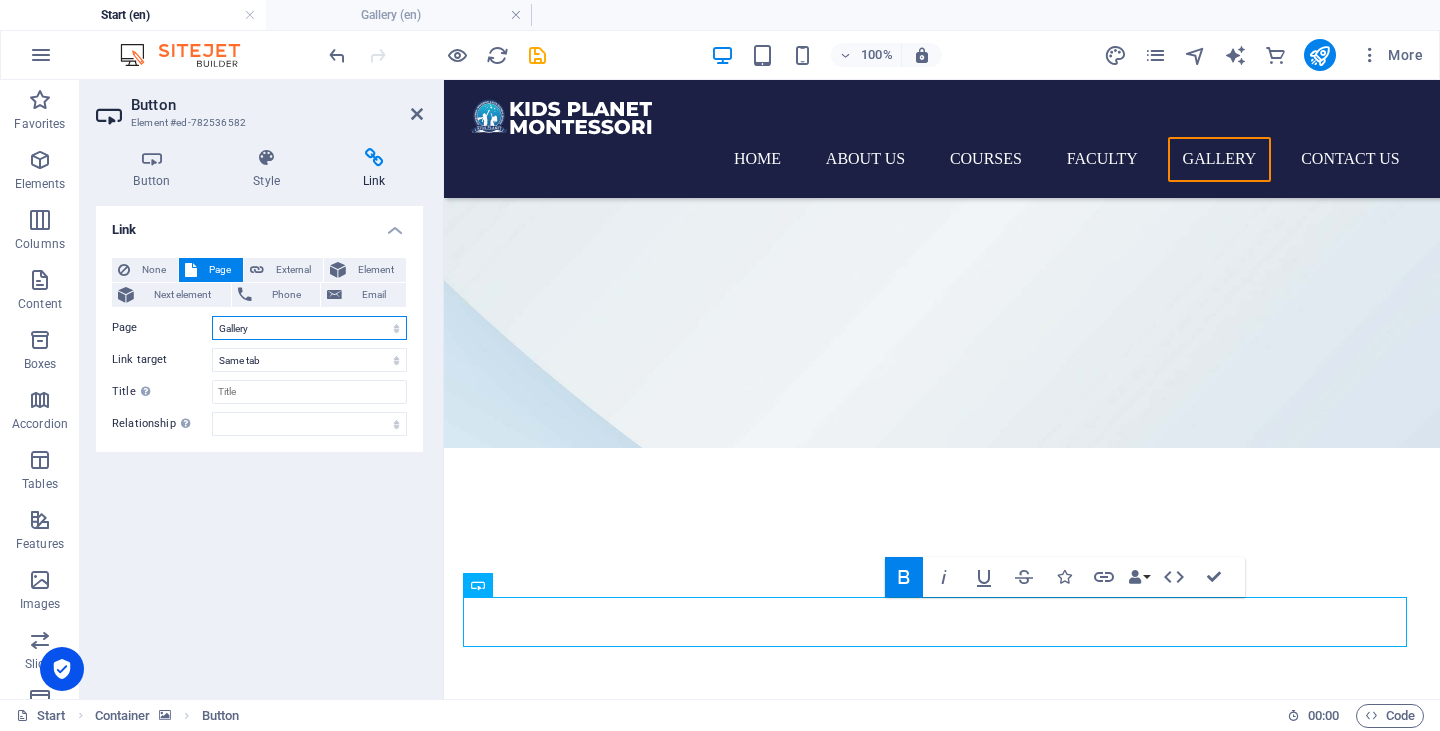 click on "Start Gallery Start" at bounding box center [309, 328] 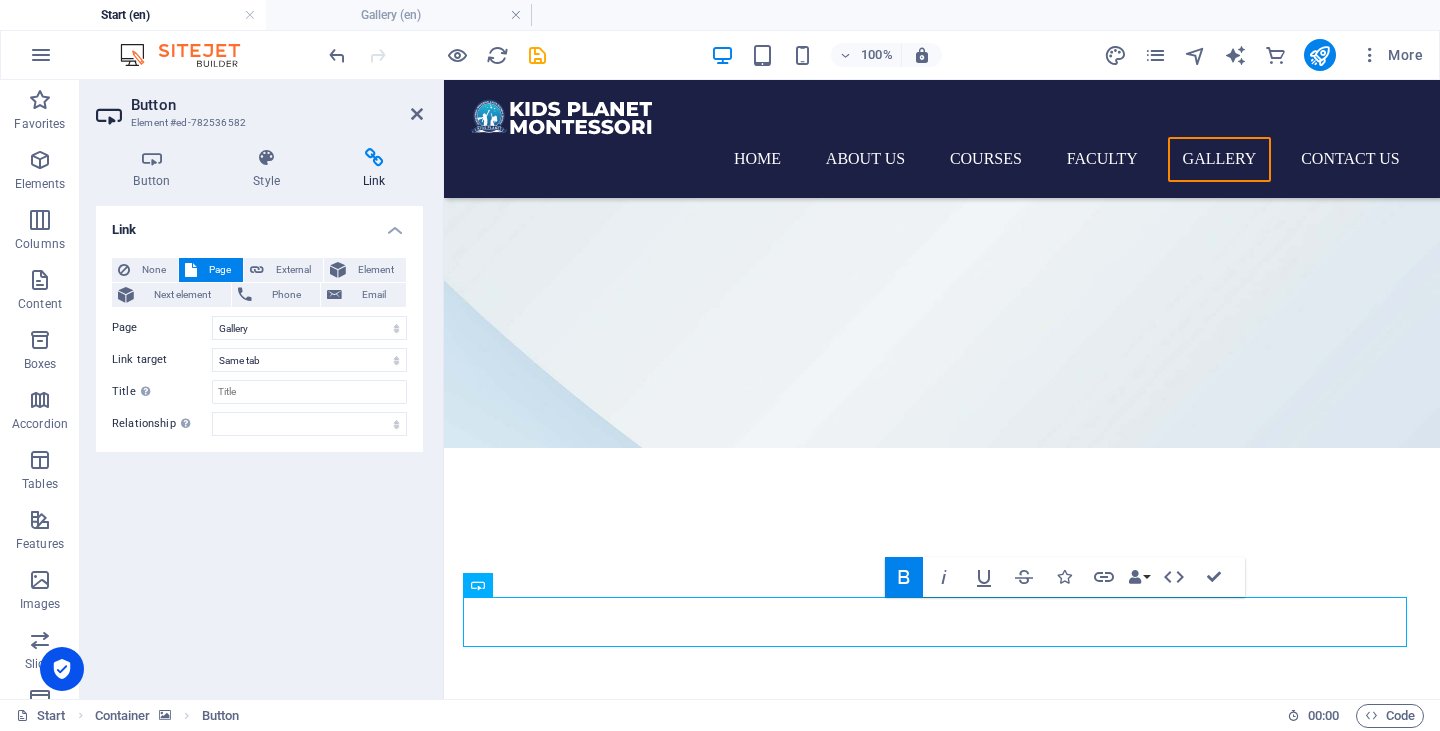 click on "Link None Page External Element Next element Phone Email Page Start Gallery Start Element
URL Phone Email Link target New tab Same tab Overlay Title Additional link description, should not be the same as the link text. The title is most often shown as a tooltip text when the mouse moves over the element. Leave empty if uncertain. Relationship Sets the  relationship of this link to the link target . For example, the value "nofollow" instructs search engines not to follow the link. Can be left empty. alternate author bookmark external help license next nofollow noreferrer noopener prev search tag" at bounding box center [259, 444] 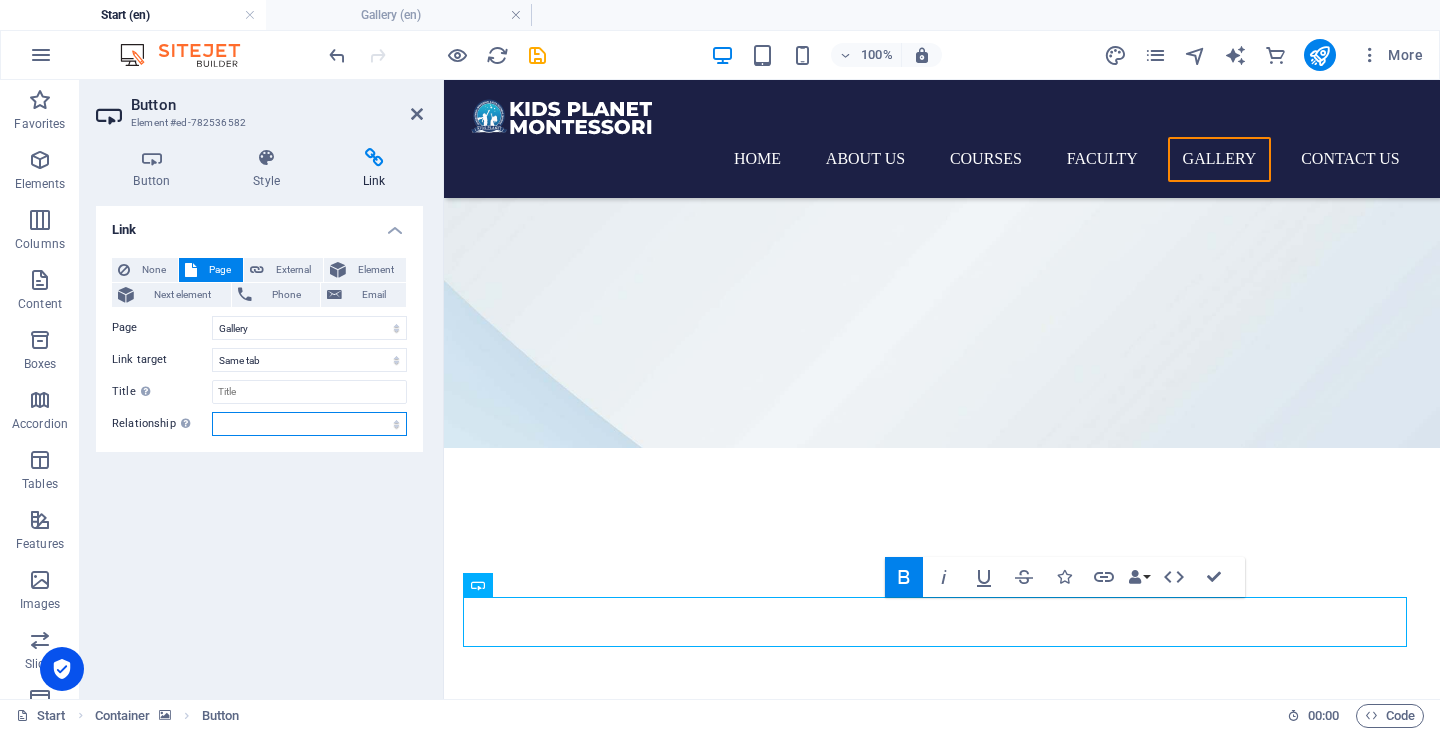 click on "alternate author bookmark external help license next nofollow noreferrer noopener prev search tag" at bounding box center (309, 424) 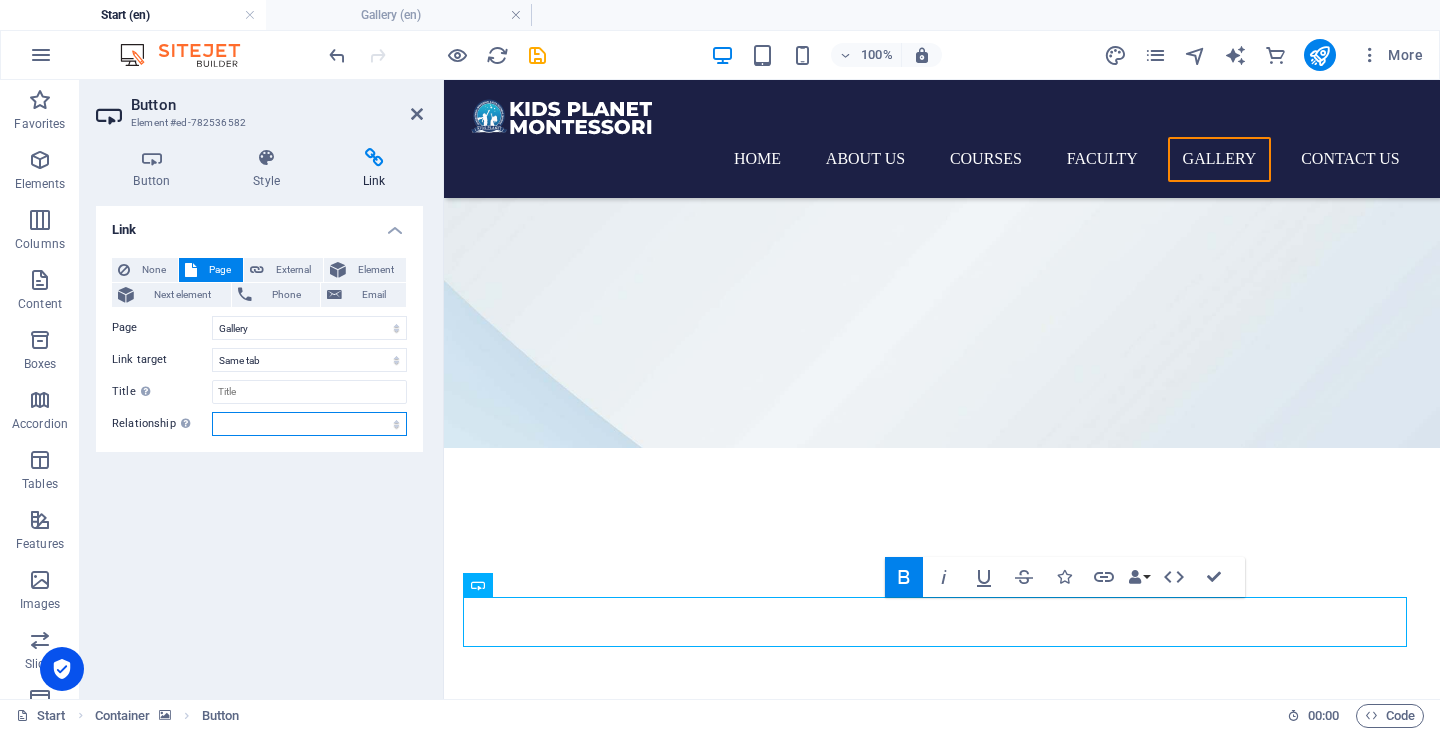 select on "license" 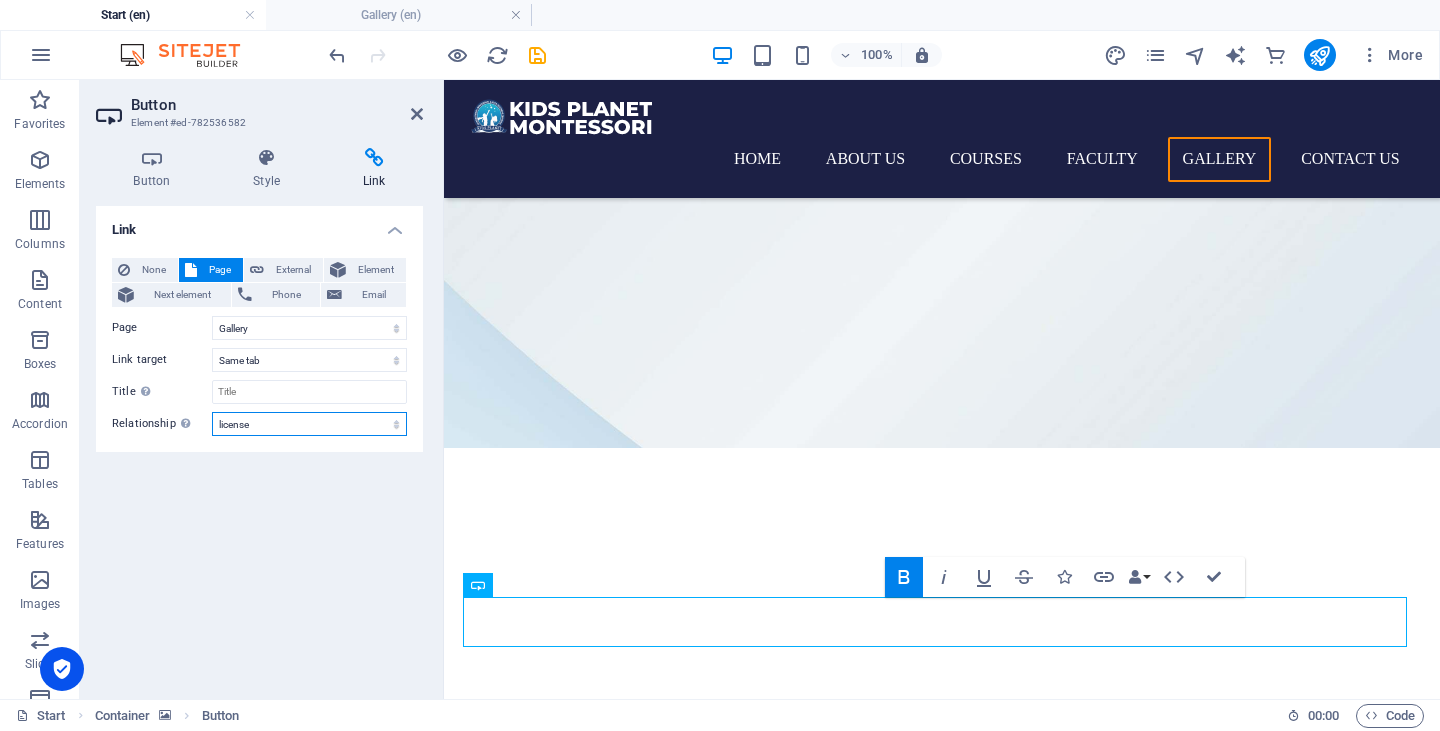 click on "alternate author bookmark external help license next nofollow noreferrer noopener prev search tag" at bounding box center (309, 424) 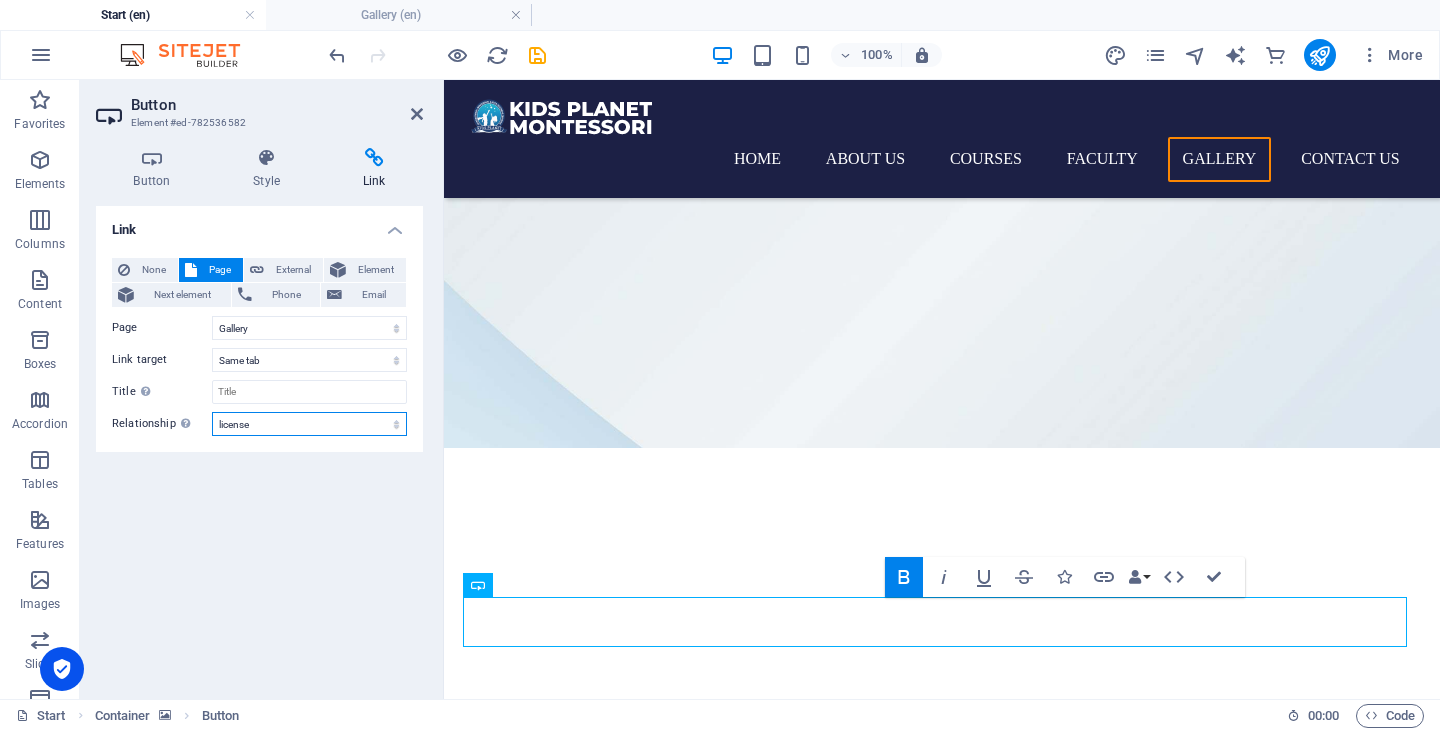 click on "alternate author bookmark external help license next nofollow noreferrer noopener prev search tag" at bounding box center [309, 424] 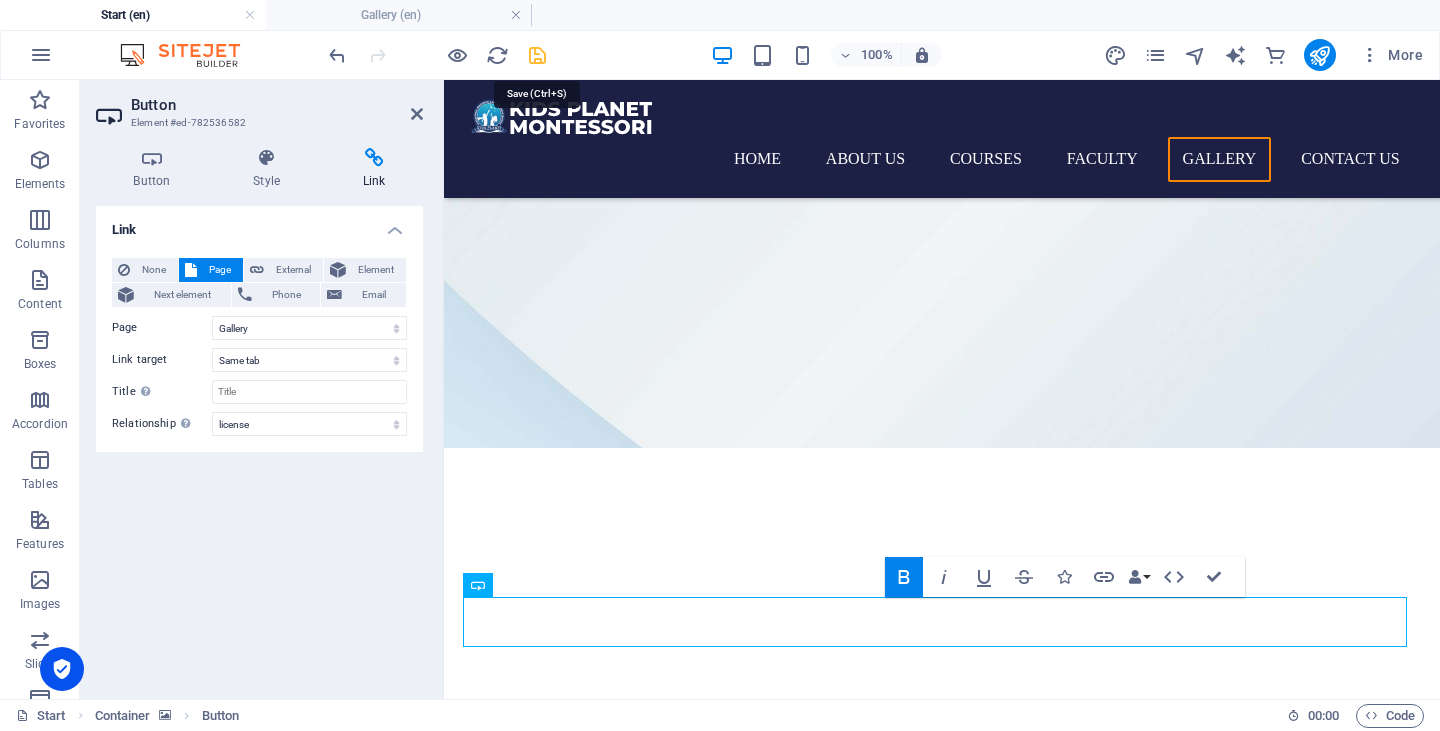 click at bounding box center [537, 55] 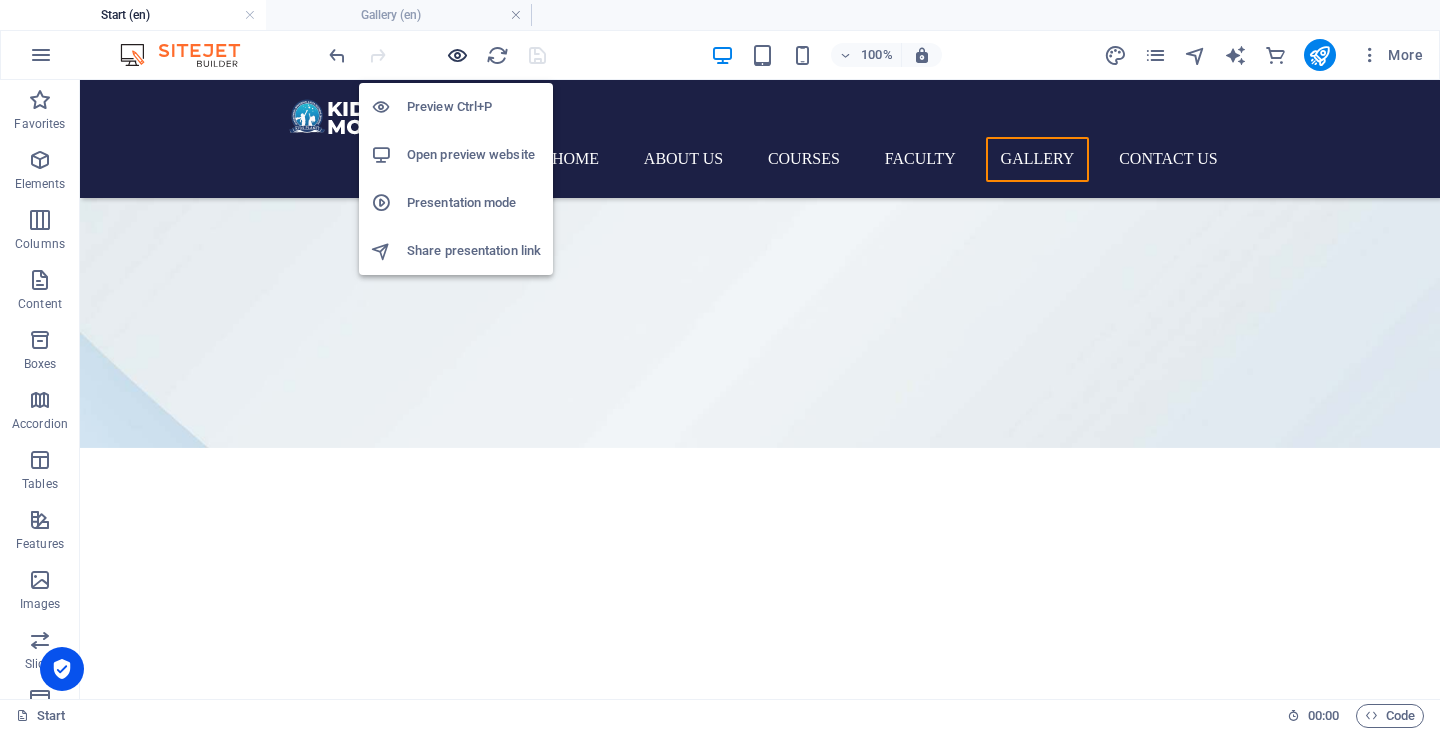 click at bounding box center (457, 55) 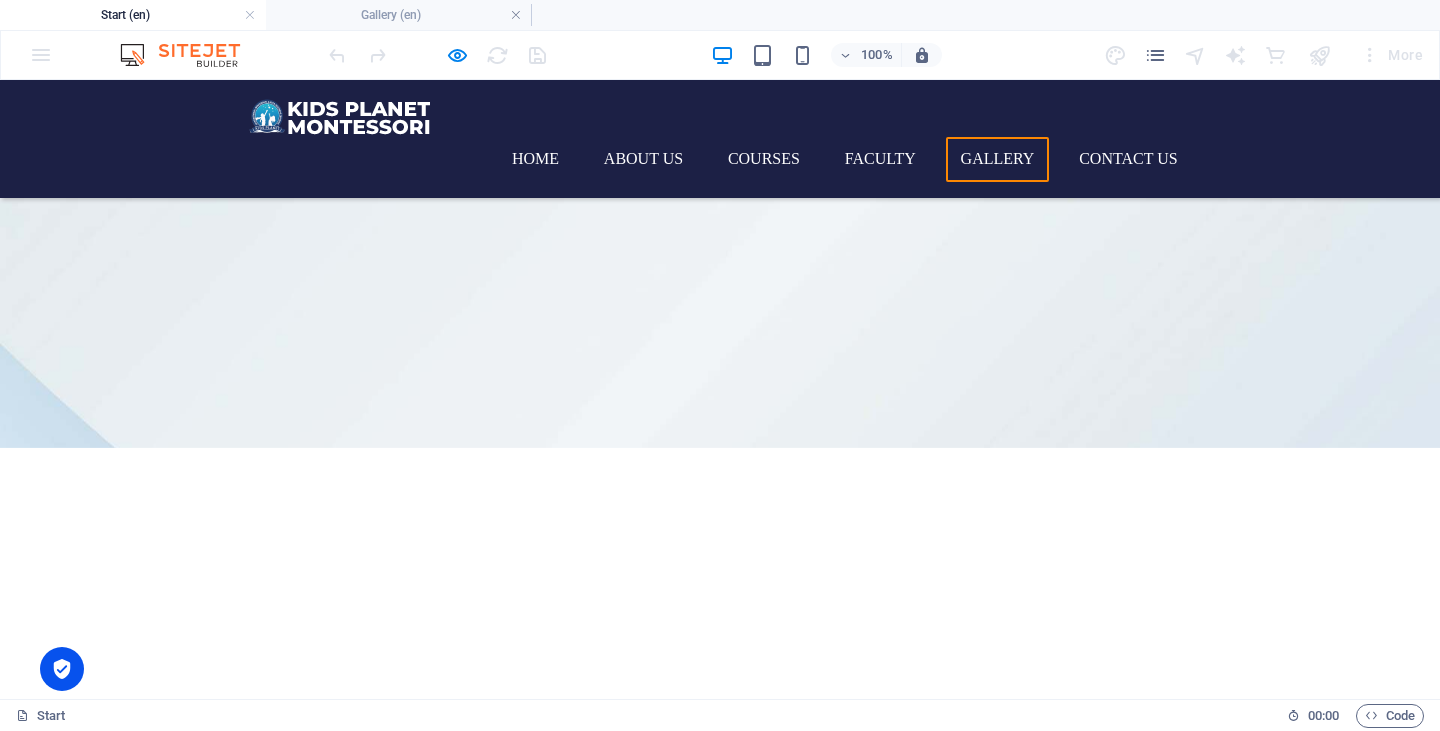 click on "more" at bounding box center (720, 6767) 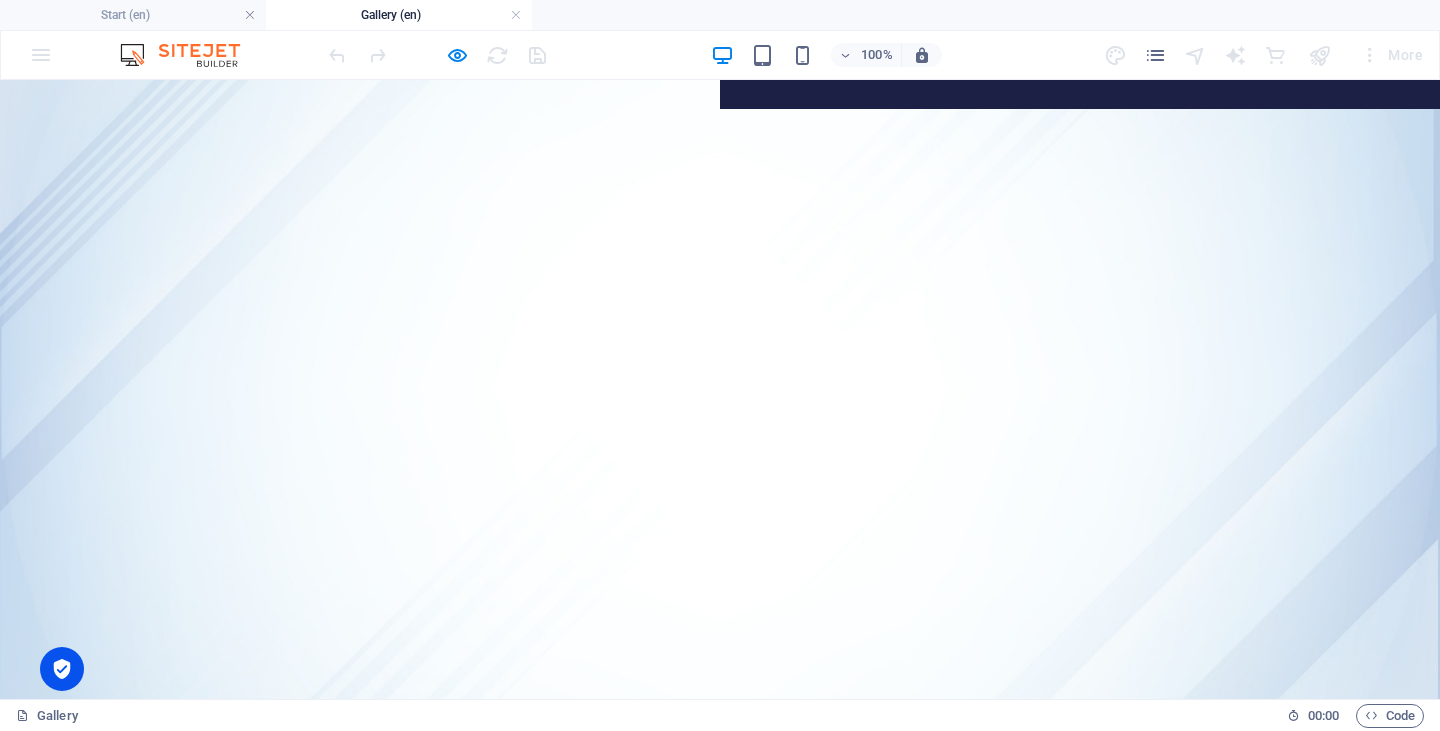 scroll, scrollTop: 600, scrollLeft: 0, axis: vertical 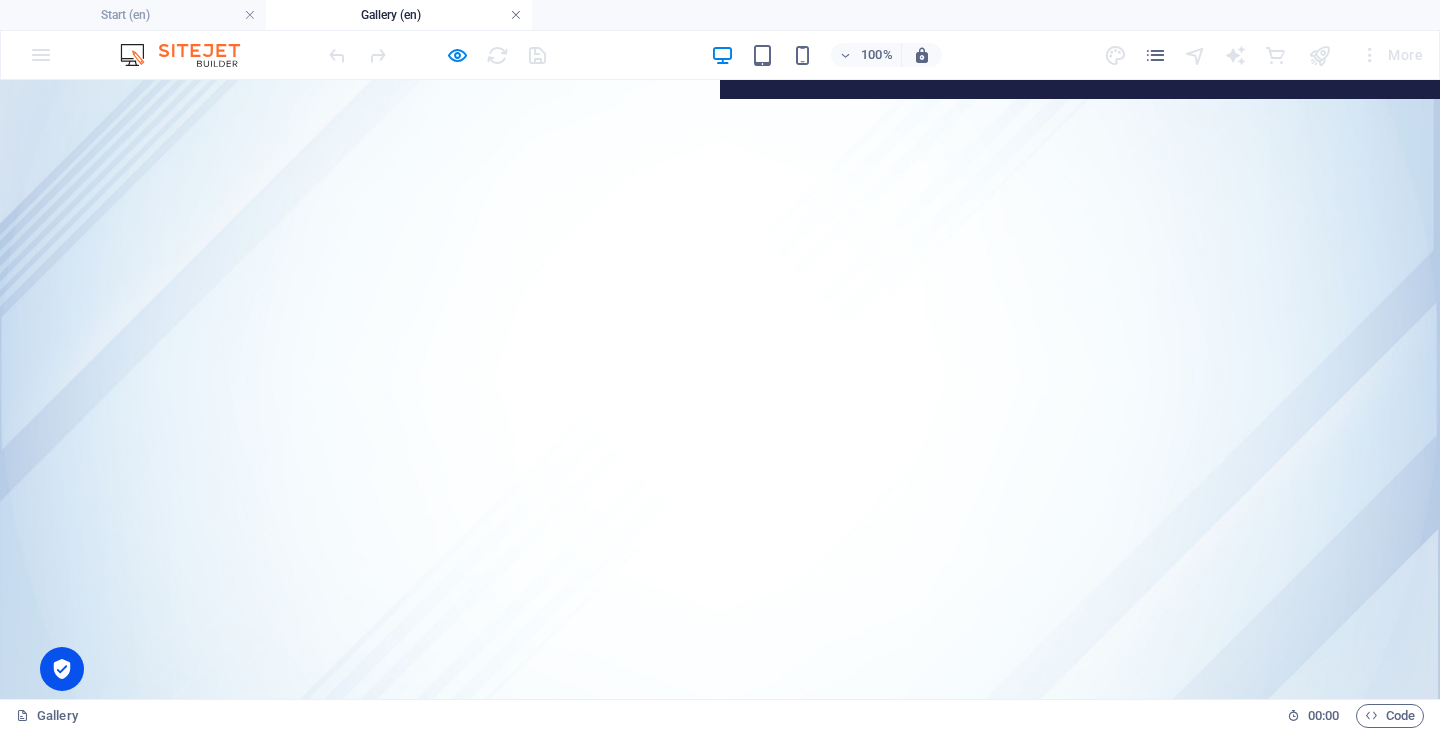 click at bounding box center [516, 15] 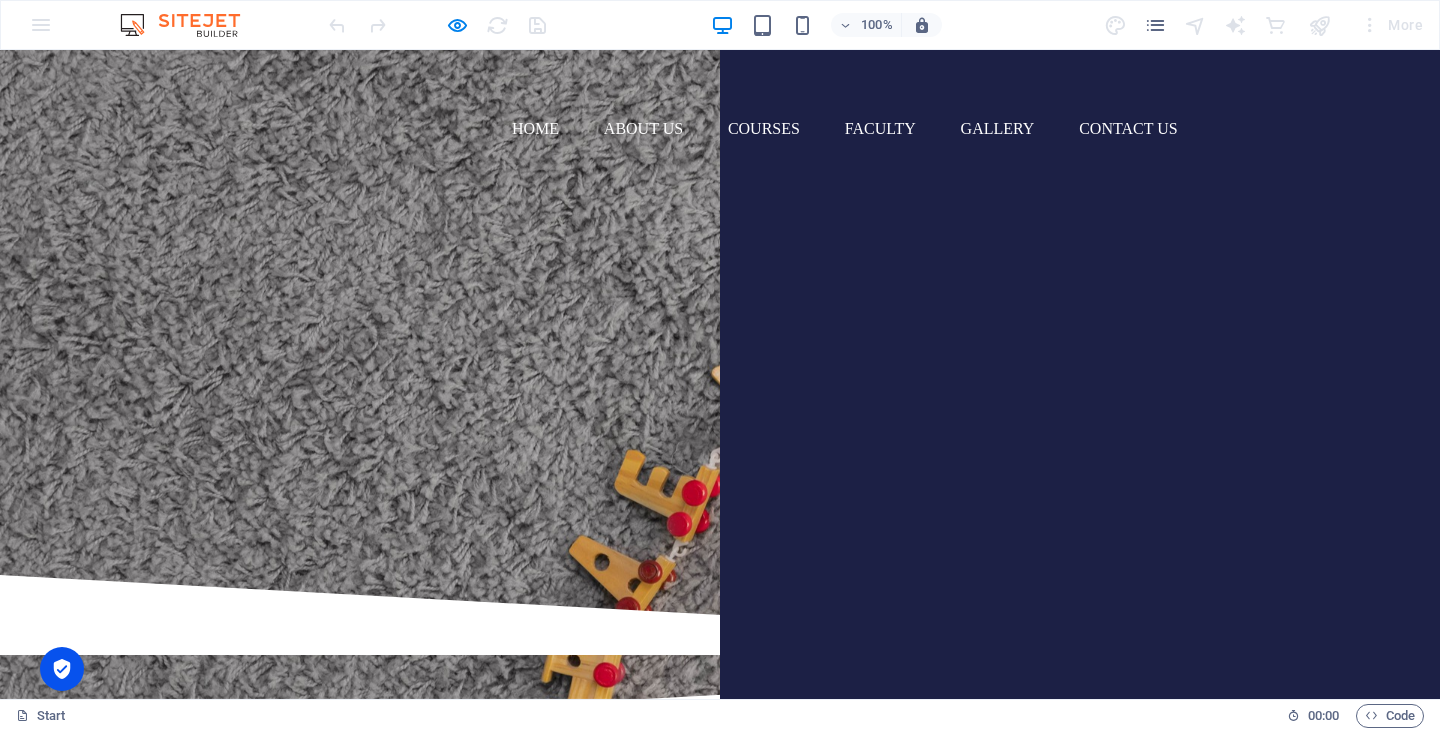 scroll, scrollTop: 5300, scrollLeft: 0, axis: vertical 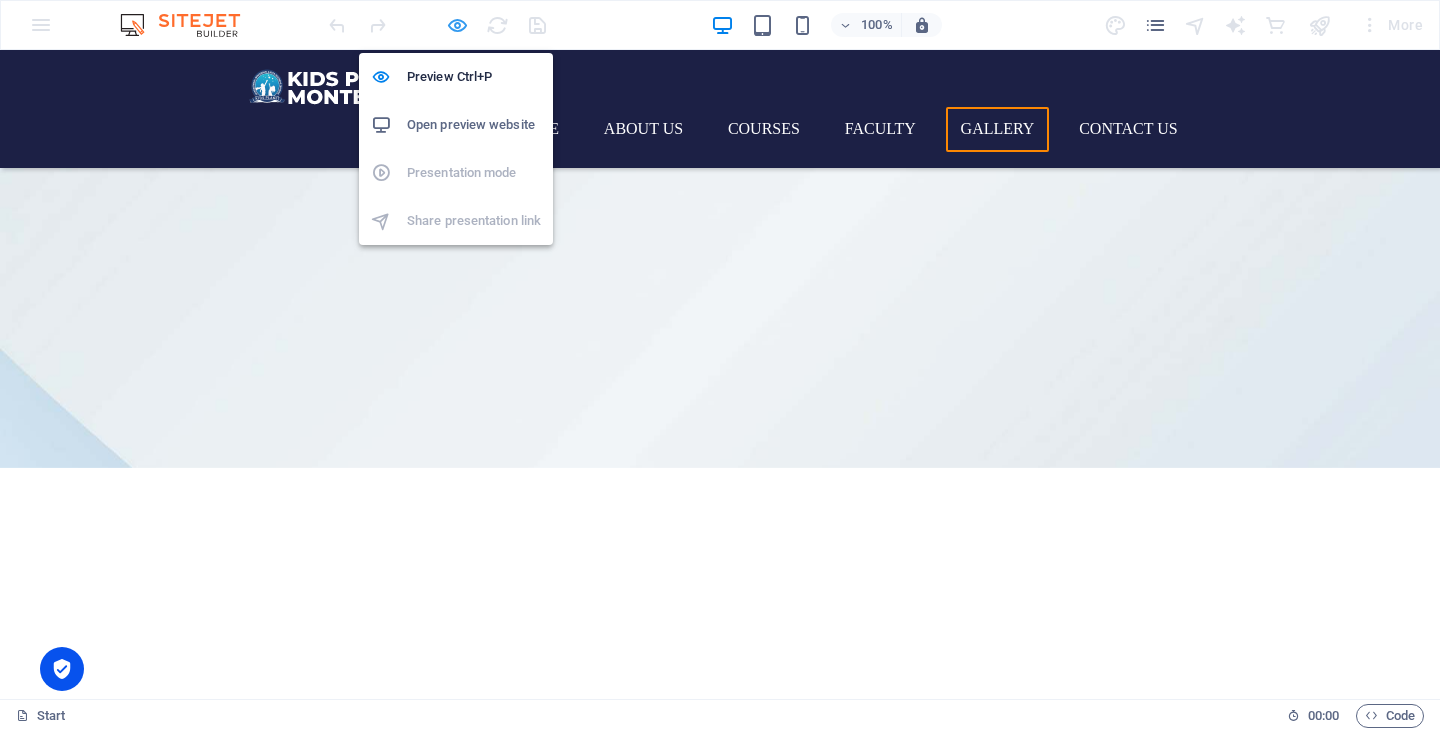 click at bounding box center (457, 25) 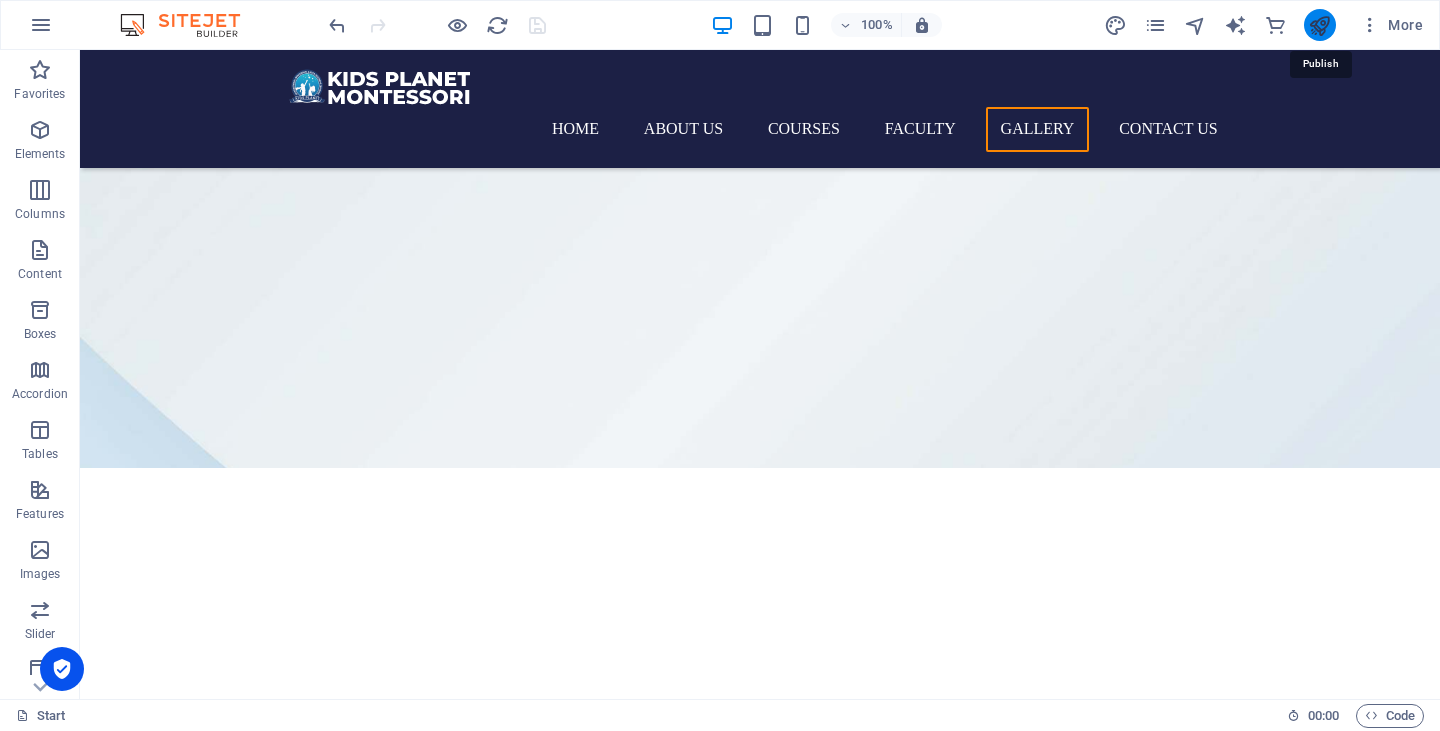 click at bounding box center [1319, 25] 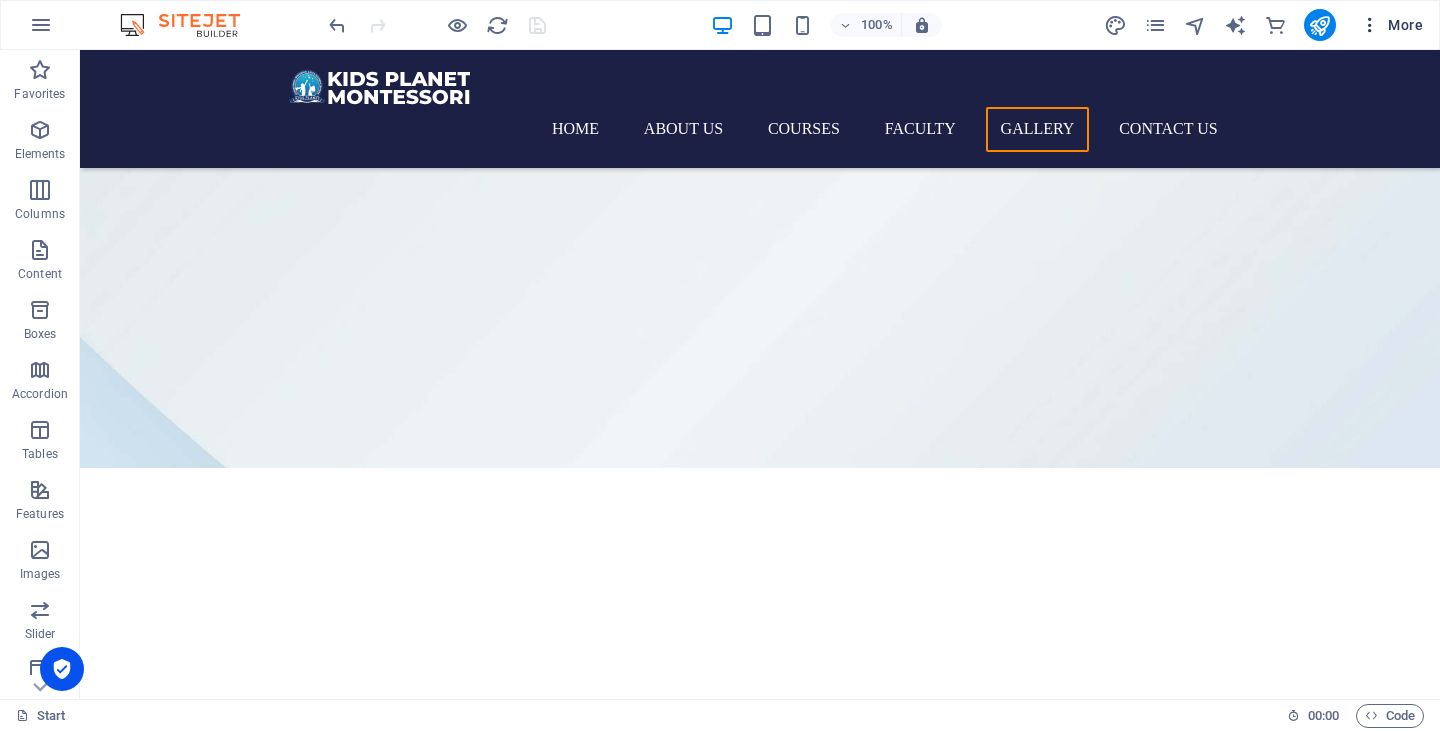 click at bounding box center (1370, 25) 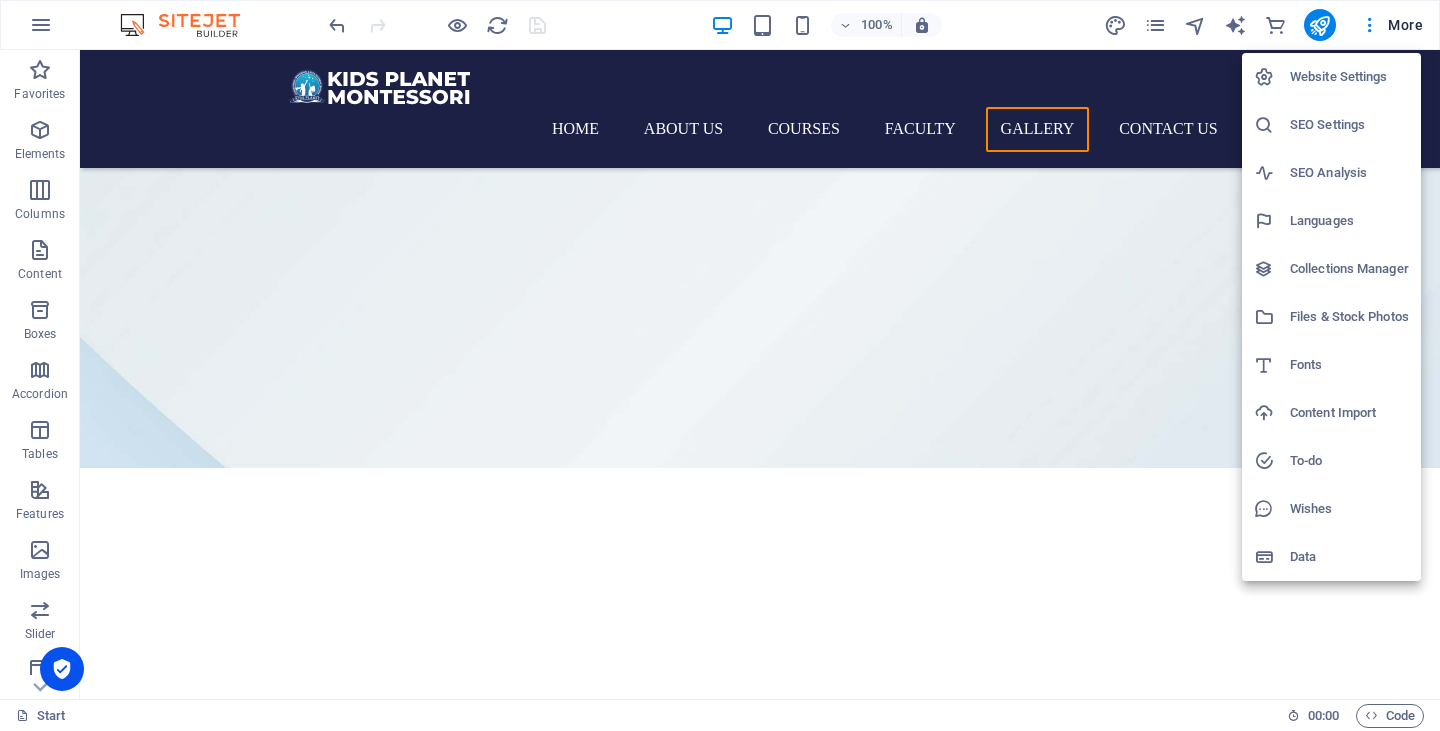 click at bounding box center [720, 365] 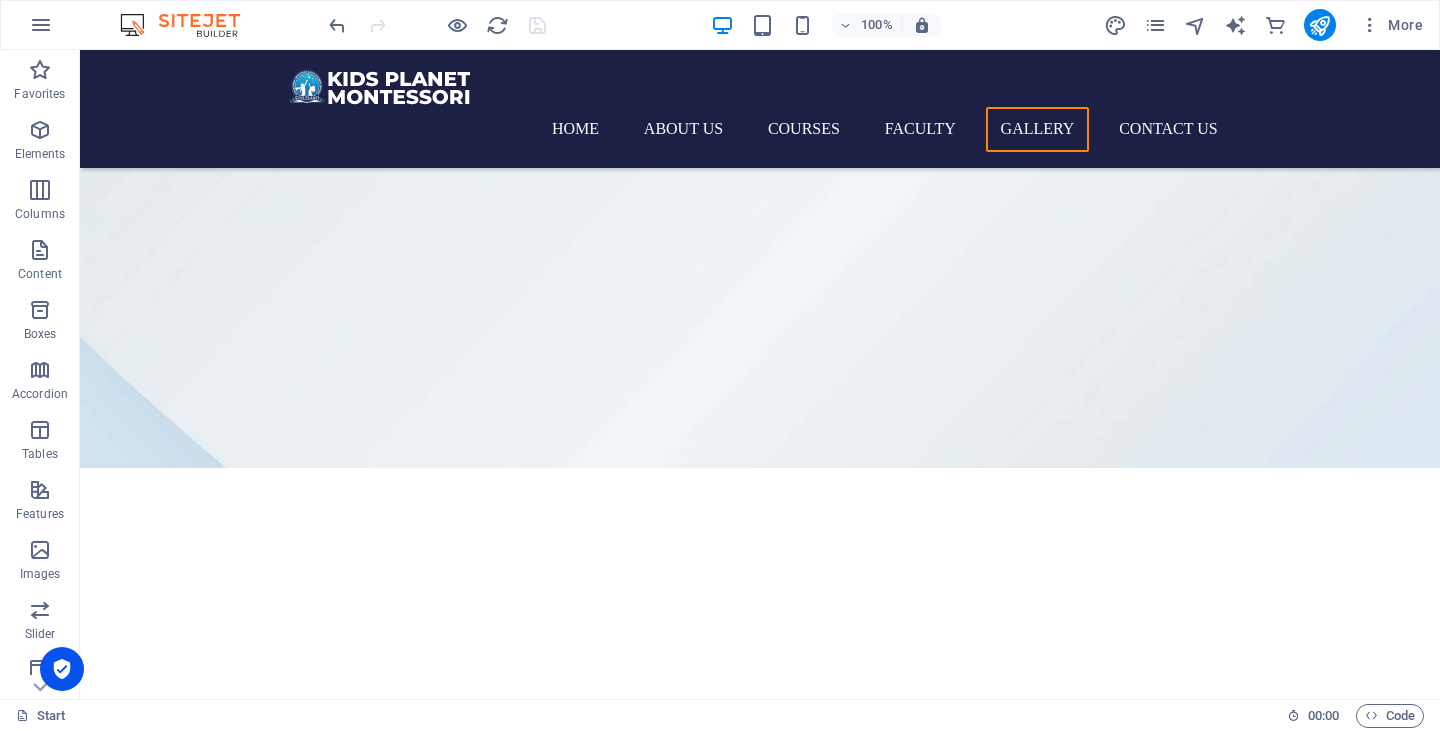 click at bounding box center (1155, 25) 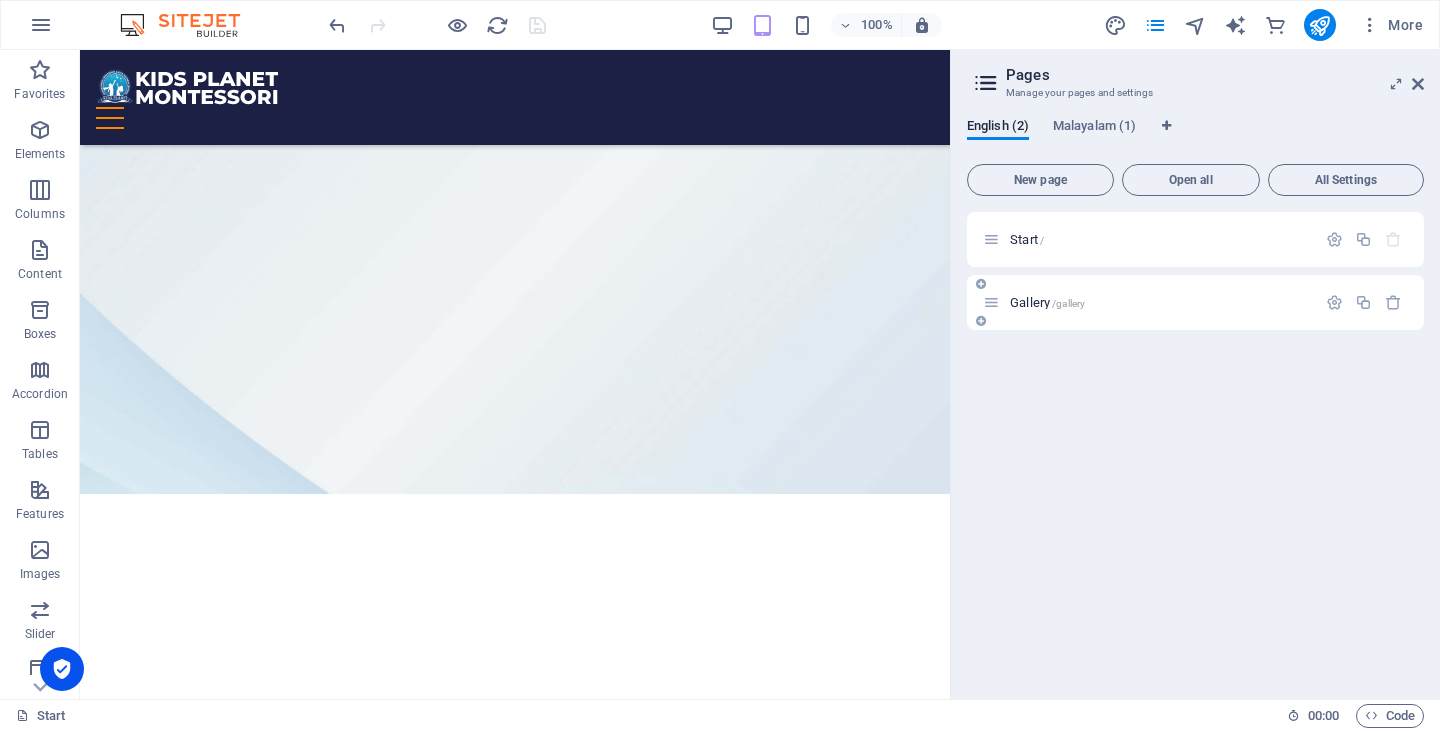 click on "/gallery" at bounding box center [1068, 303] 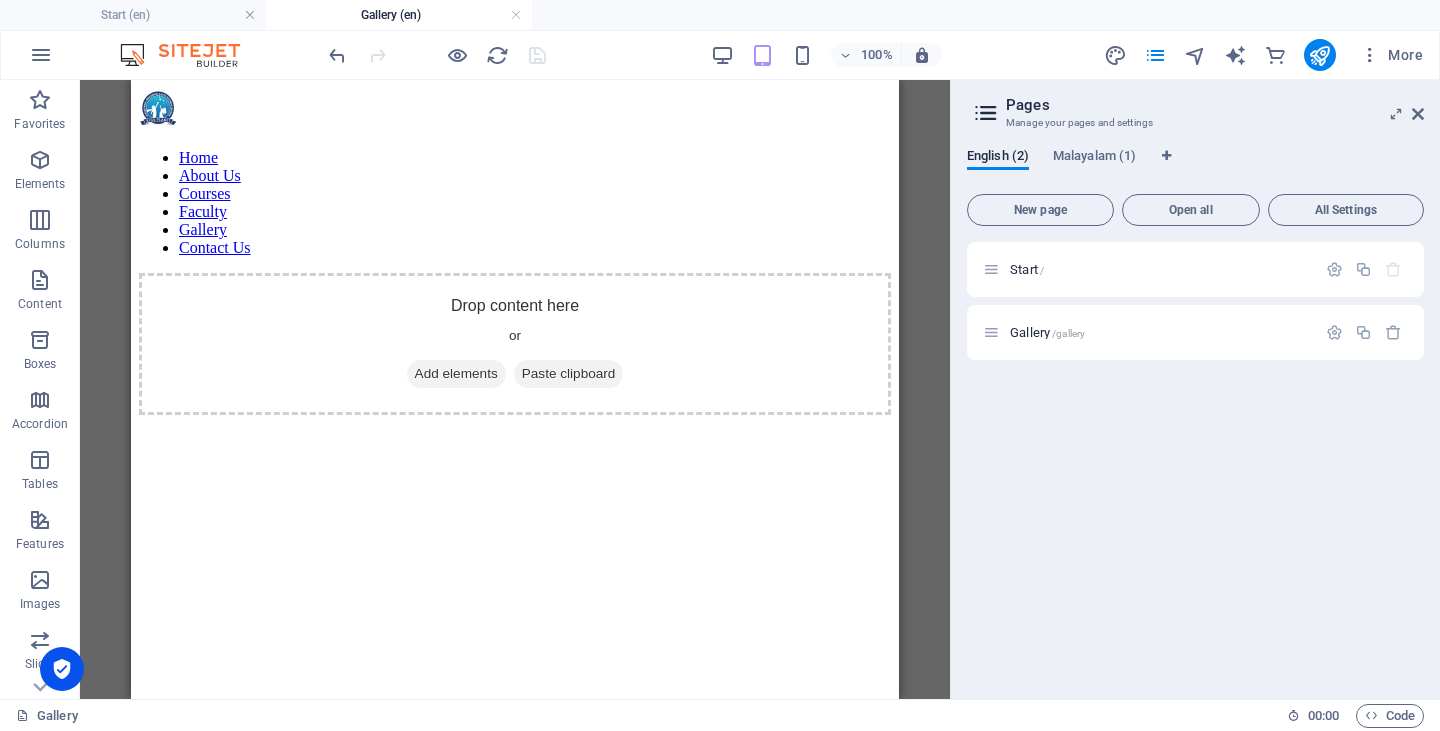 scroll, scrollTop: 0, scrollLeft: 0, axis: both 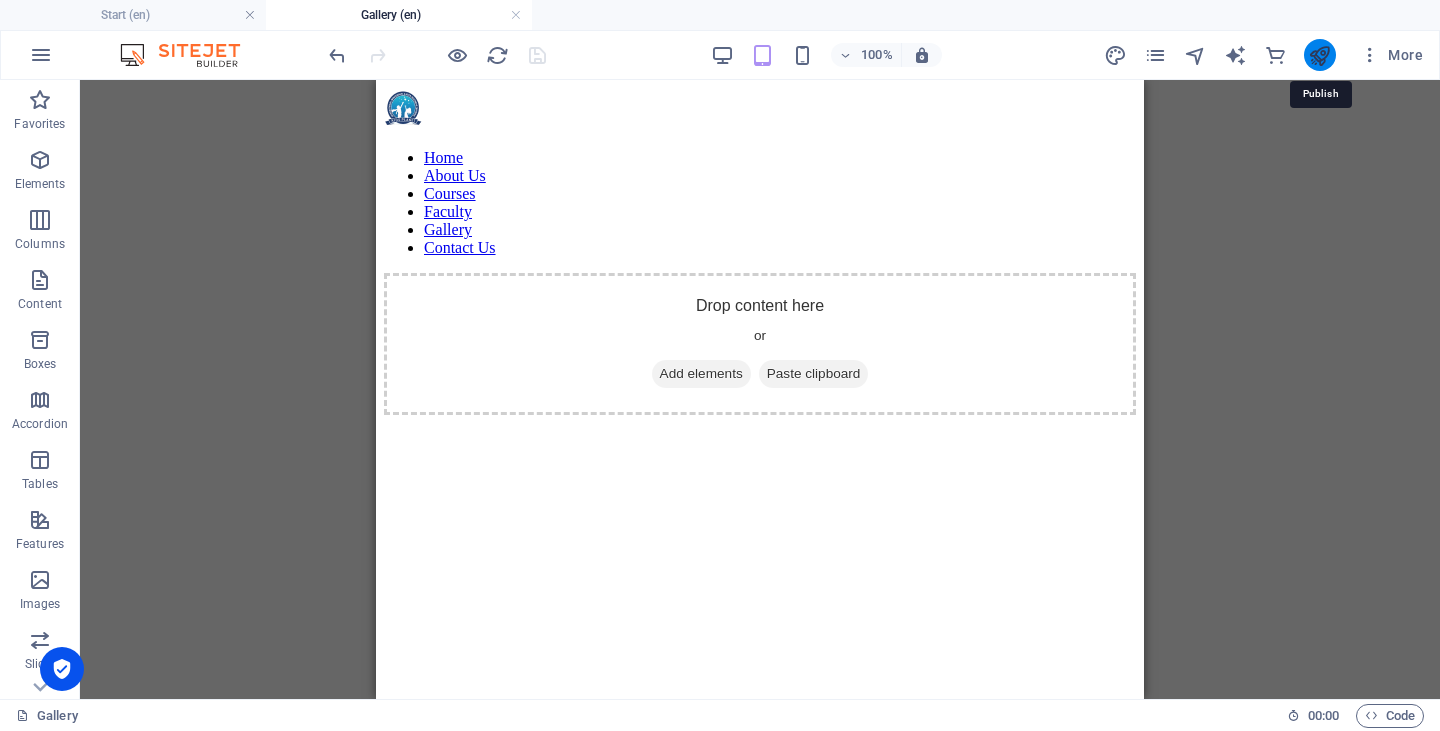 click at bounding box center [1319, 55] 